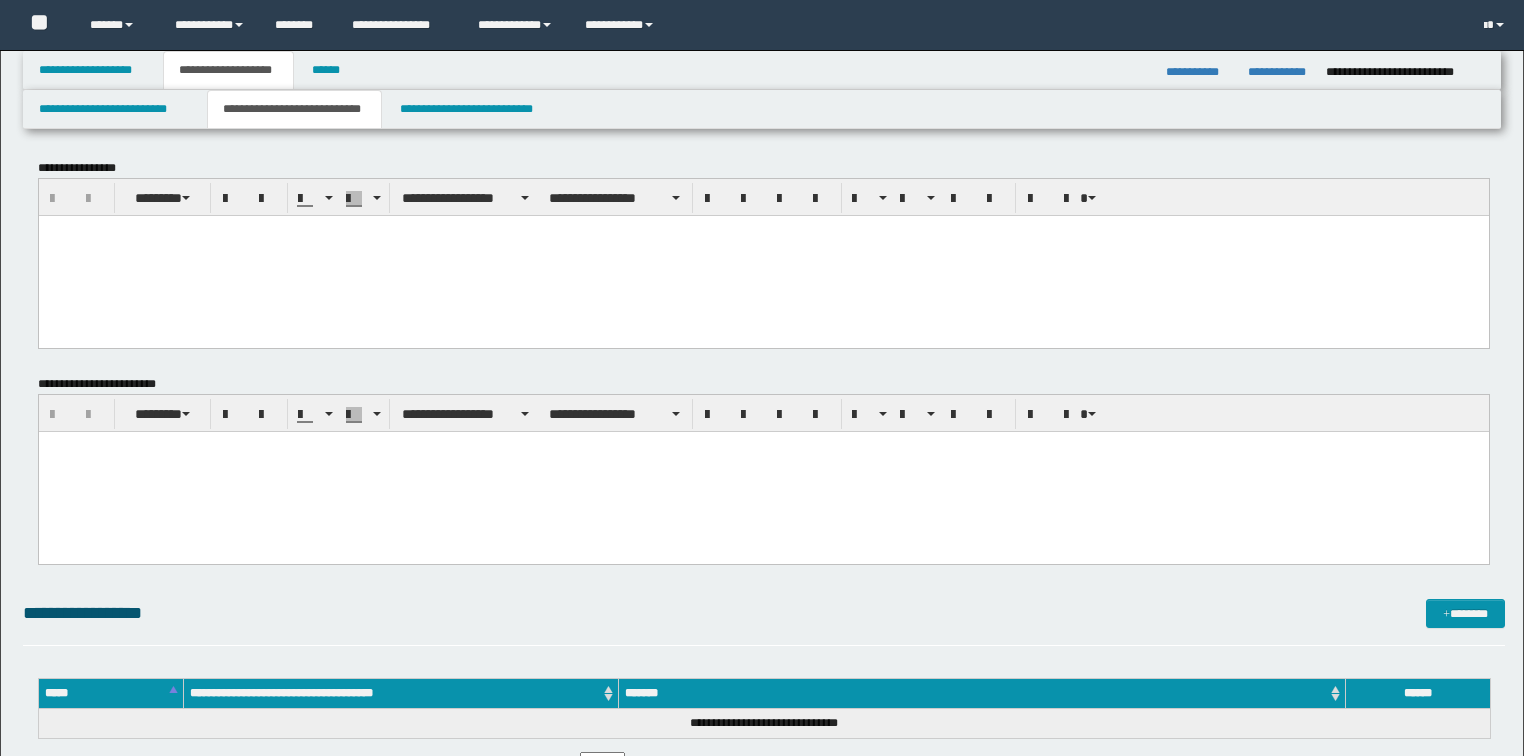 scroll, scrollTop: 0, scrollLeft: 0, axis: both 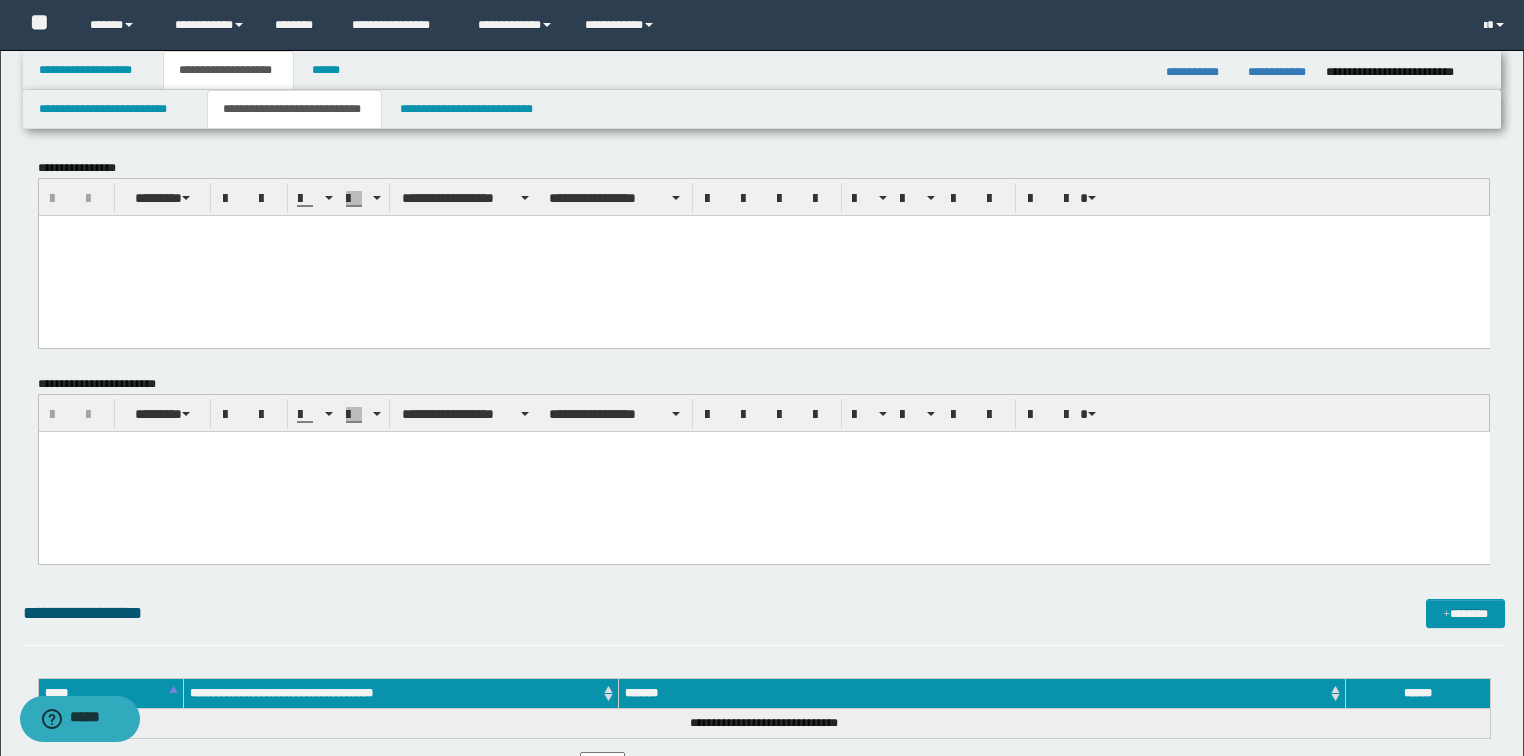 type 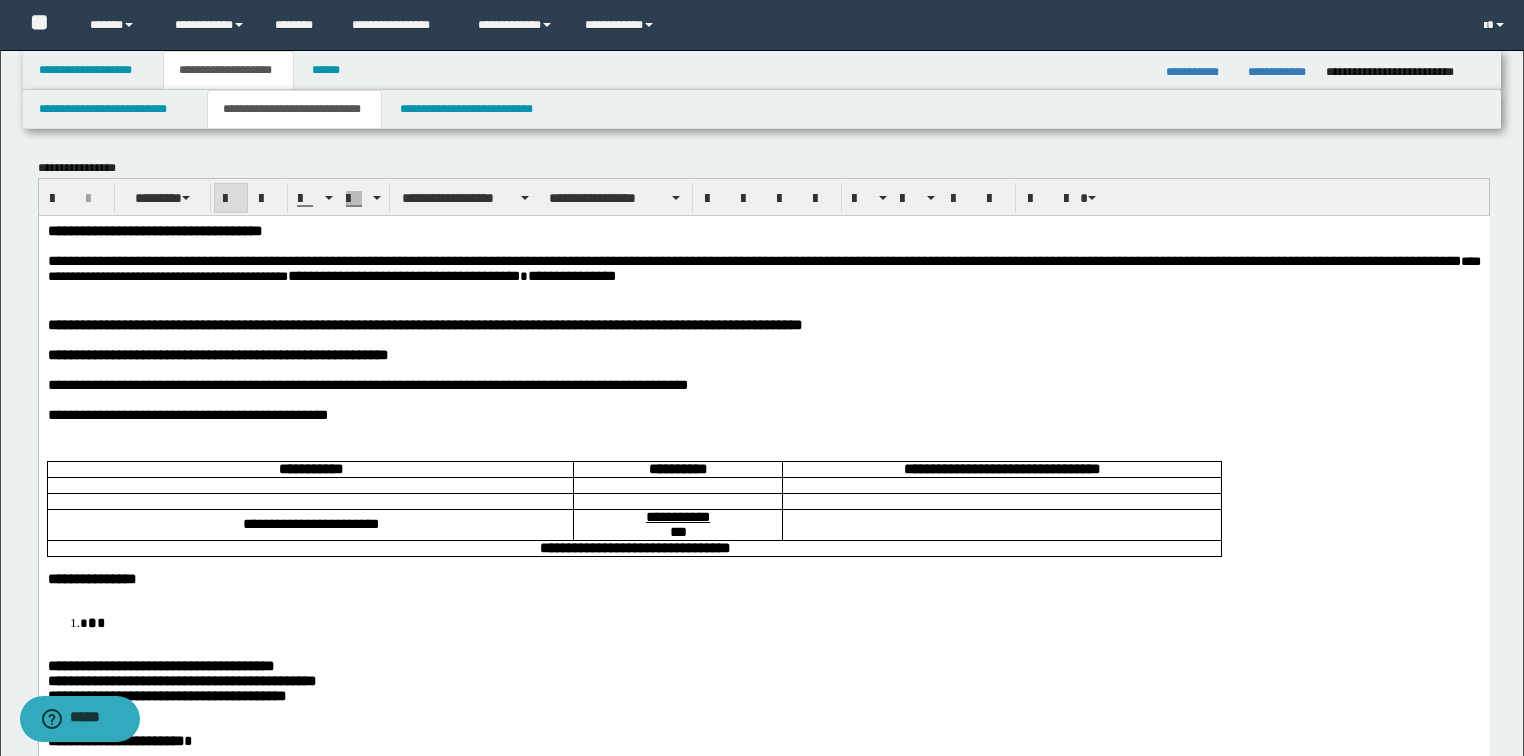 click on "**********" at bounding box center [154, 230] 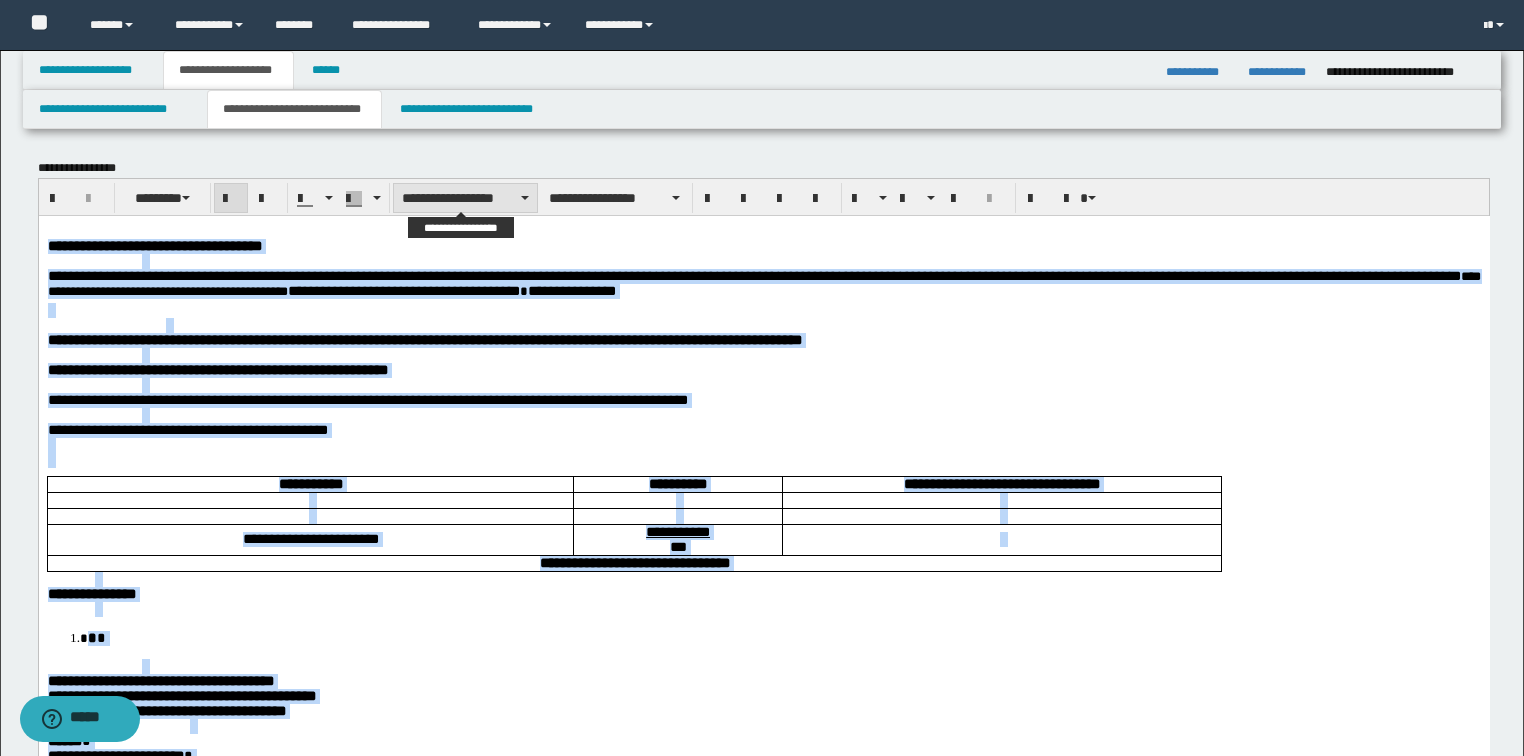 click on "**********" at bounding box center (465, 198) 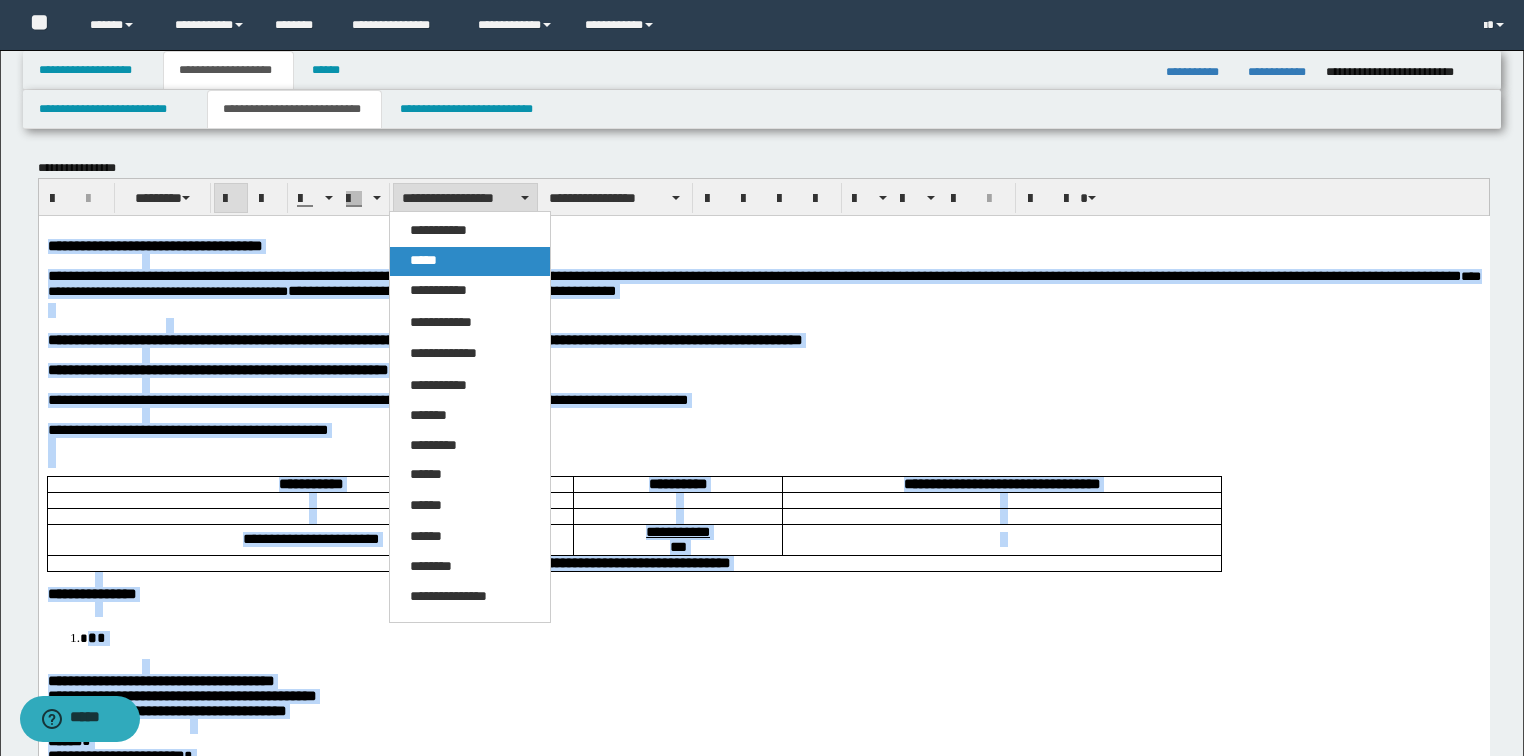 click on "*****" at bounding box center (423, 260) 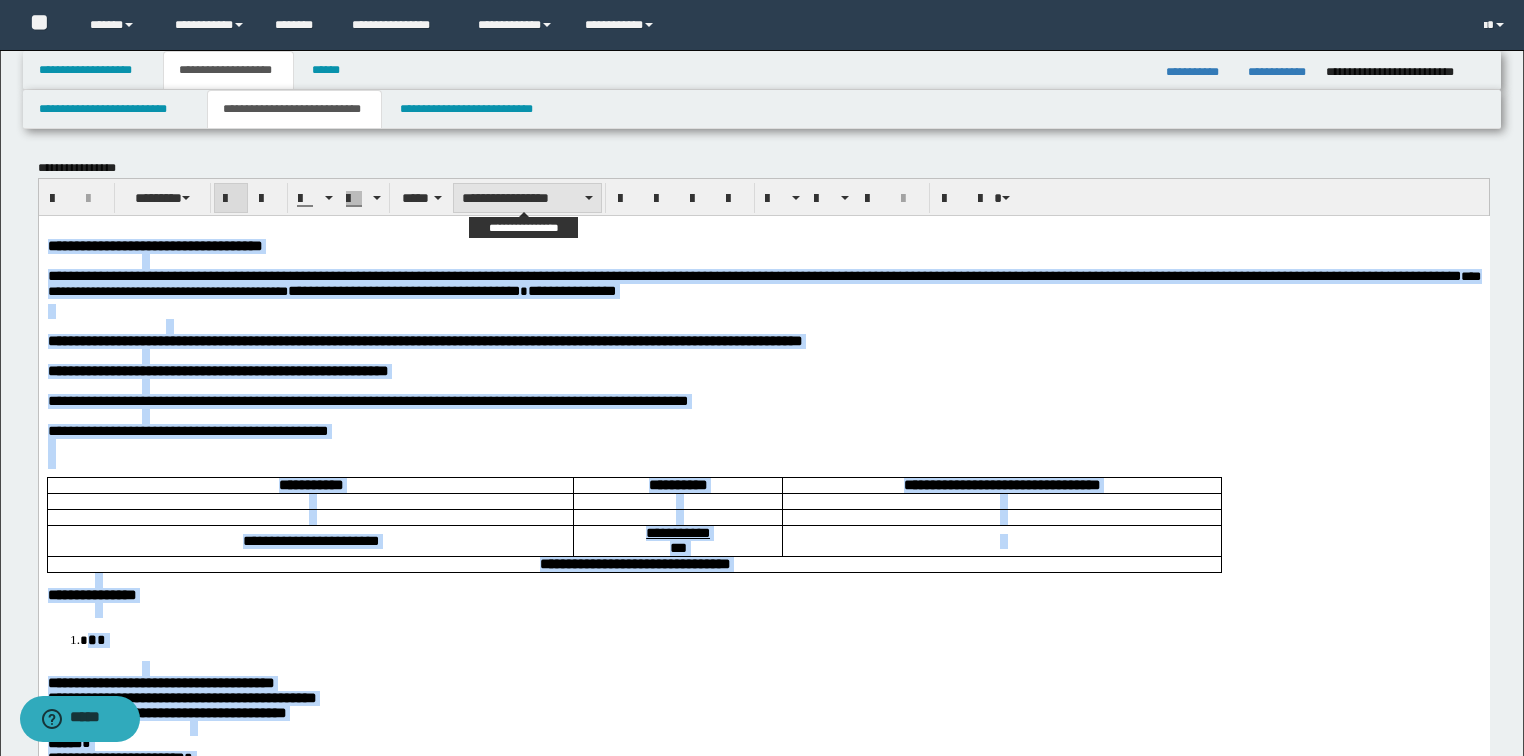 click on "**********" at bounding box center [527, 198] 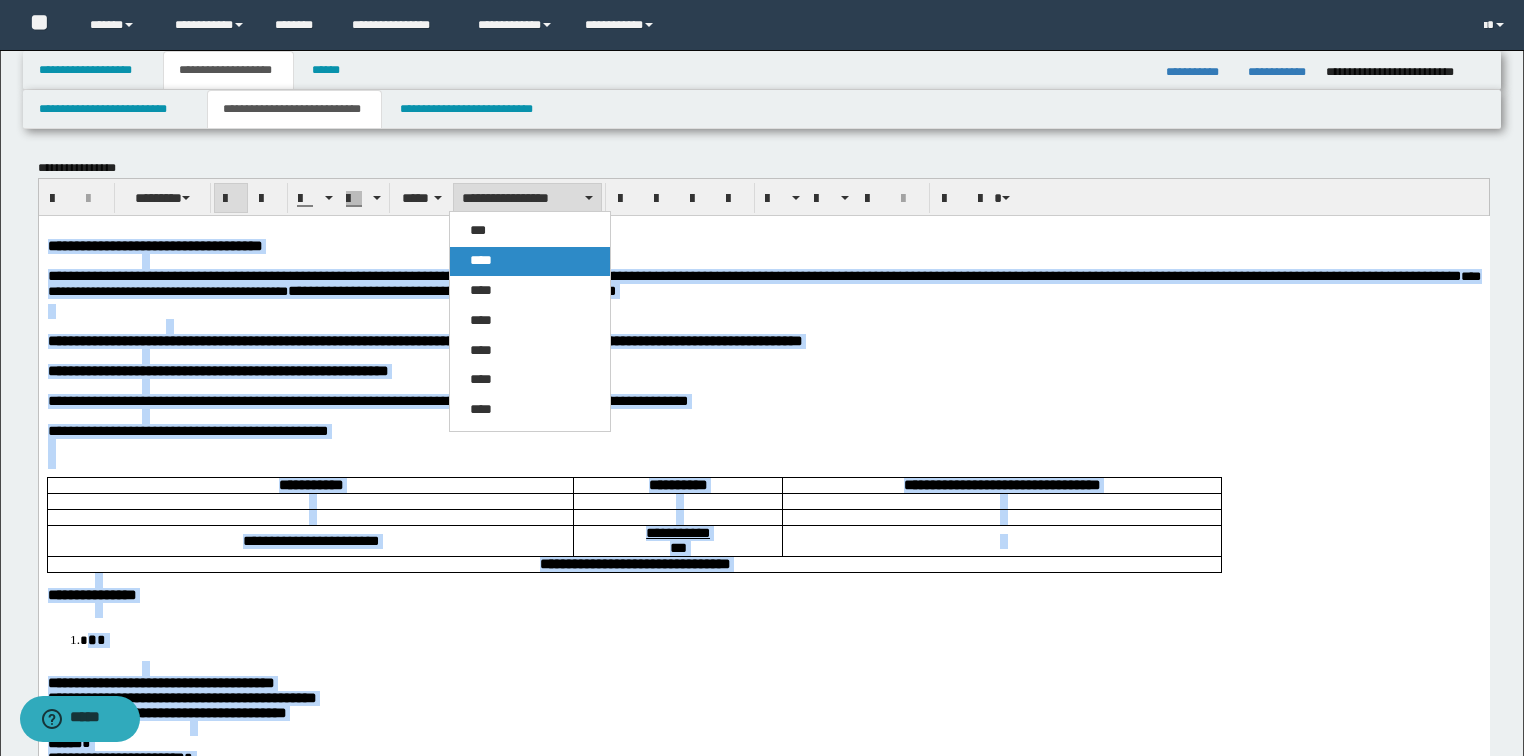 click on "****" at bounding box center [530, 261] 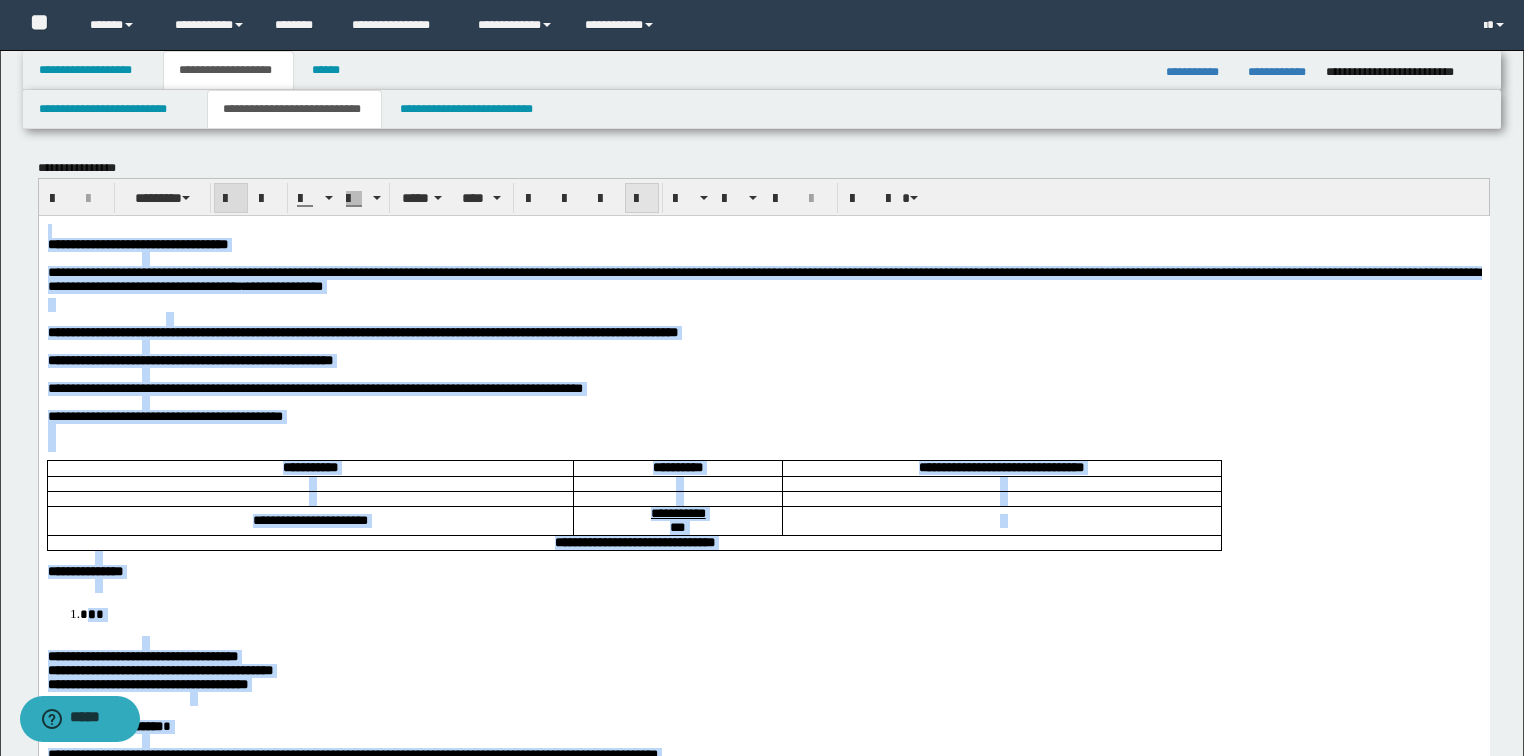 click at bounding box center (642, 199) 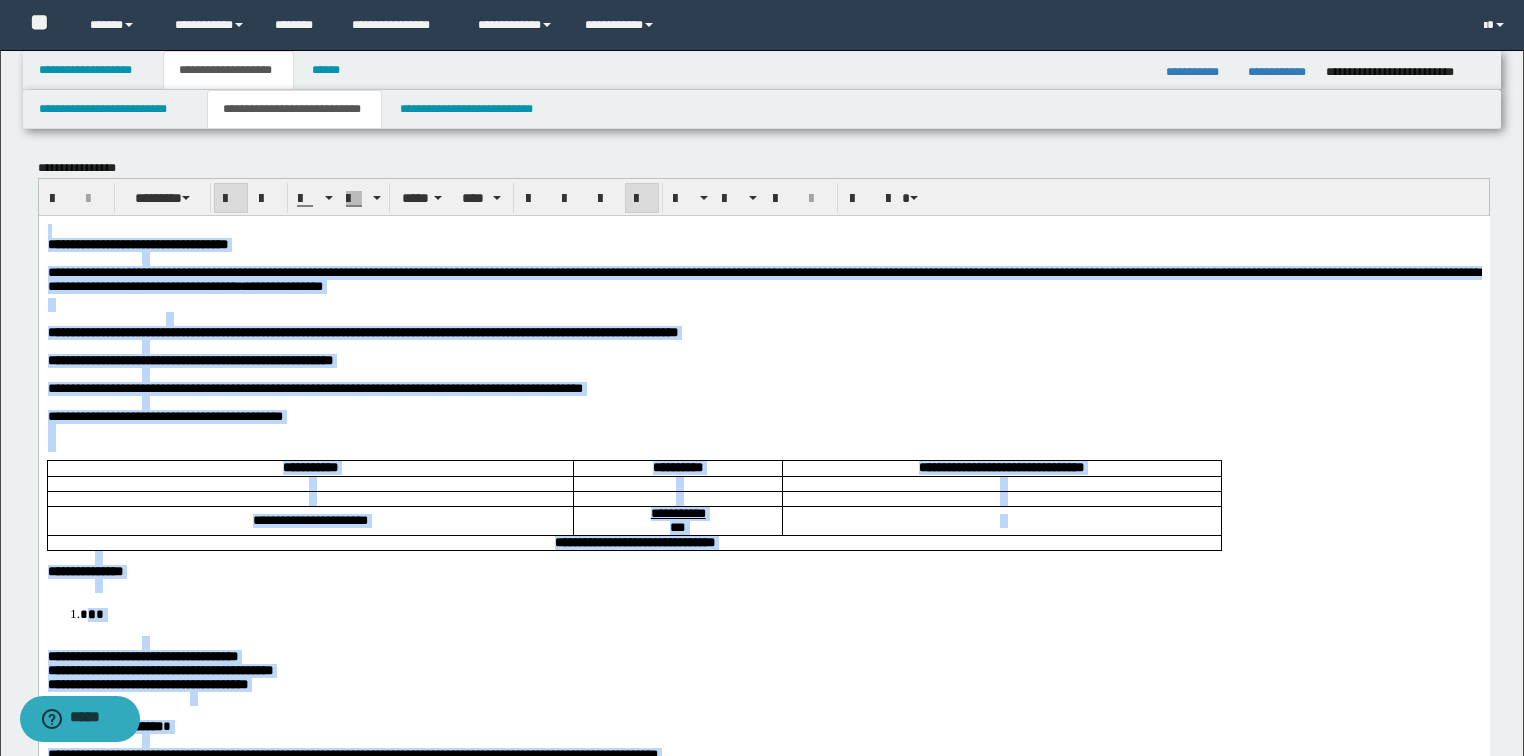 click at bounding box center [642, 199] 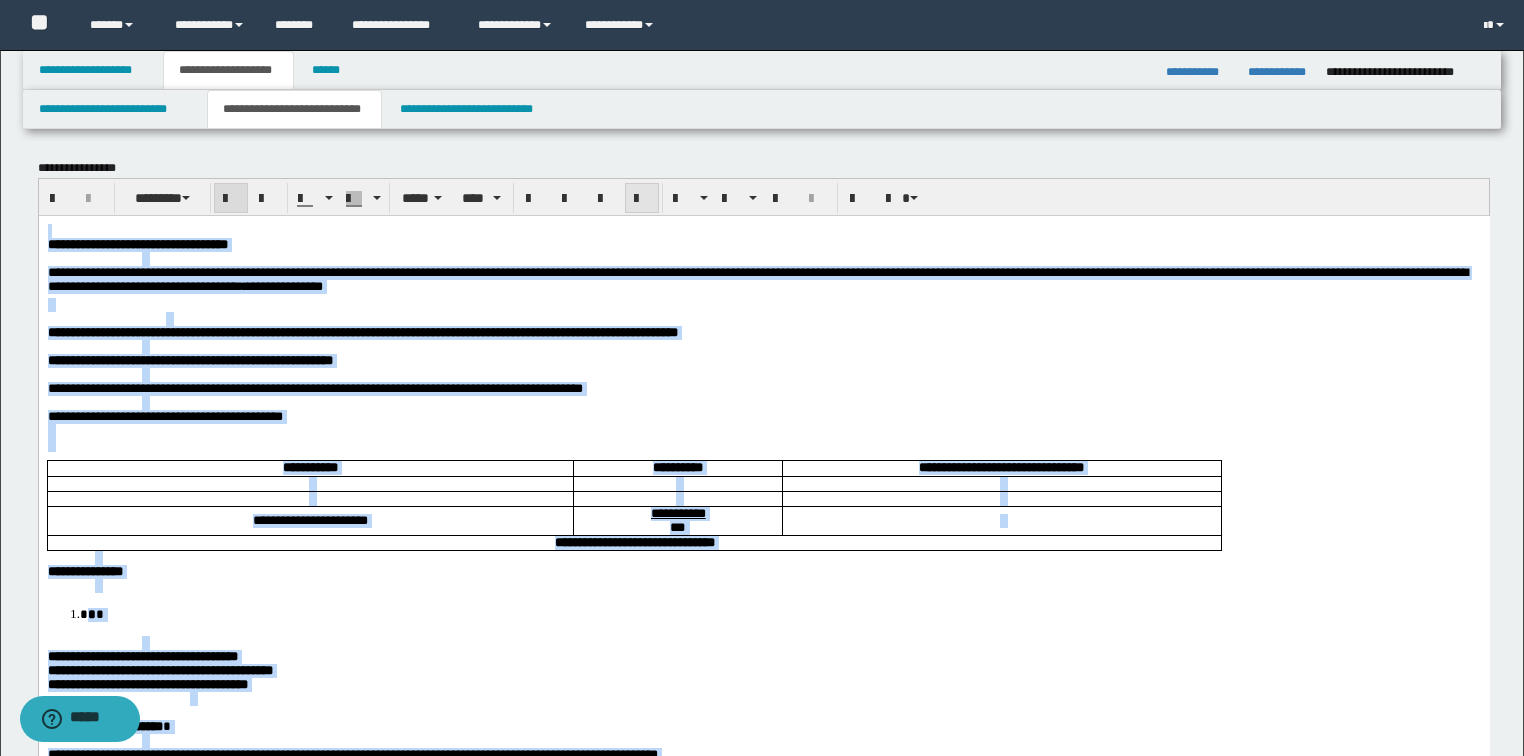 click at bounding box center [642, 199] 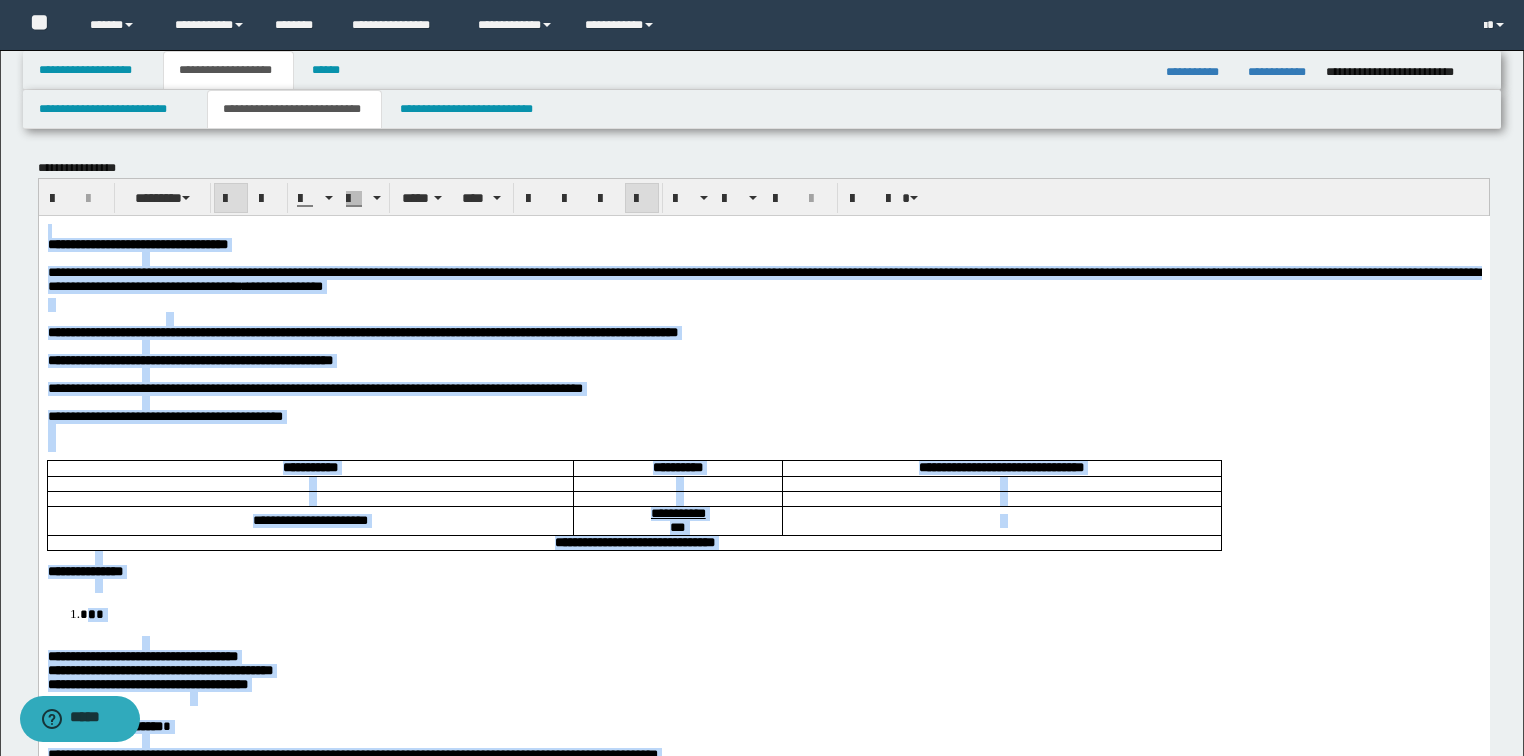 click at bounding box center [1001, 498] 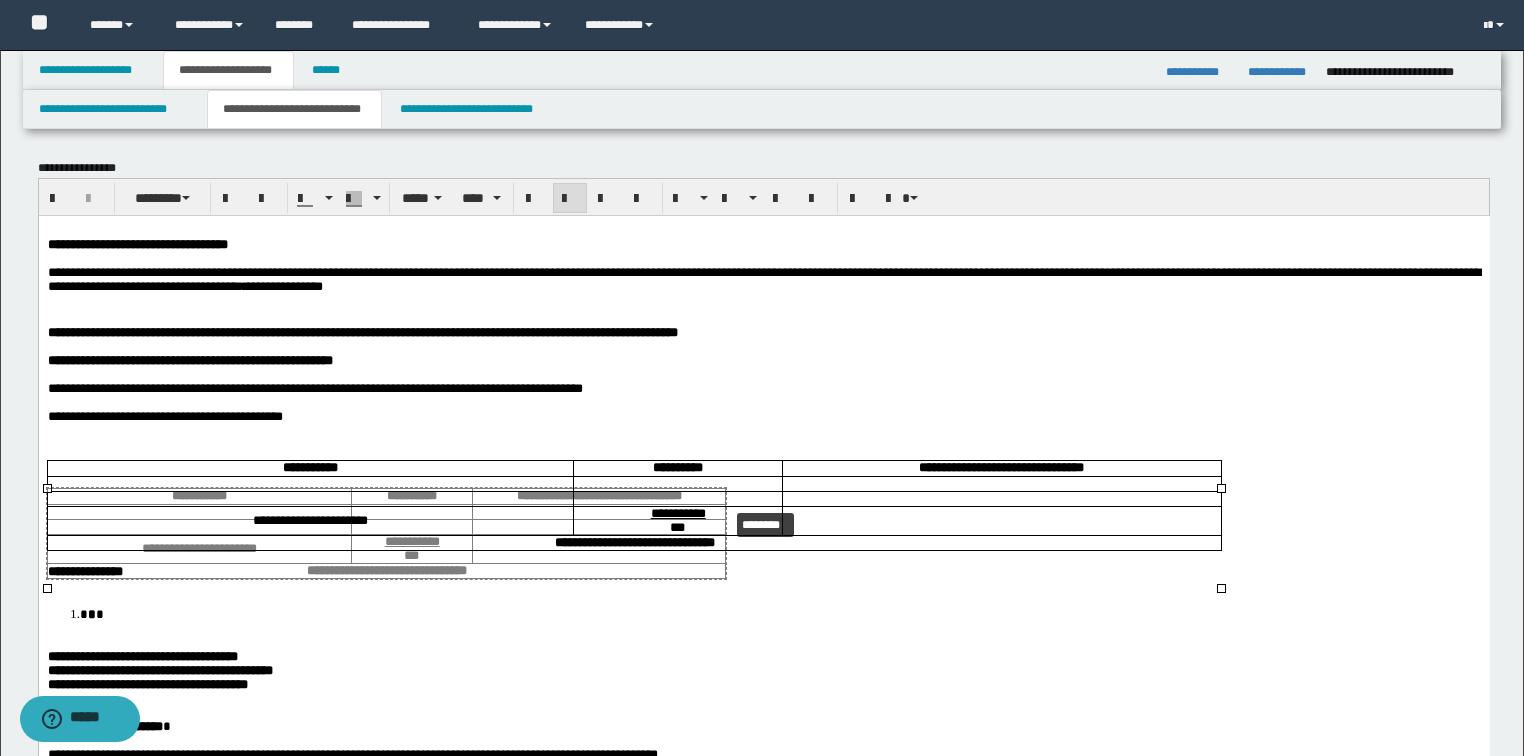 drag, startPoint x: 1220, startPoint y: 490, endPoint x: 824, endPoint y: 506, distance: 396.3231 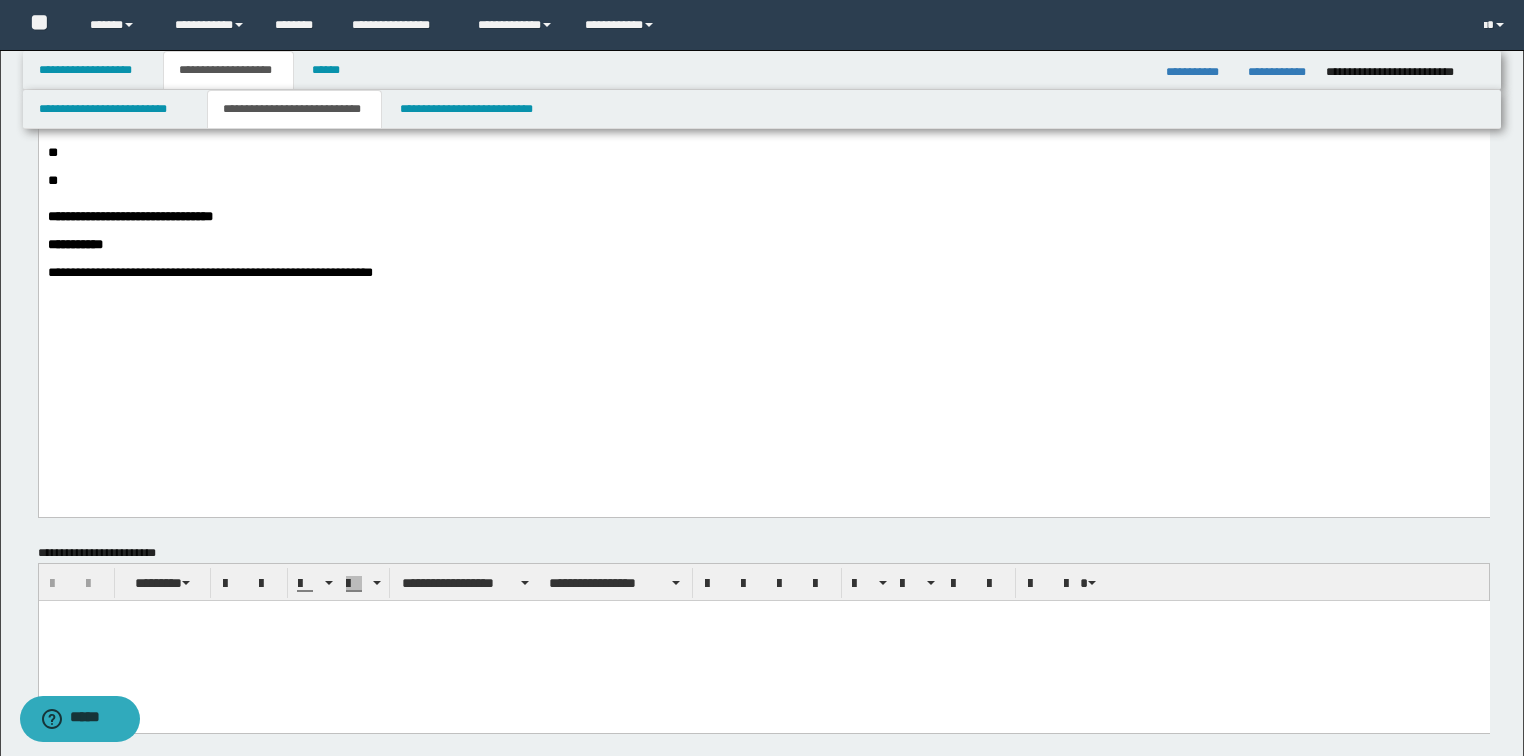 scroll, scrollTop: 800, scrollLeft: 0, axis: vertical 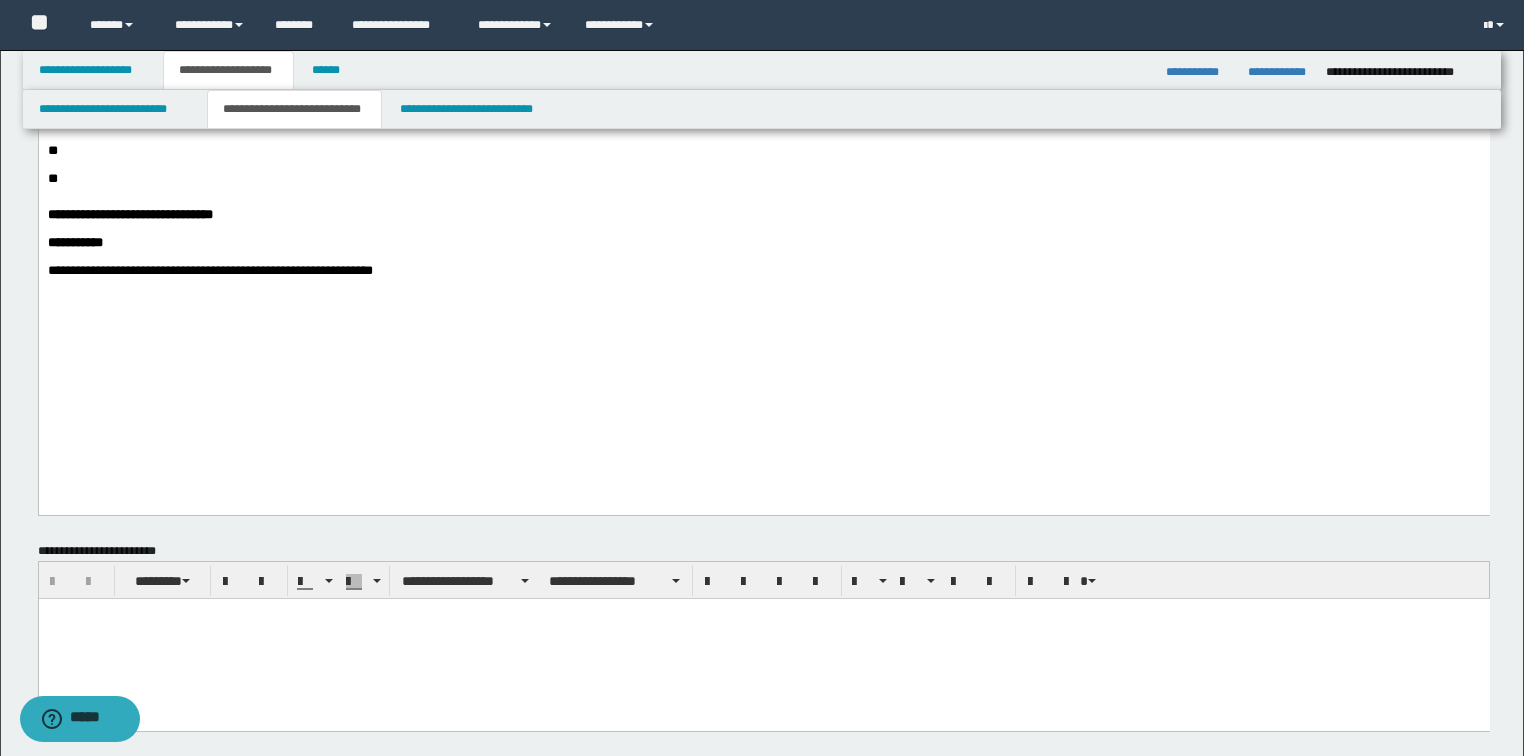 click on "**********" at bounding box center [209, 270] 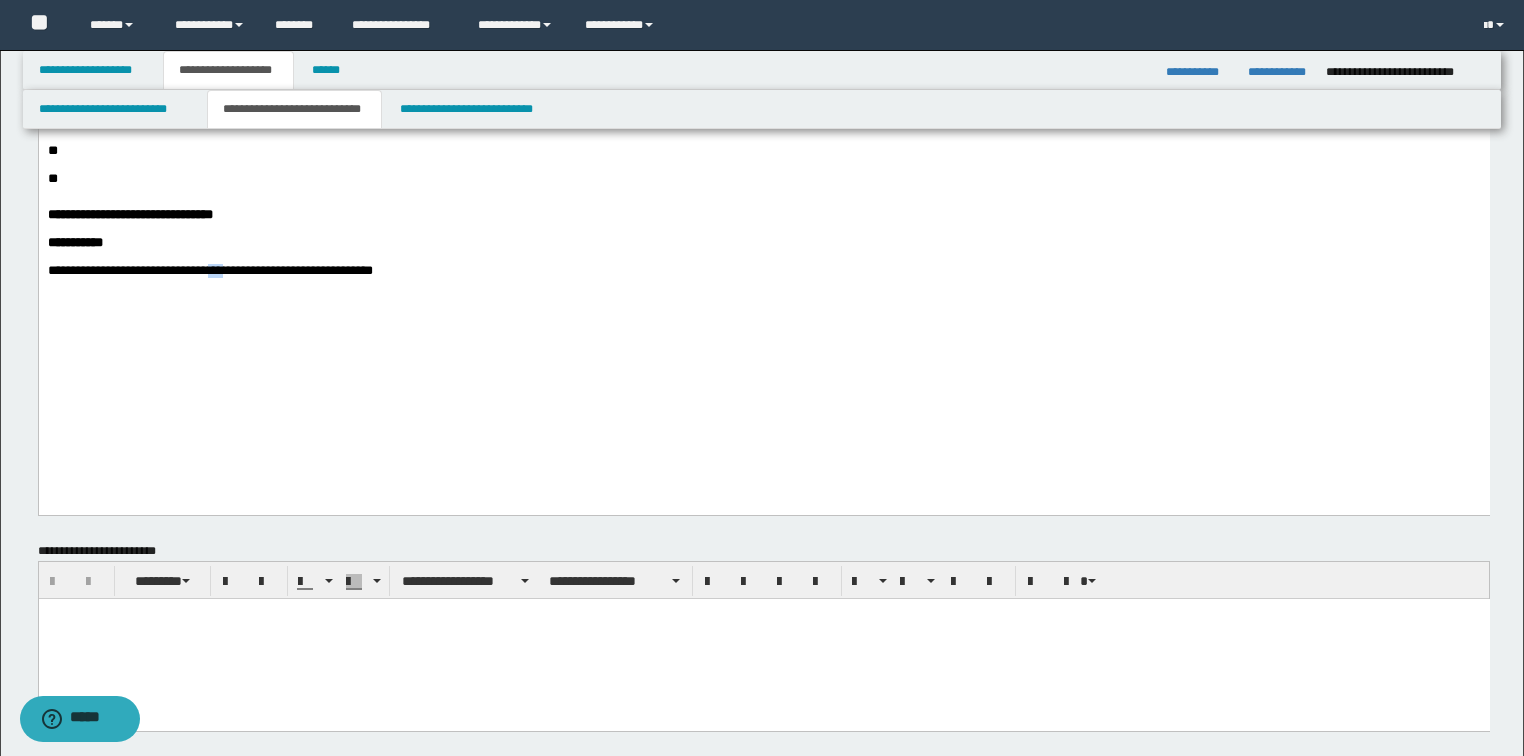 click on "**********" at bounding box center [209, 270] 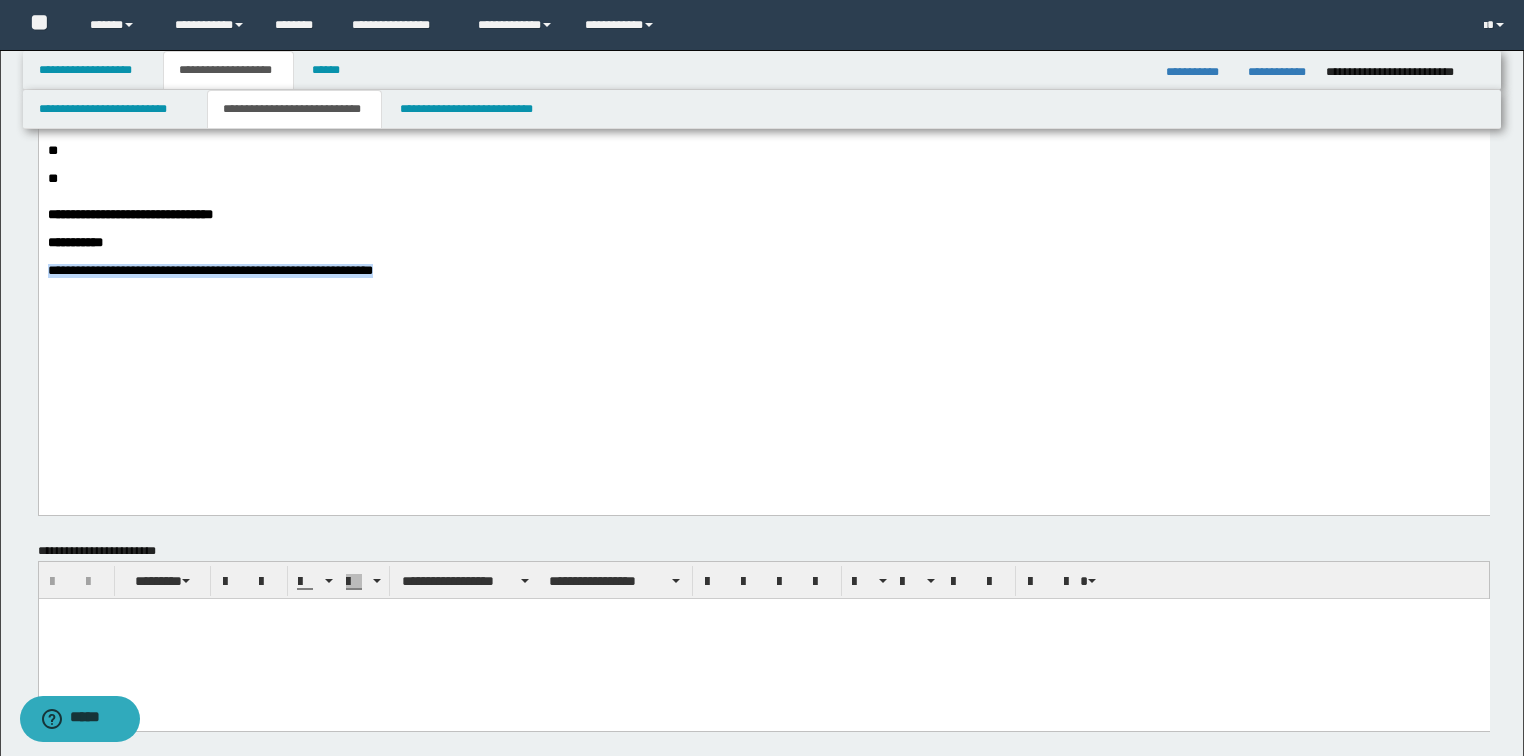 click on "**********" at bounding box center (209, 270) 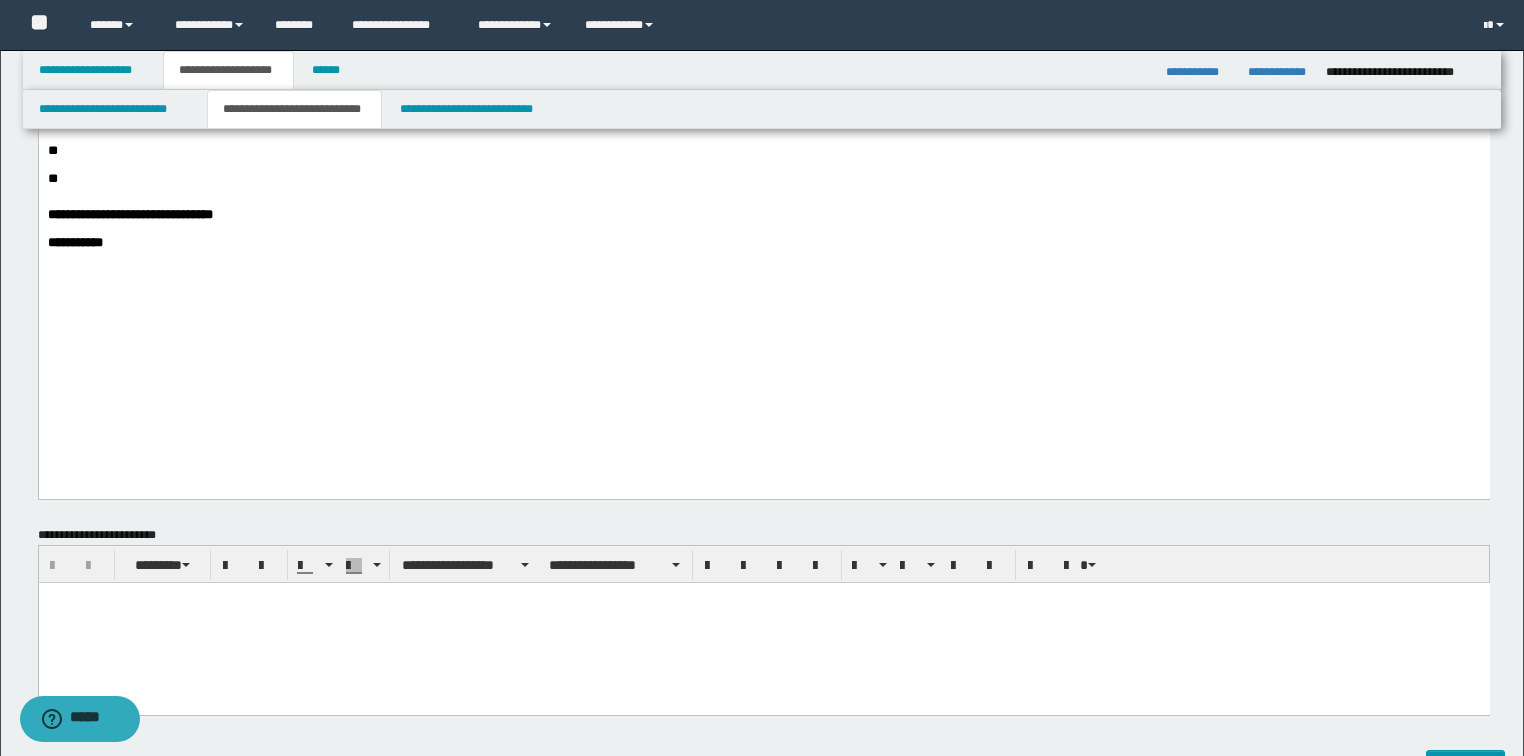 click at bounding box center [763, 622] 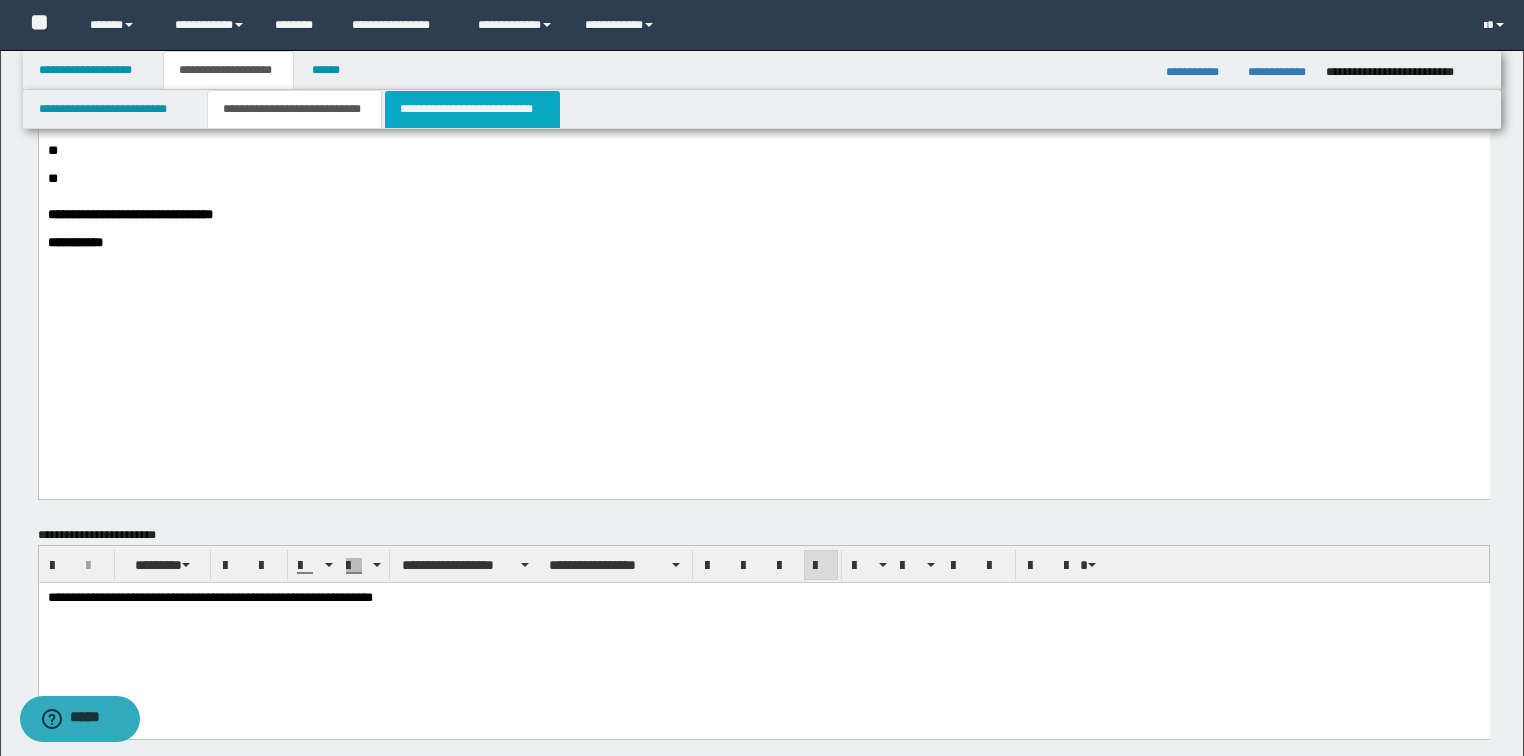 drag, startPoint x: 413, startPoint y: 713, endPoint x: 420, endPoint y: 124, distance: 589.04156 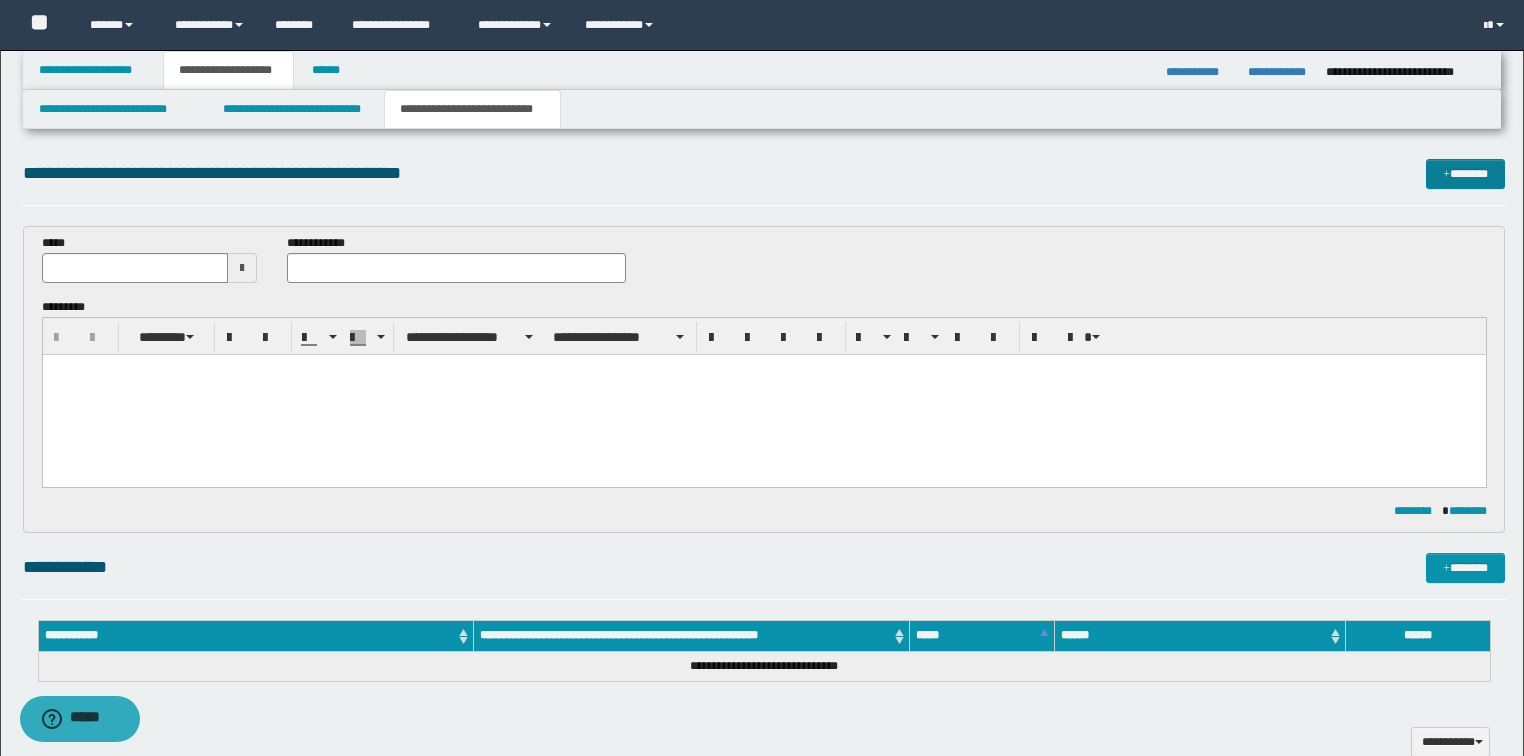scroll, scrollTop: 0, scrollLeft: 0, axis: both 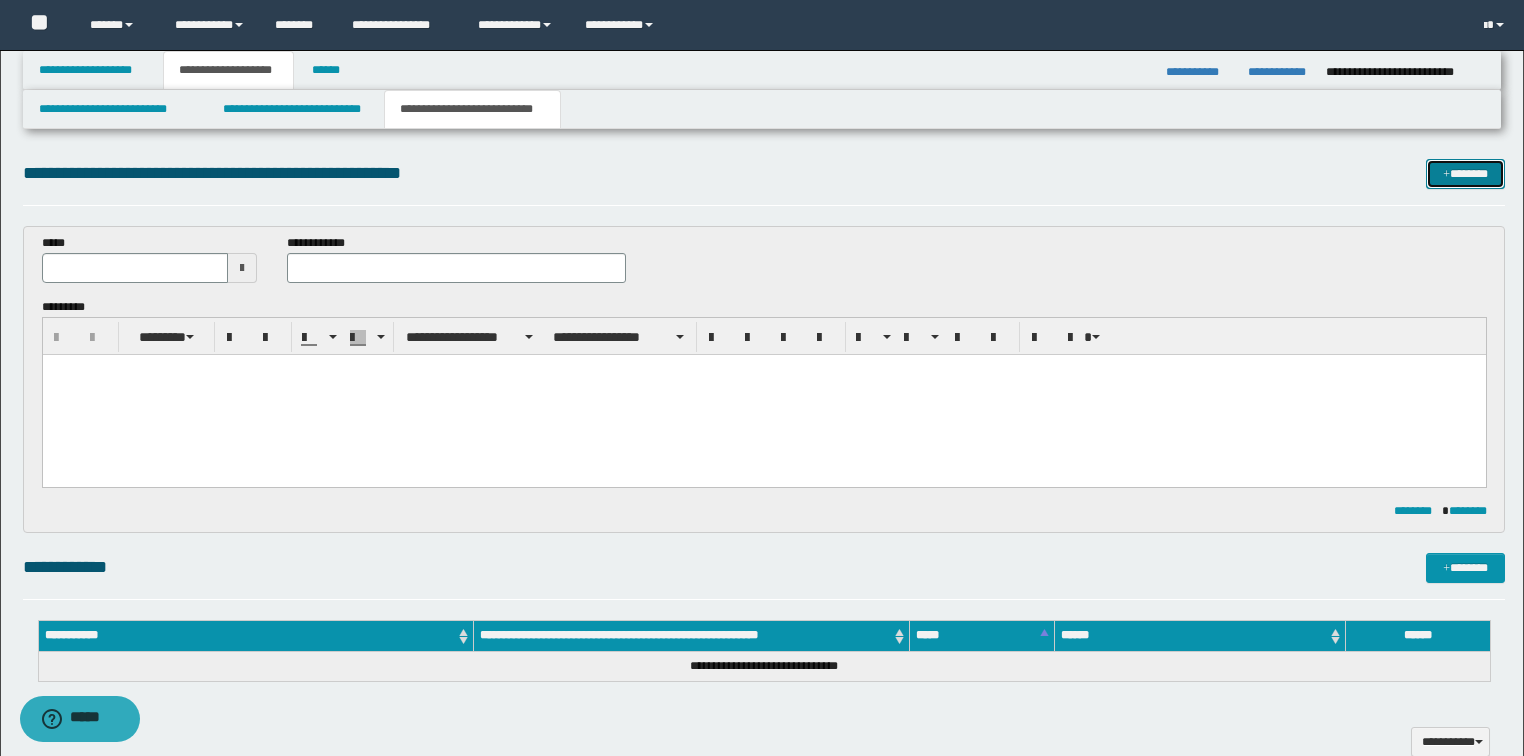 click on "*******" at bounding box center (1465, 174) 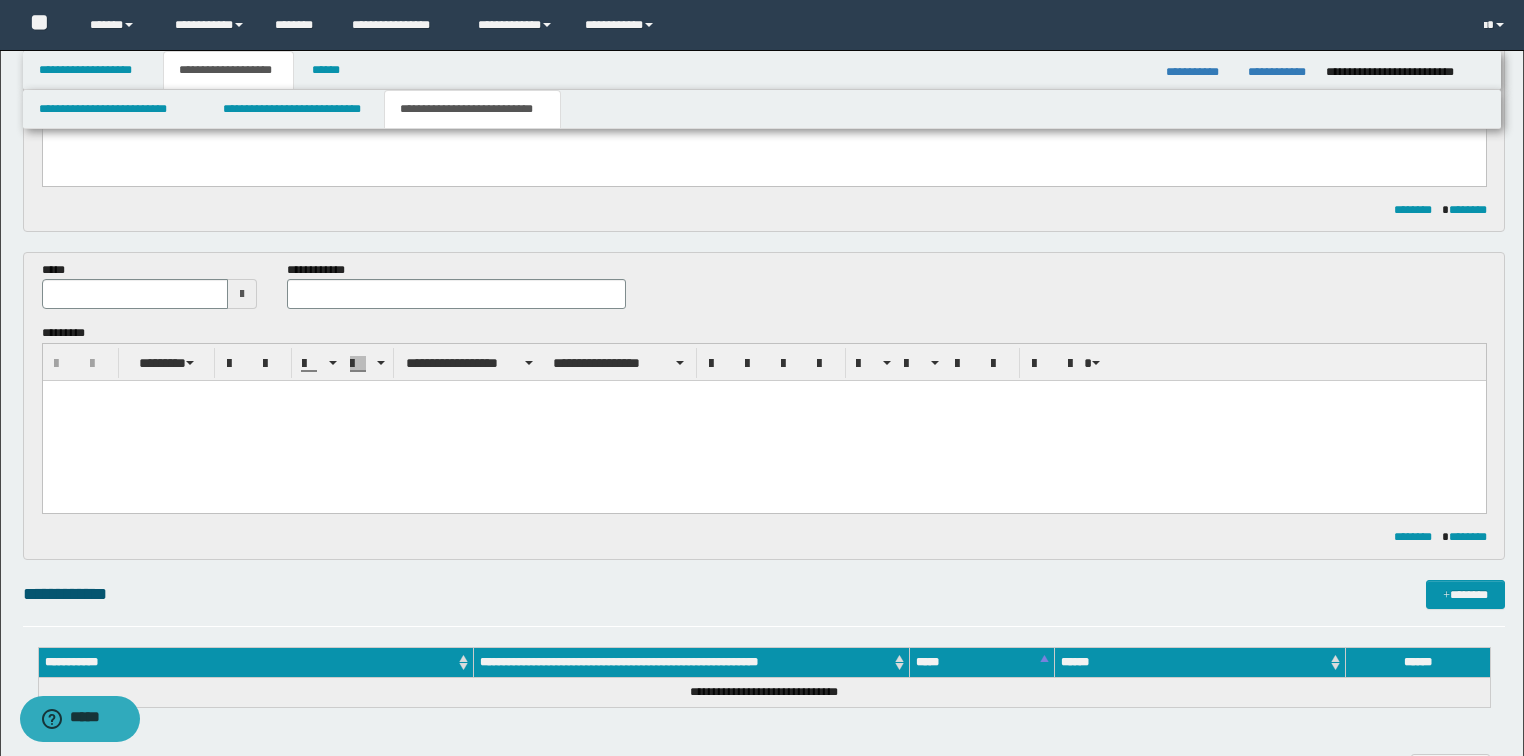 scroll, scrollTop: 0, scrollLeft: 0, axis: both 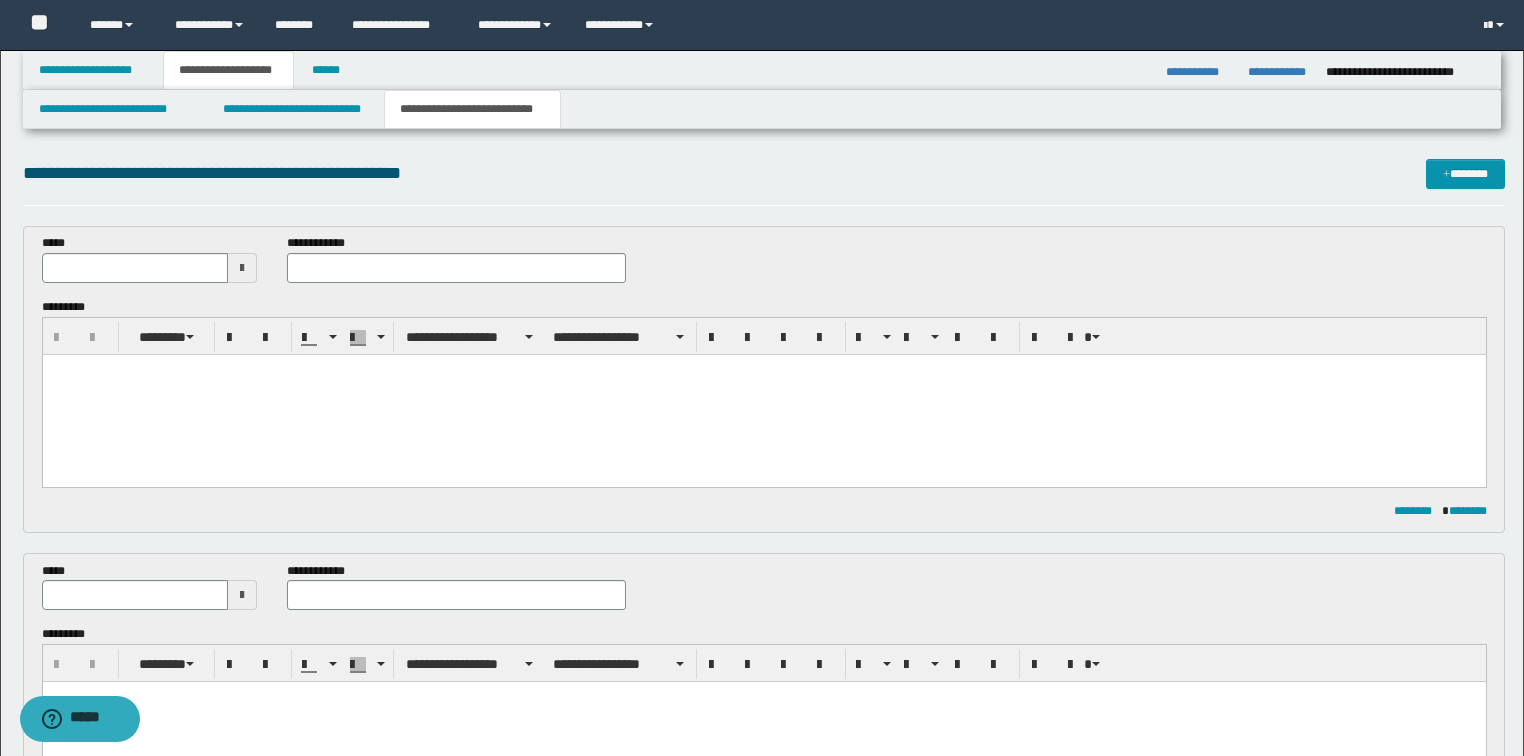 click at bounding box center [763, 394] 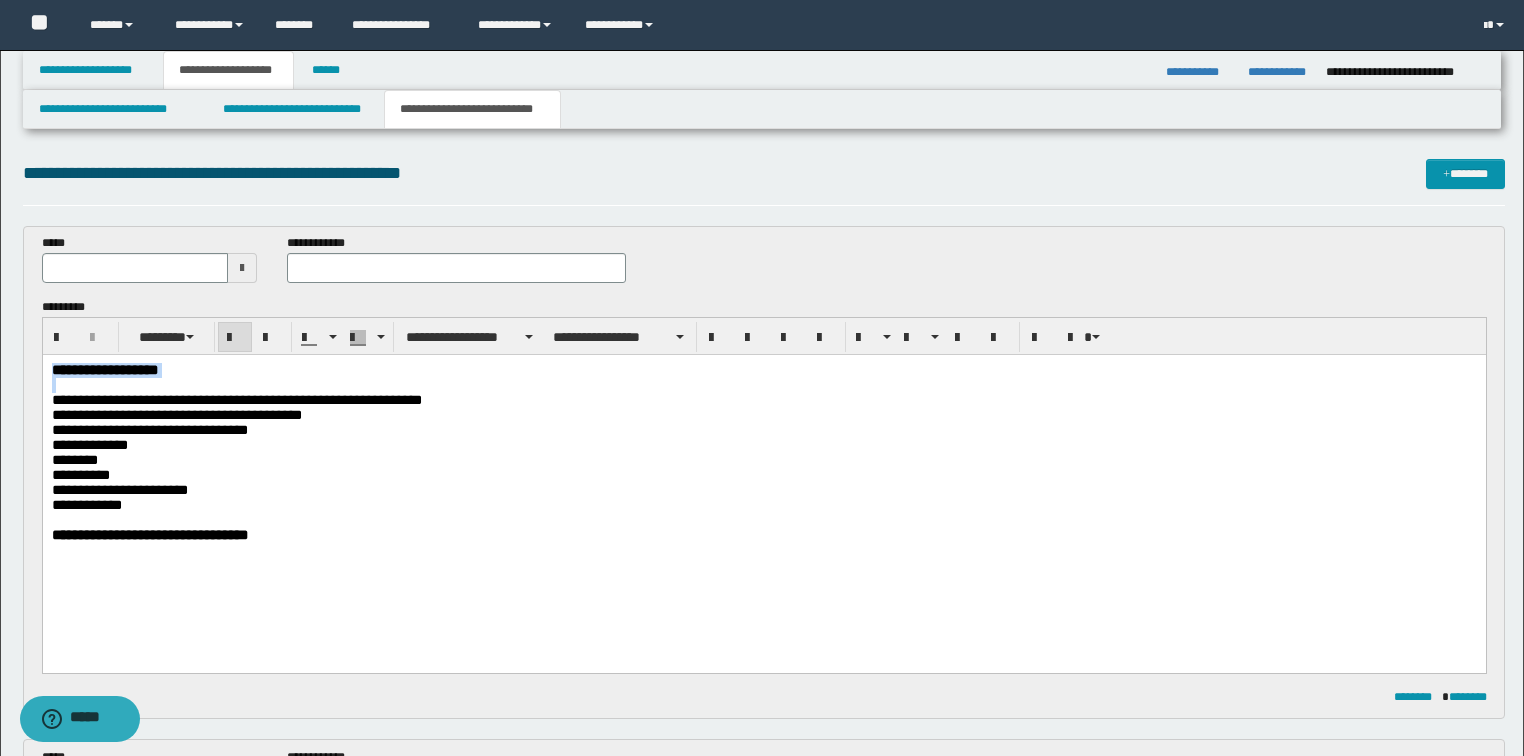 drag, startPoint x: 186, startPoint y: 385, endPoint x: 42, endPoint y: 702, distance: 348.1738 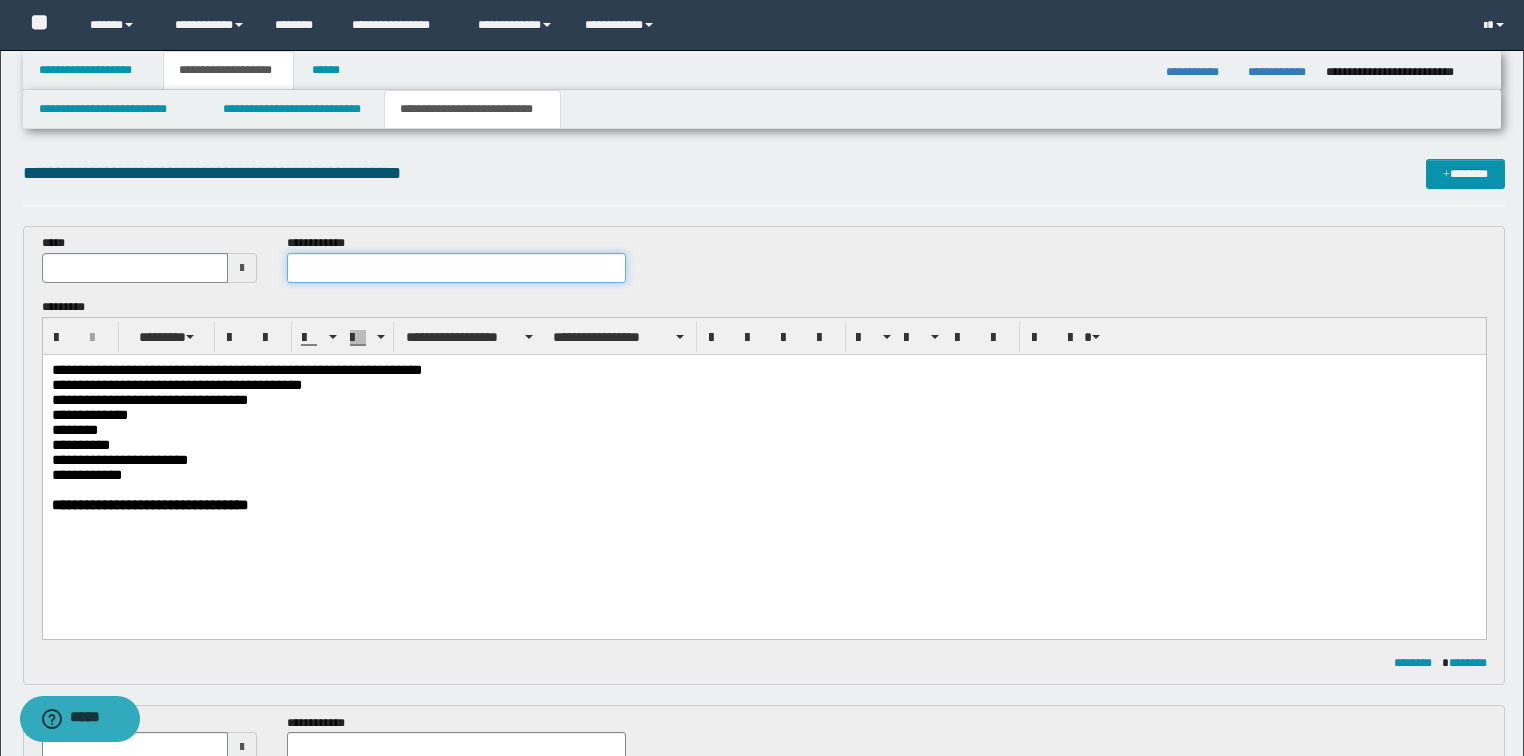 click at bounding box center [456, 268] 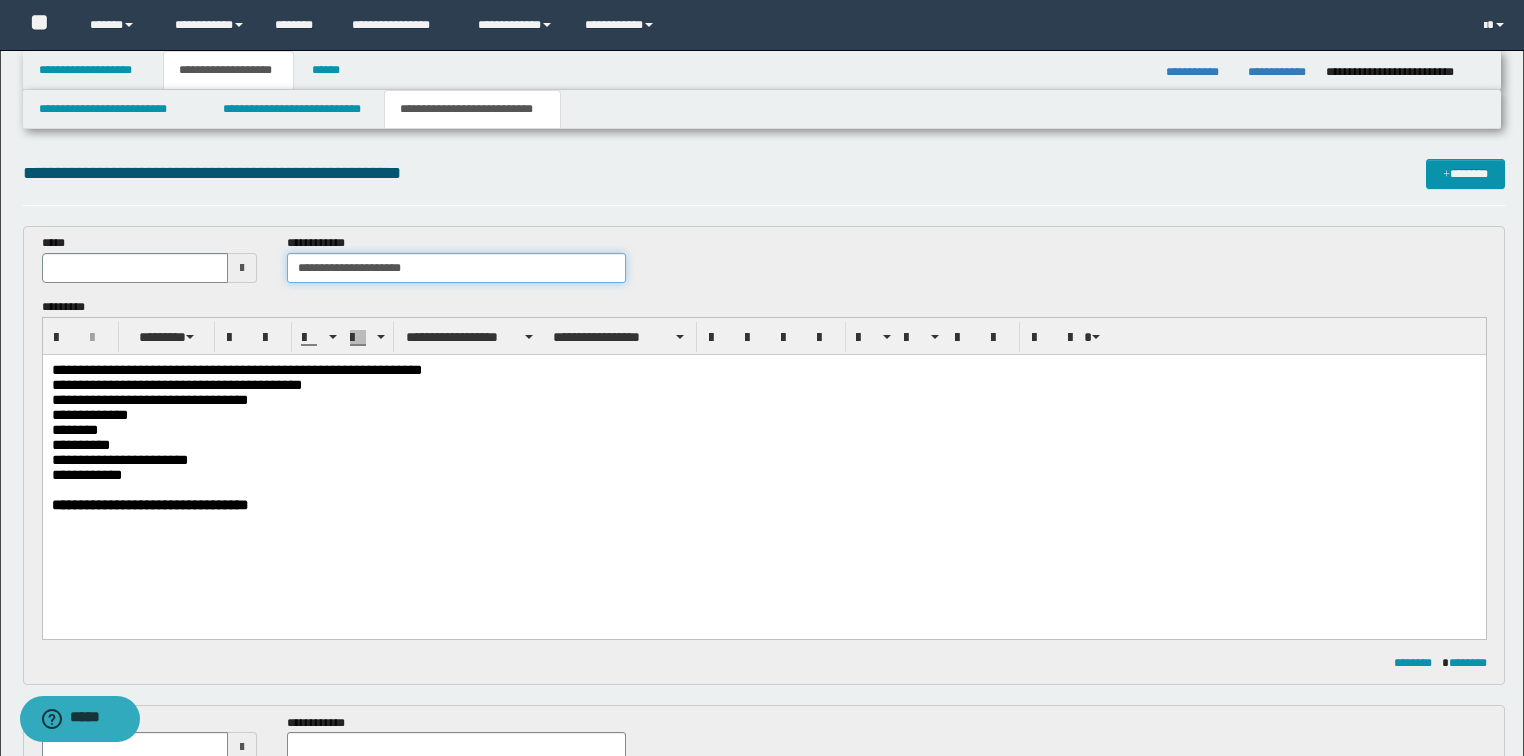 type 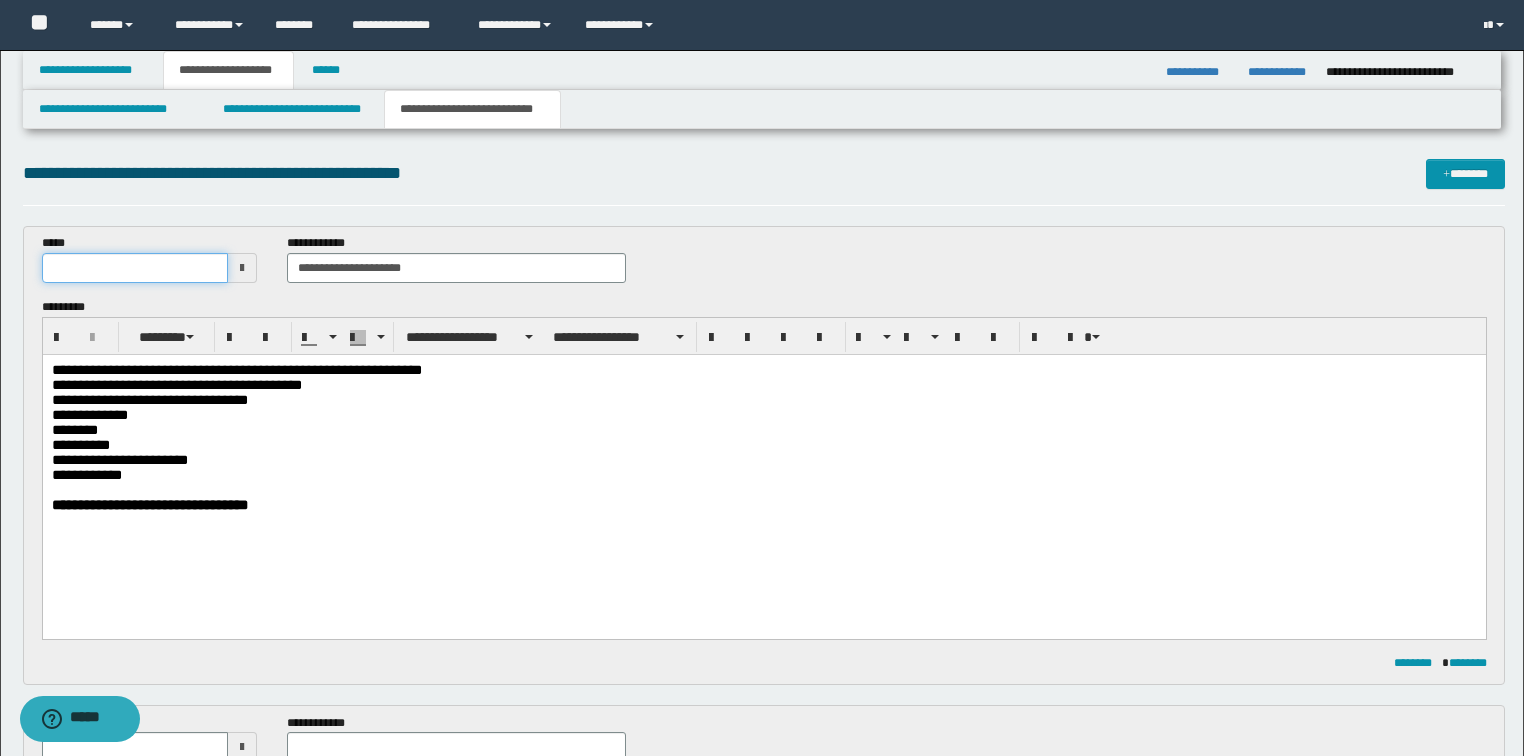 click at bounding box center [135, 268] 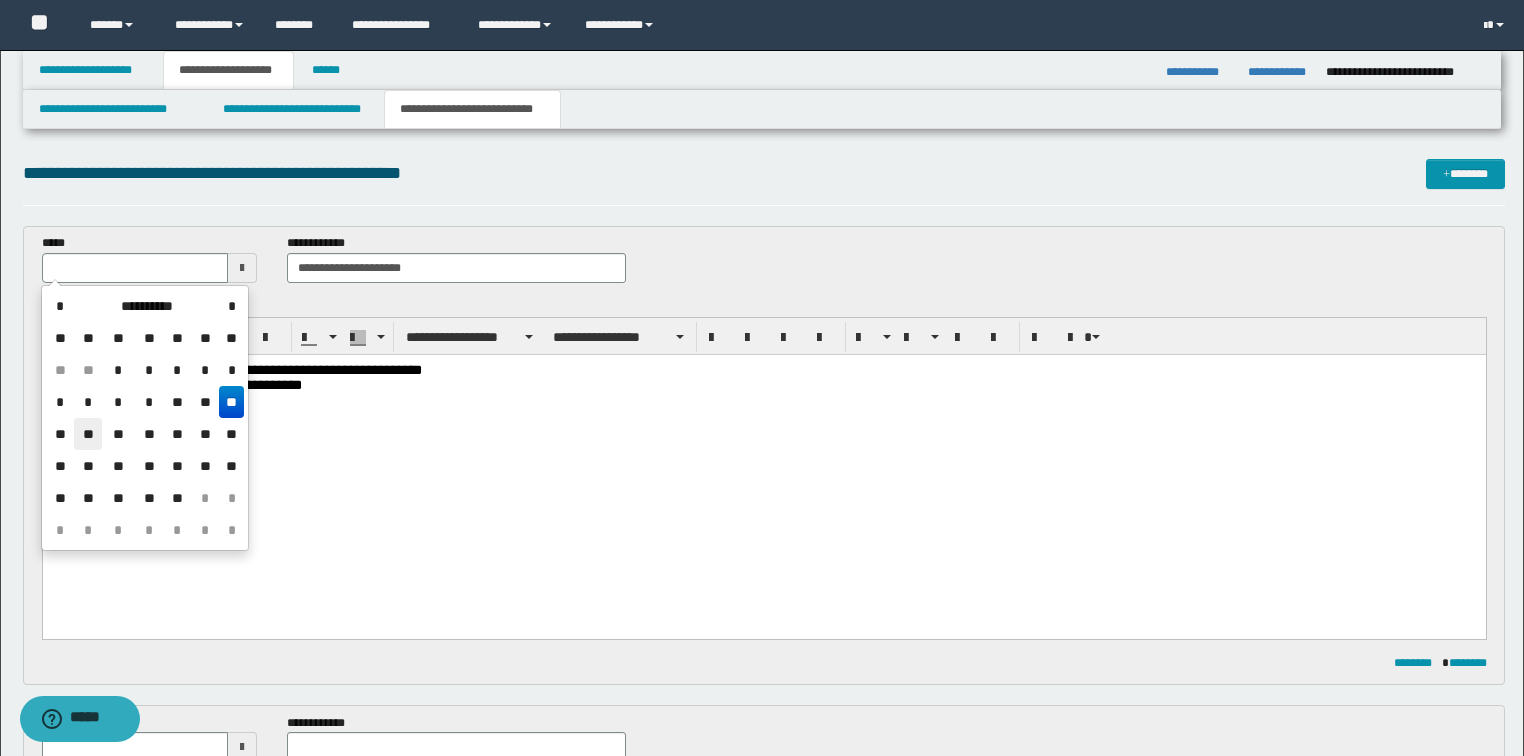 click on "**" at bounding box center [88, 434] 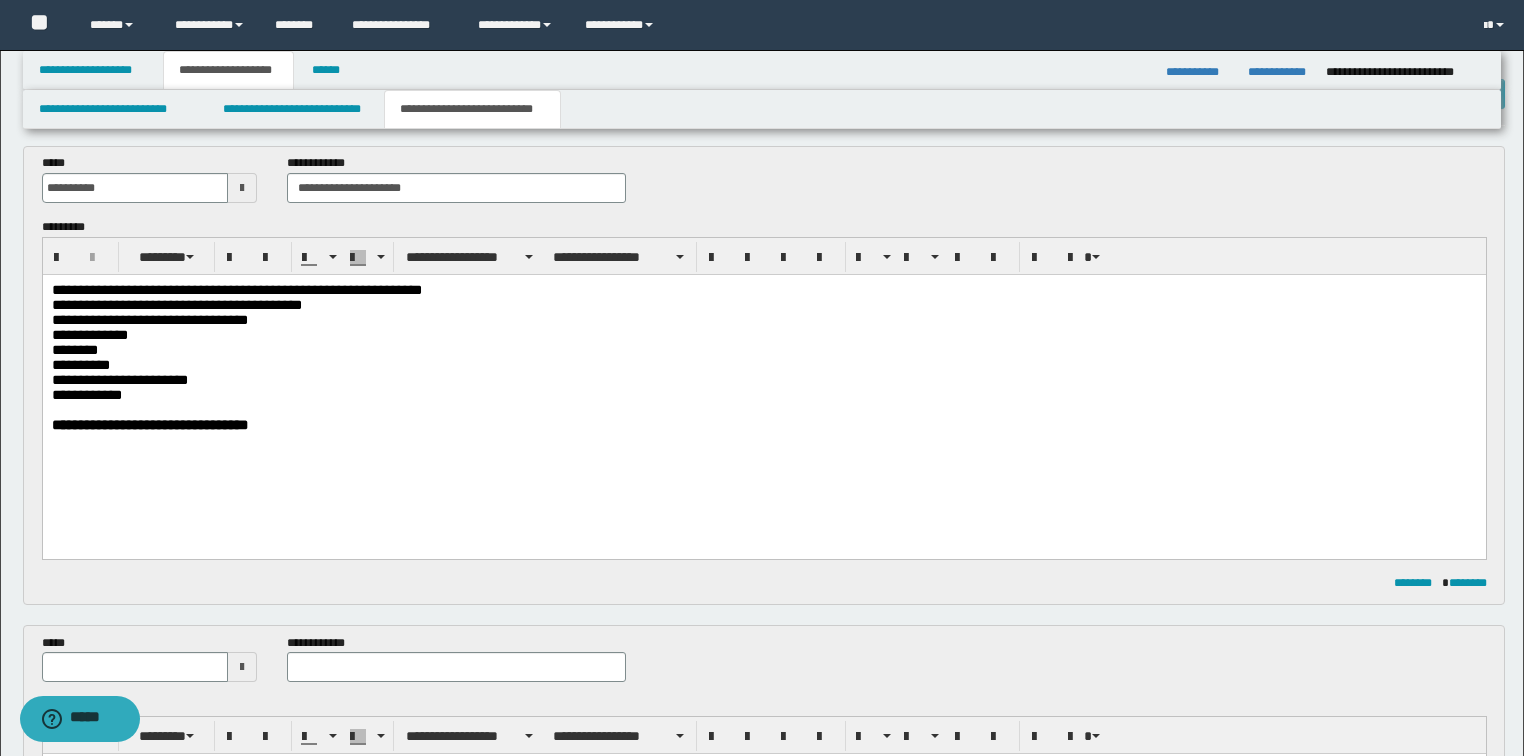 scroll, scrollTop: 160, scrollLeft: 0, axis: vertical 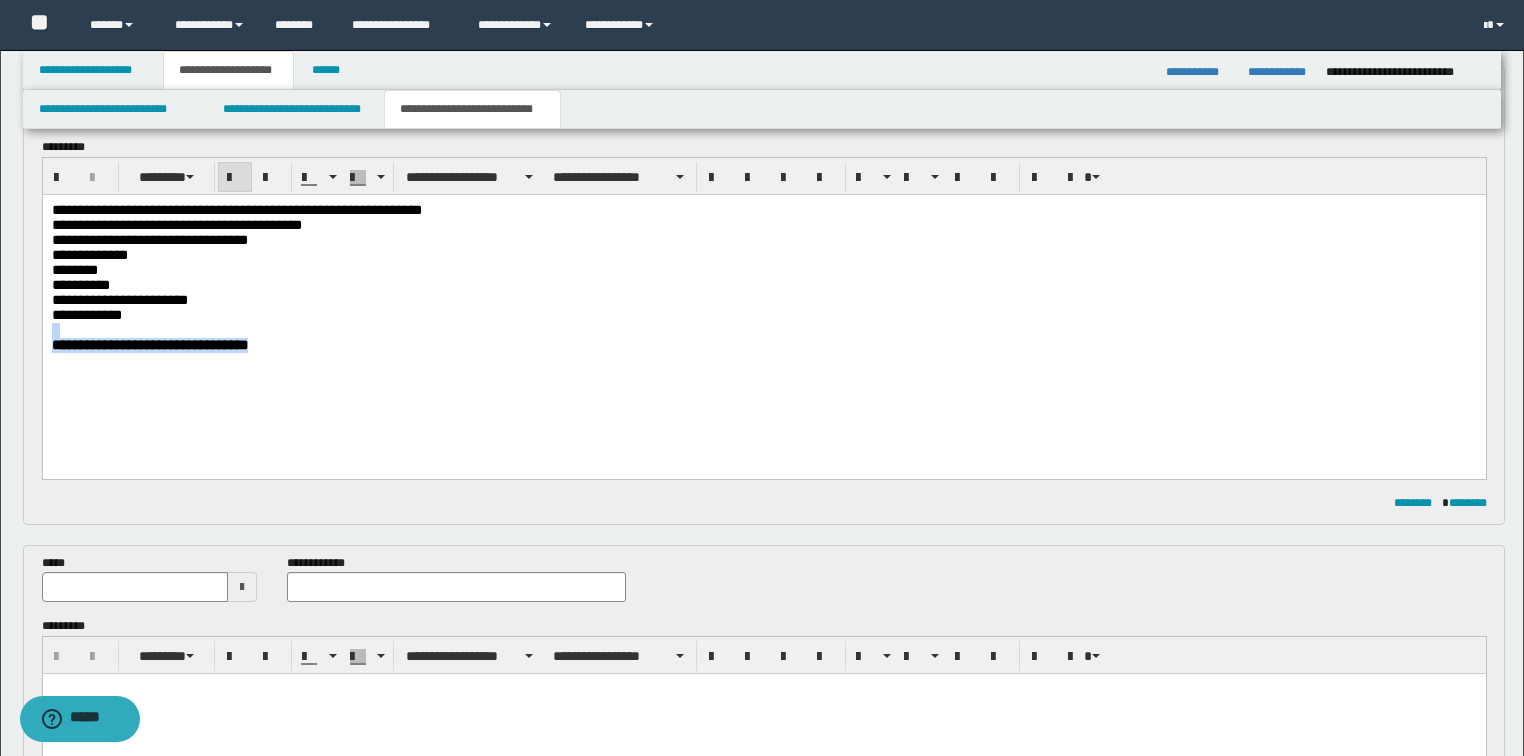 drag, startPoint x: 285, startPoint y: 361, endPoint x: 3, endPoint y: 337, distance: 283.01944 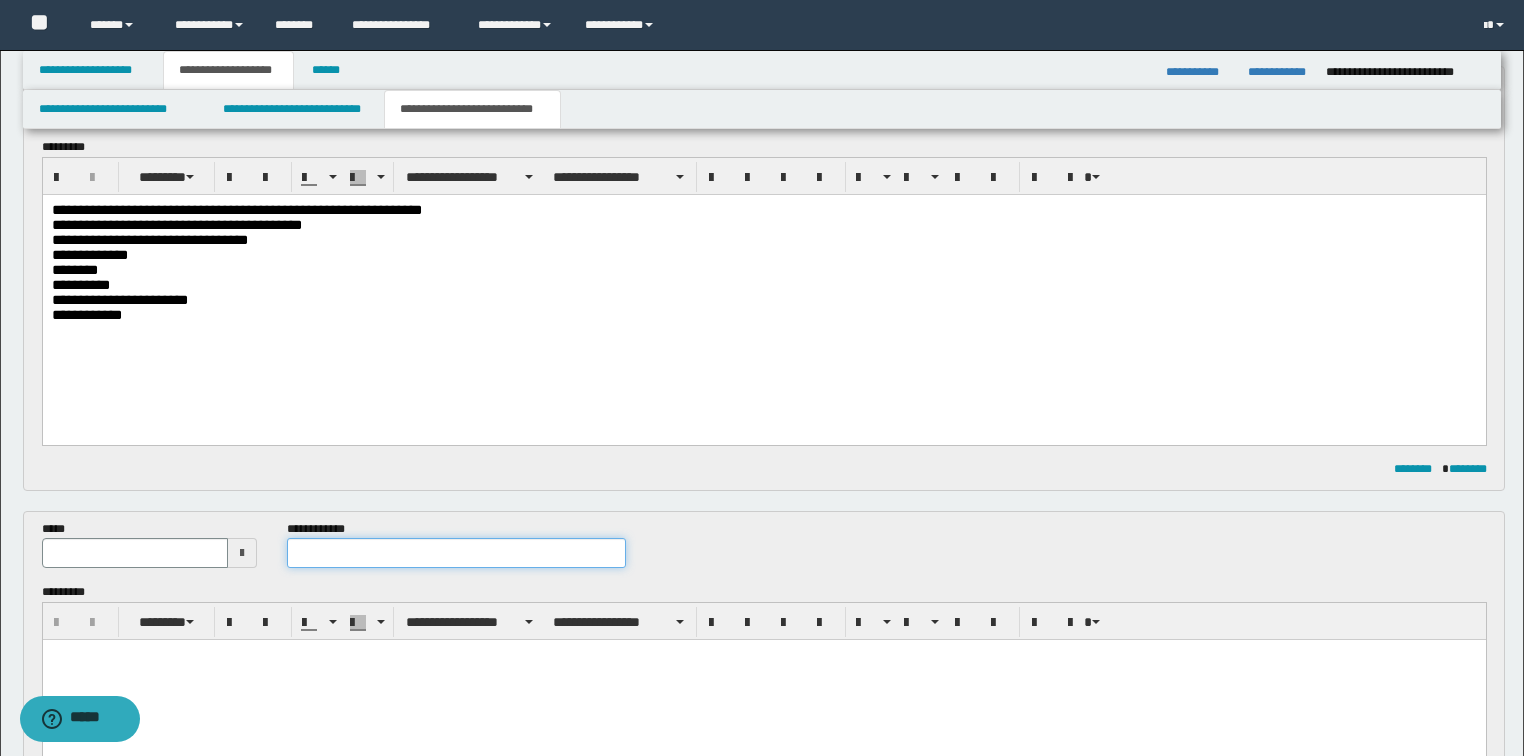 click at bounding box center (456, 553) 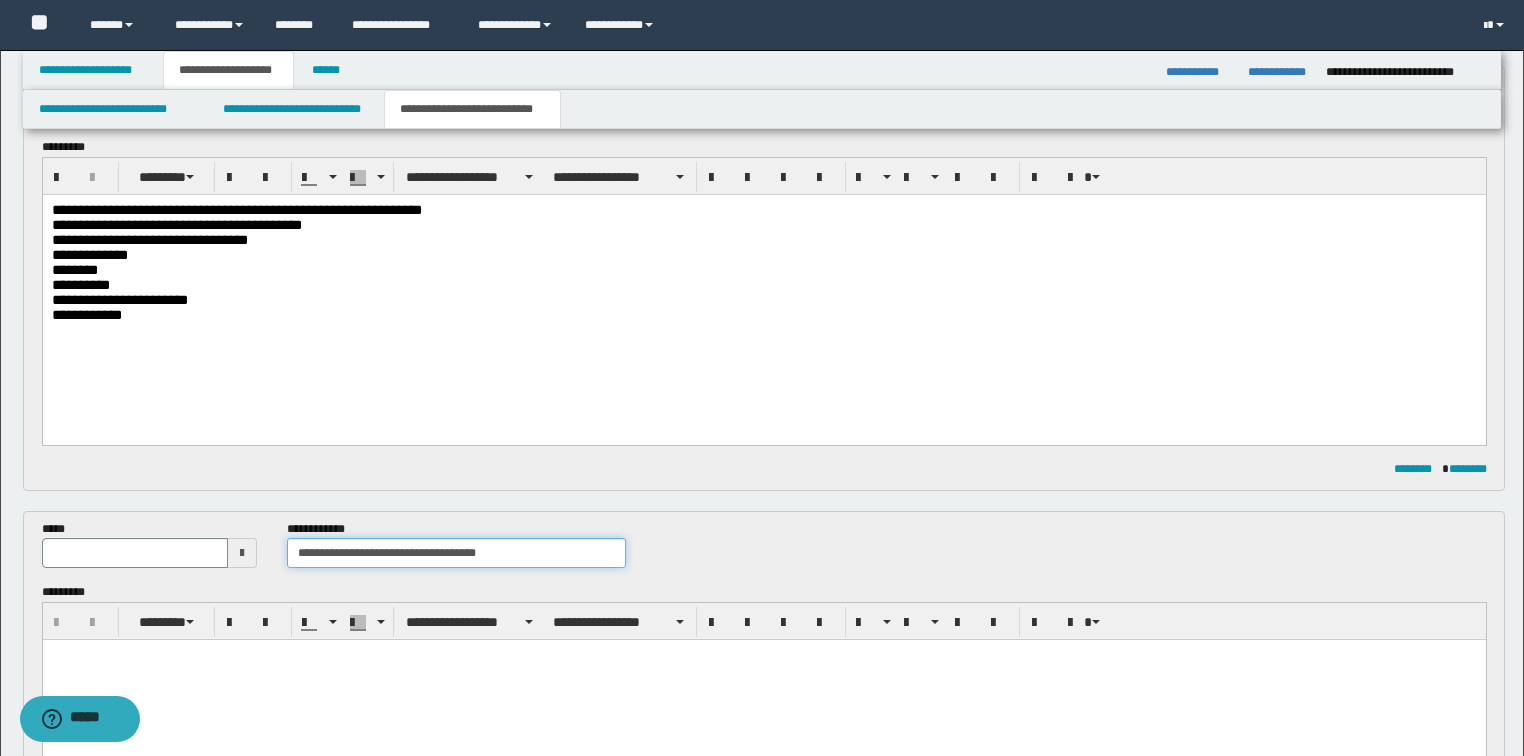 click on "**********" at bounding box center [456, 553] 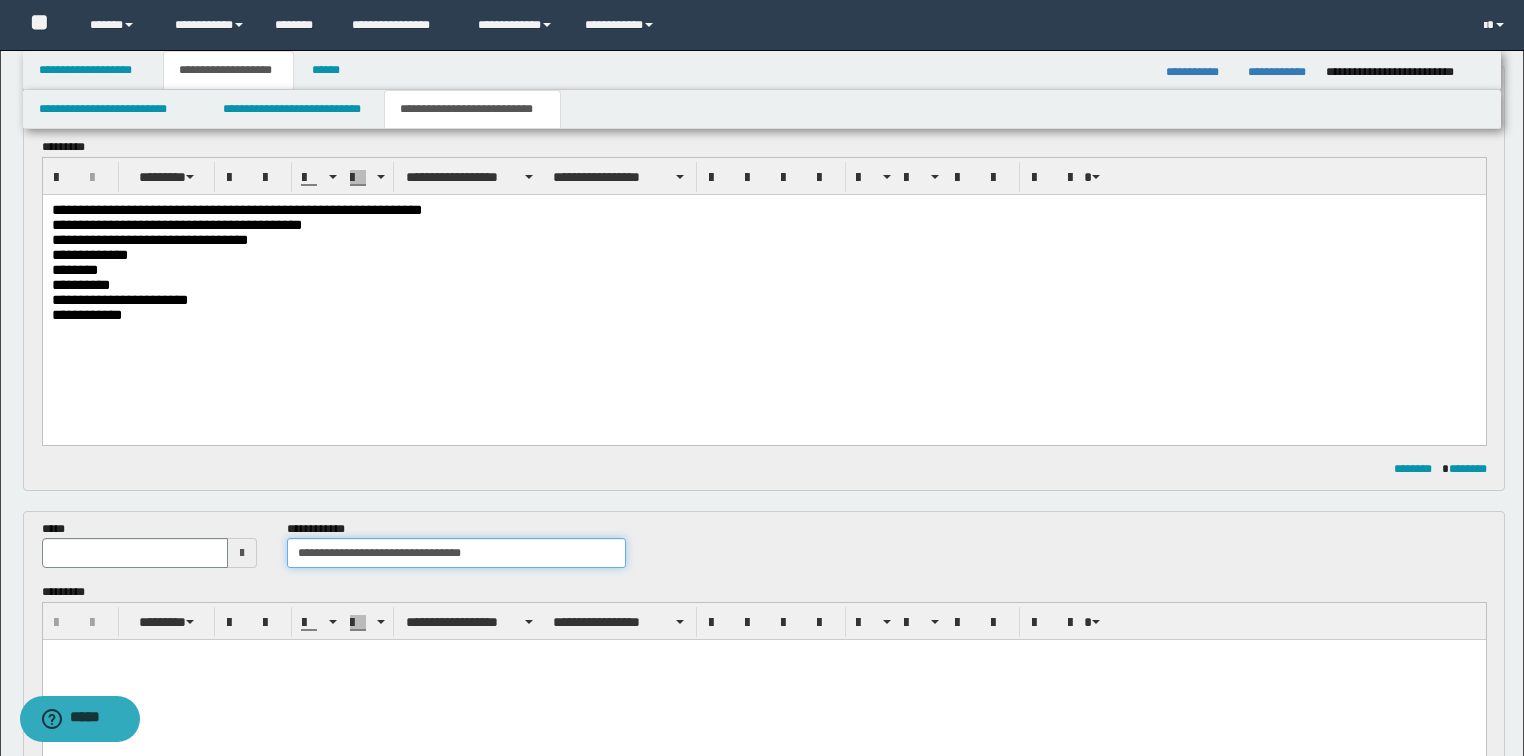 type on "**********" 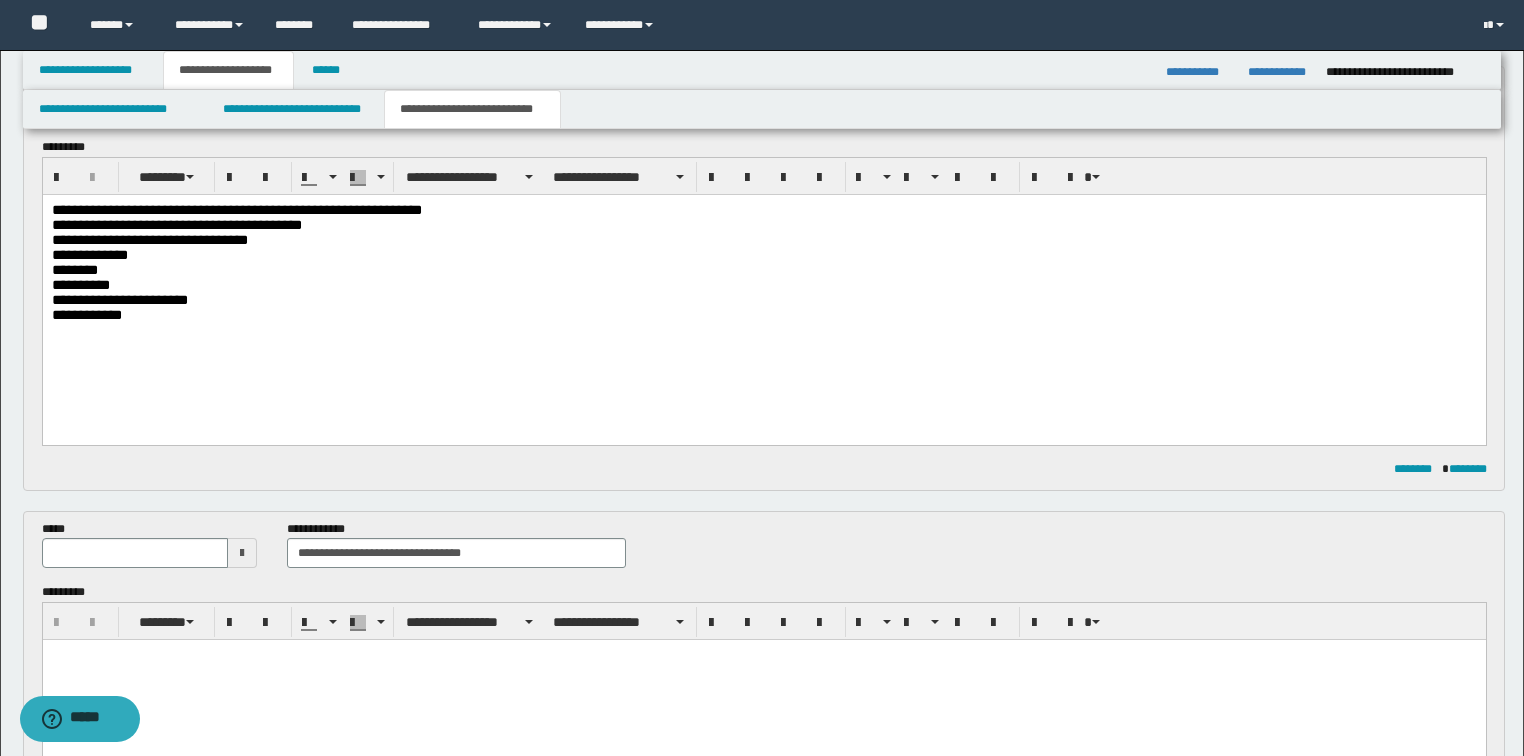 click at bounding box center (242, 553) 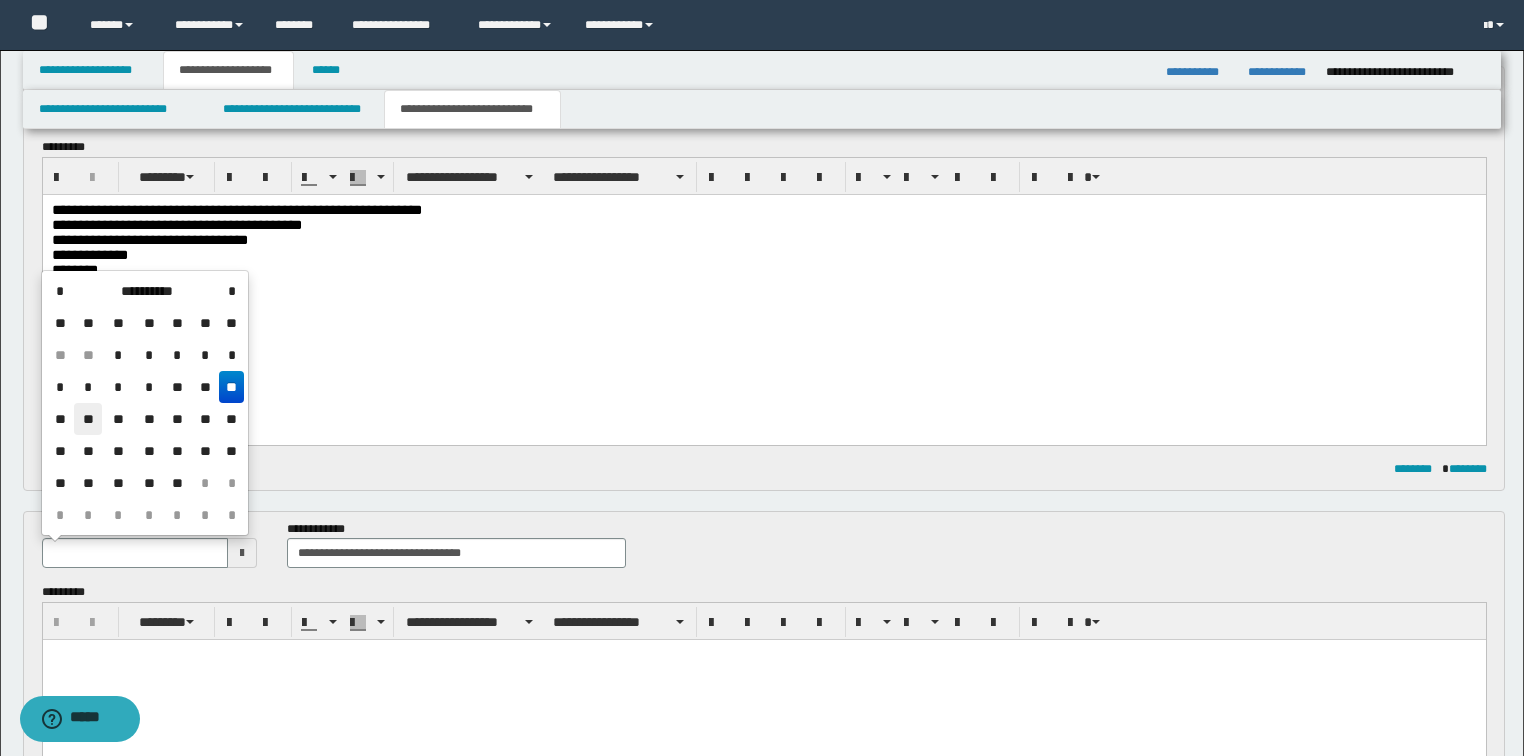 click on "**" at bounding box center (88, 419) 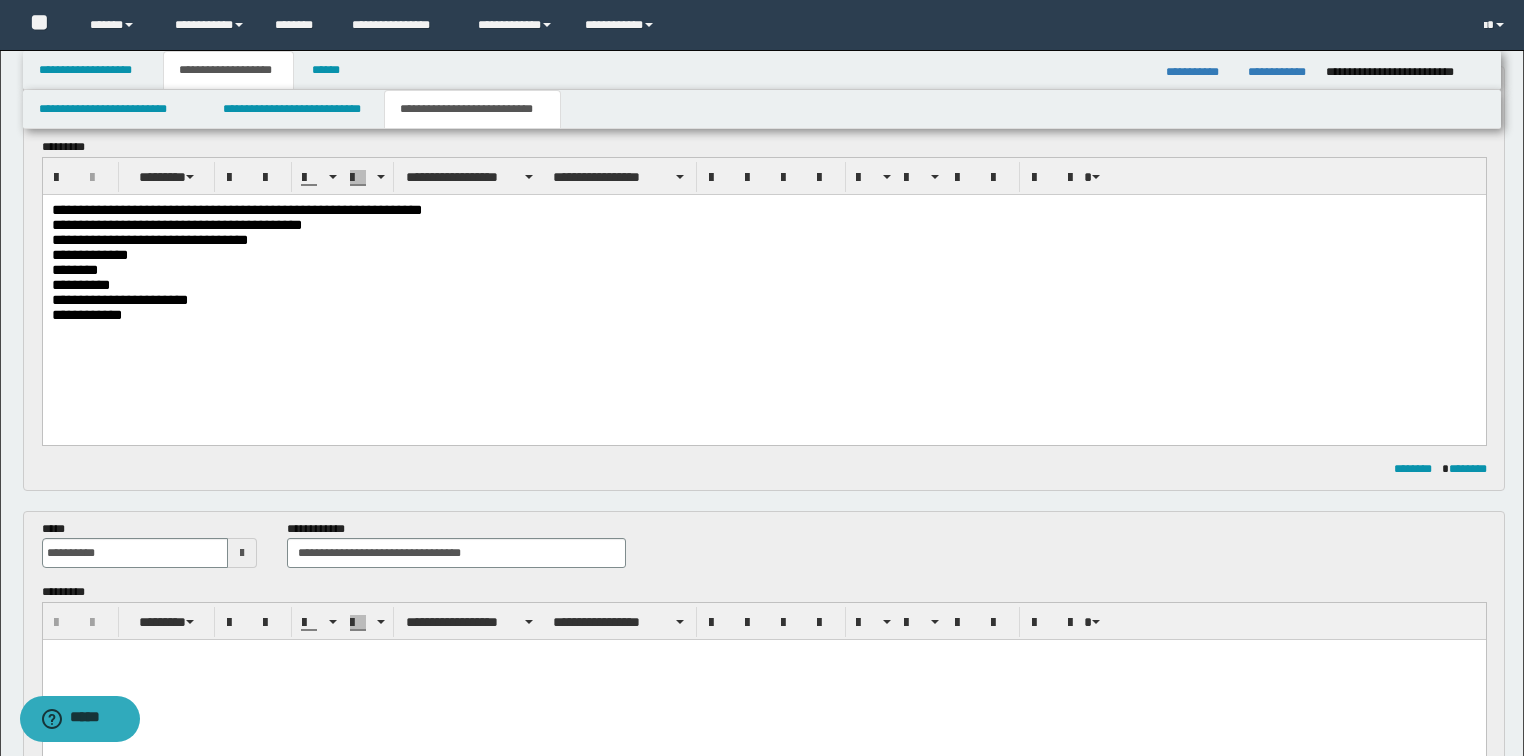click on "**********" at bounding box center [89, 254] 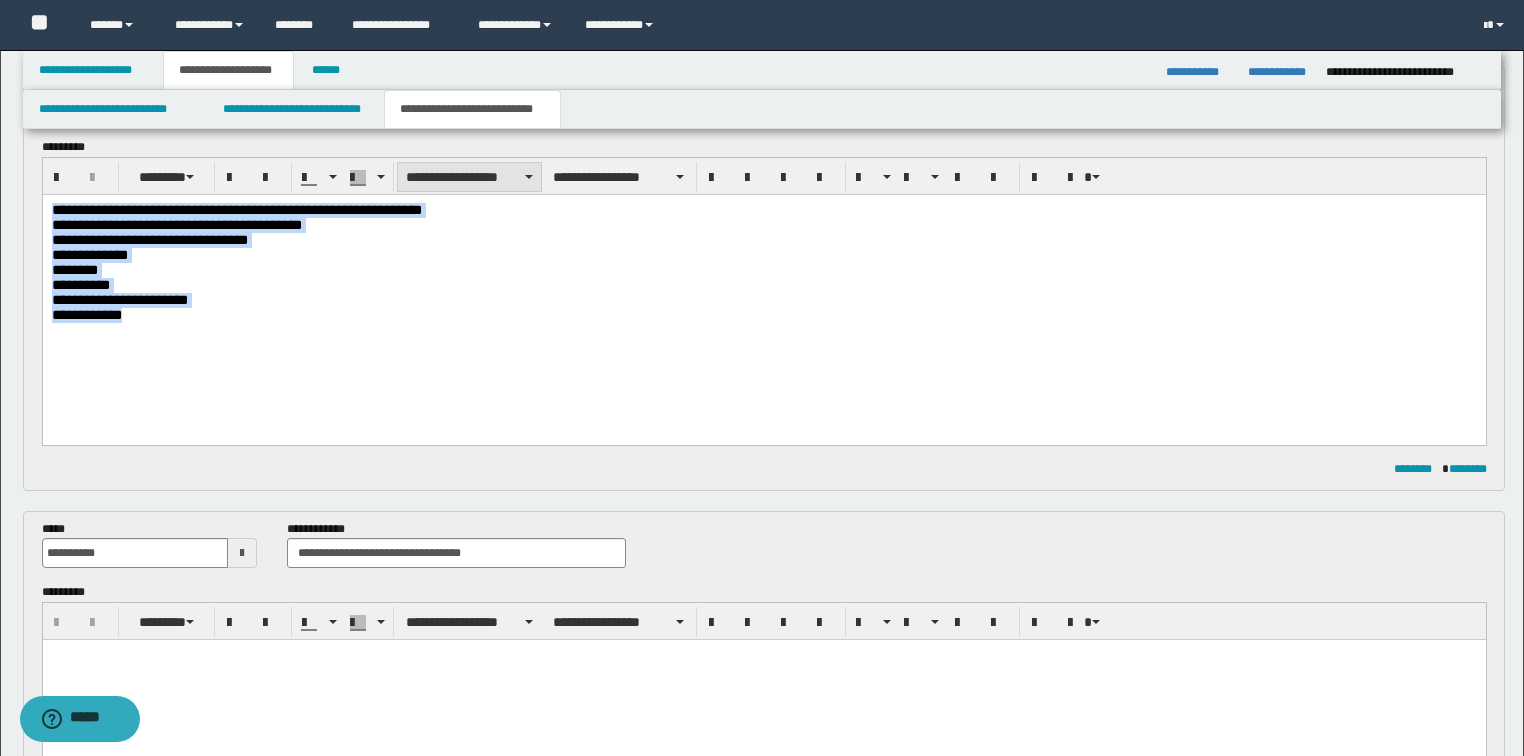 click on "**********" at bounding box center [469, 177] 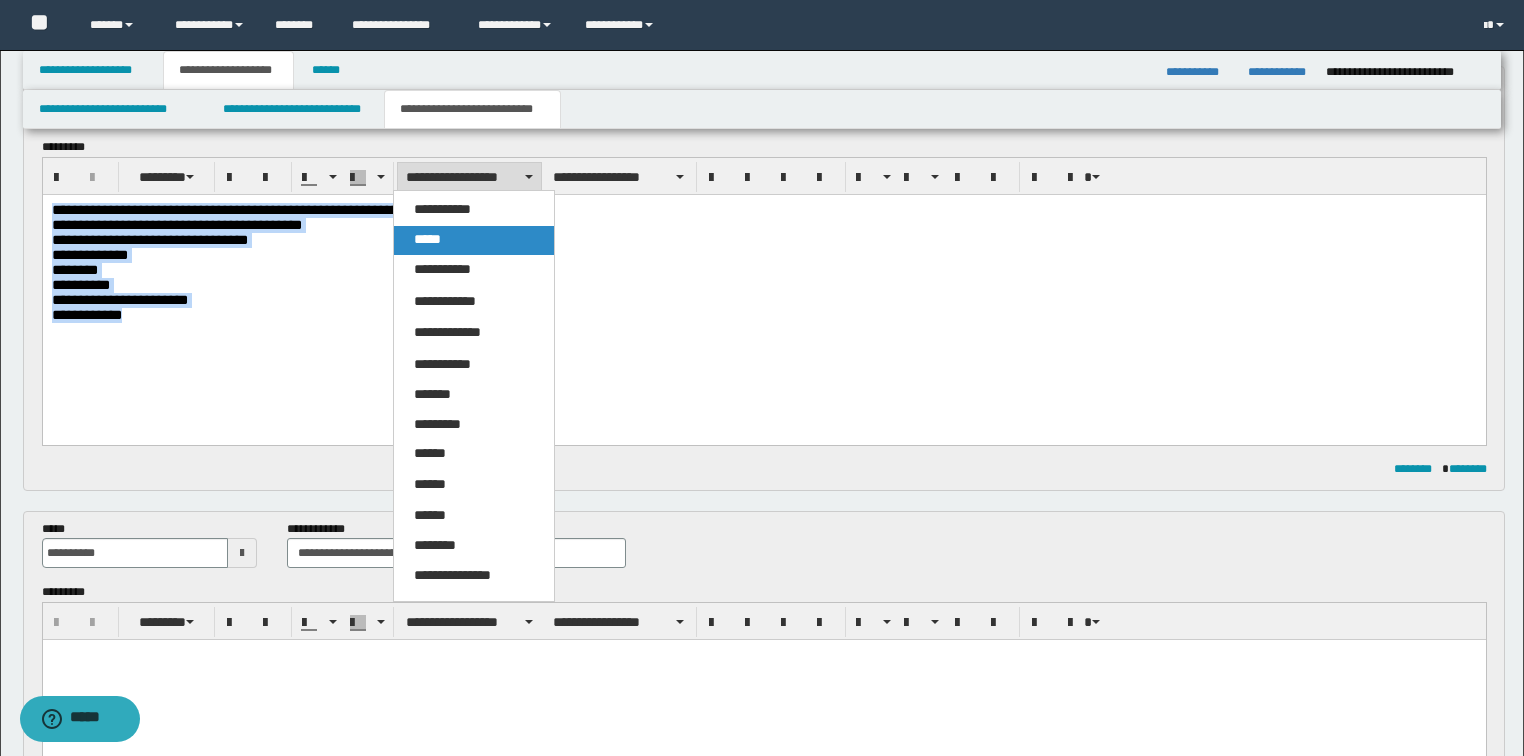 click on "*****" at bounding box center (474, 240) 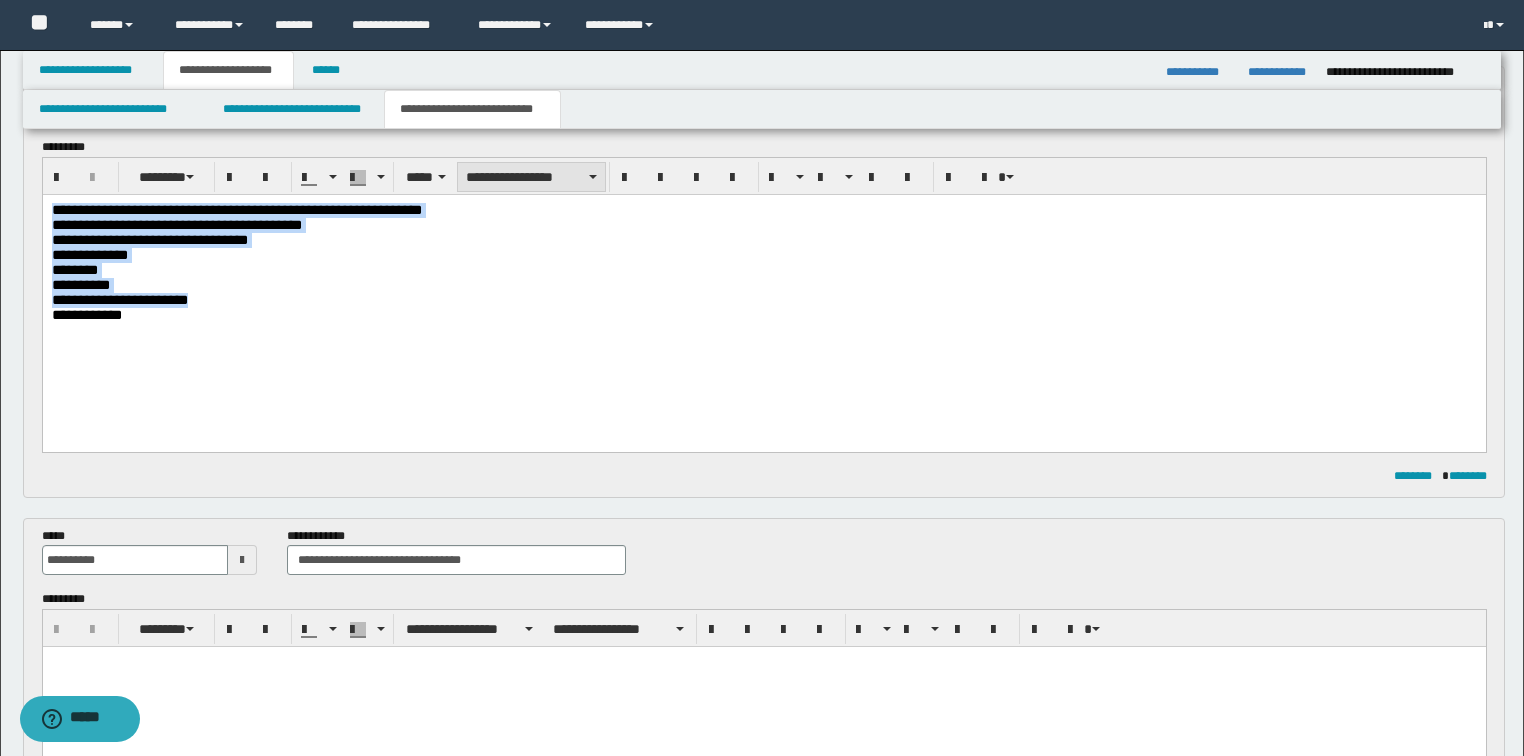 click on "**********" at bounding box center [531, 177] 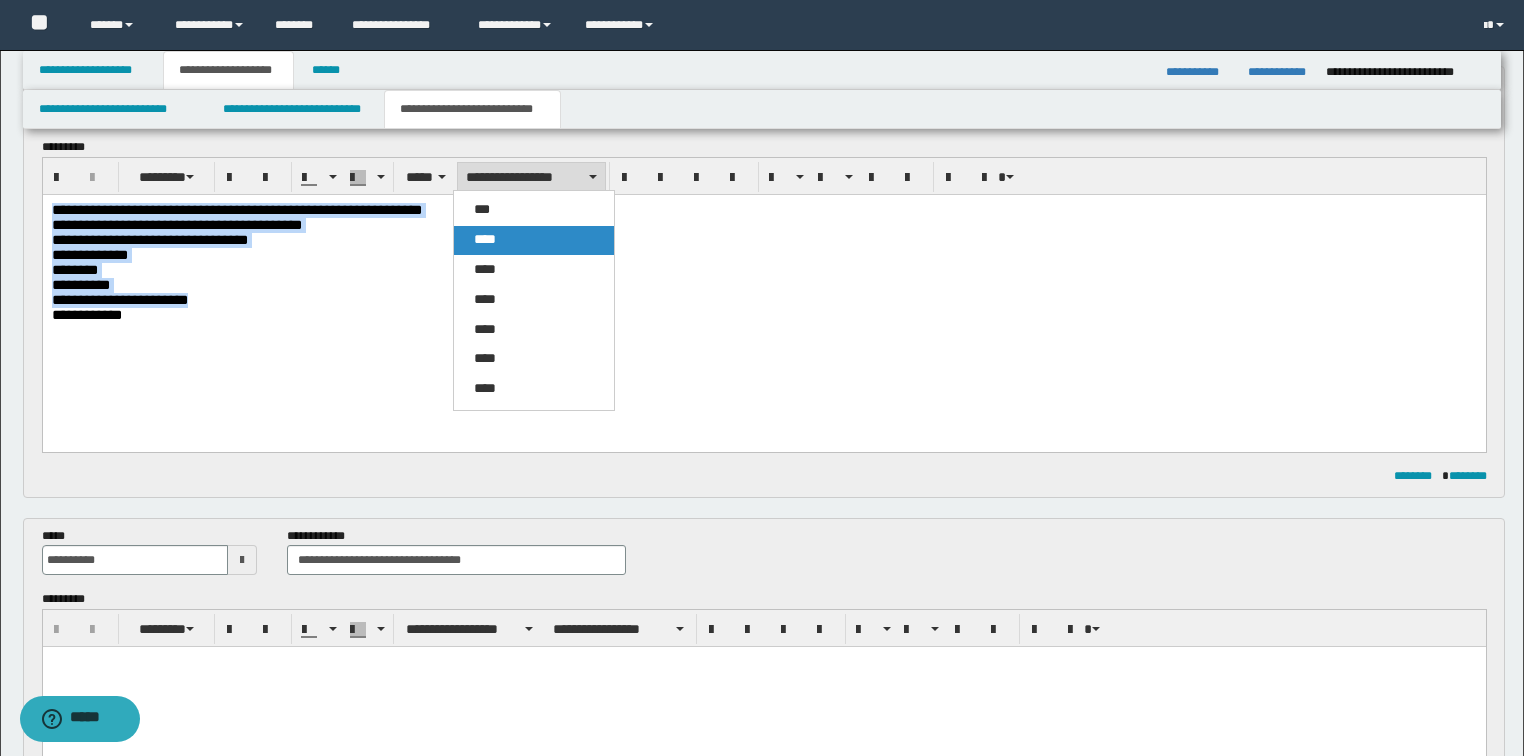 click on "****" at bounding box center (485, 239) 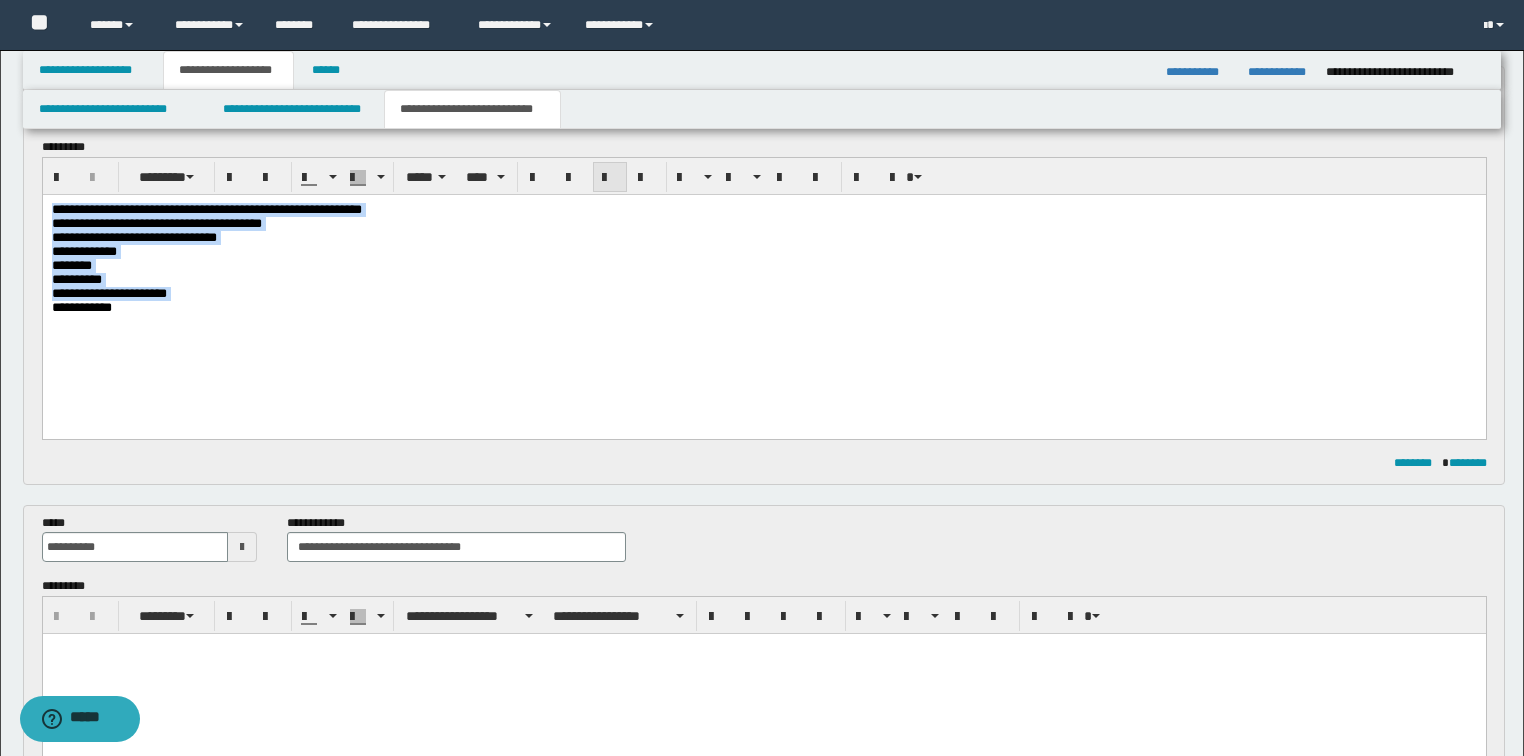 click at bounding box center (610, 177) 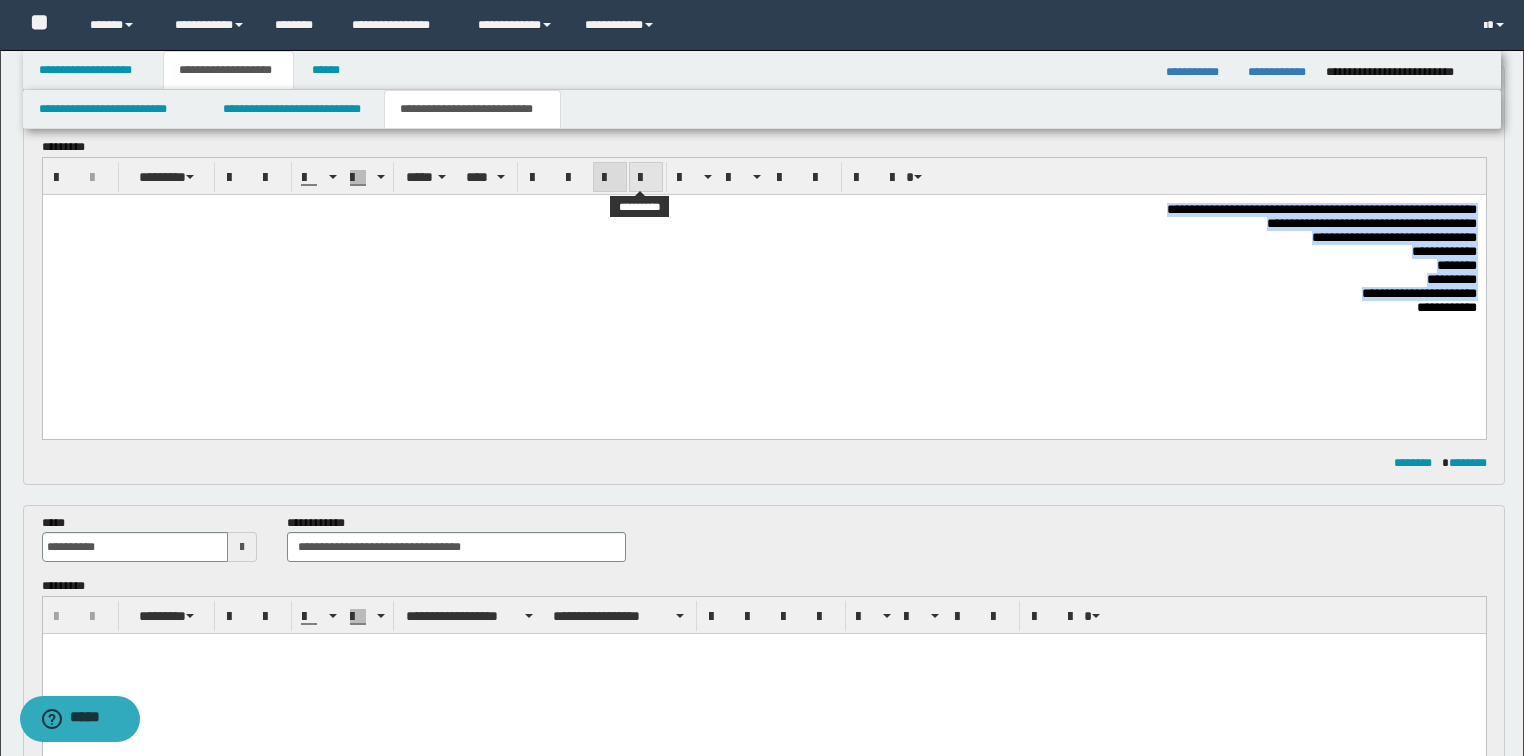 click at bounding box center [646, 178] 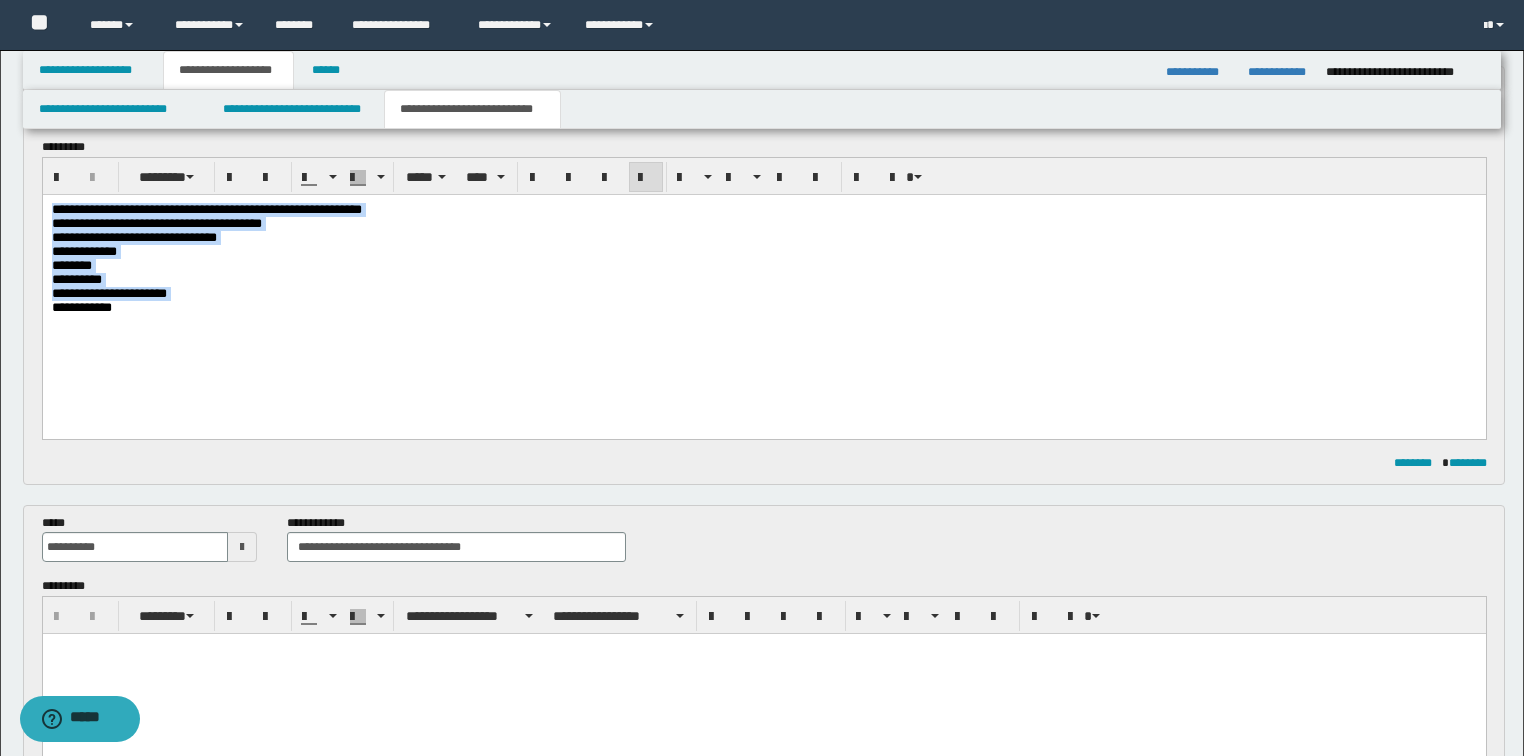click at bounding box center [646, 178] 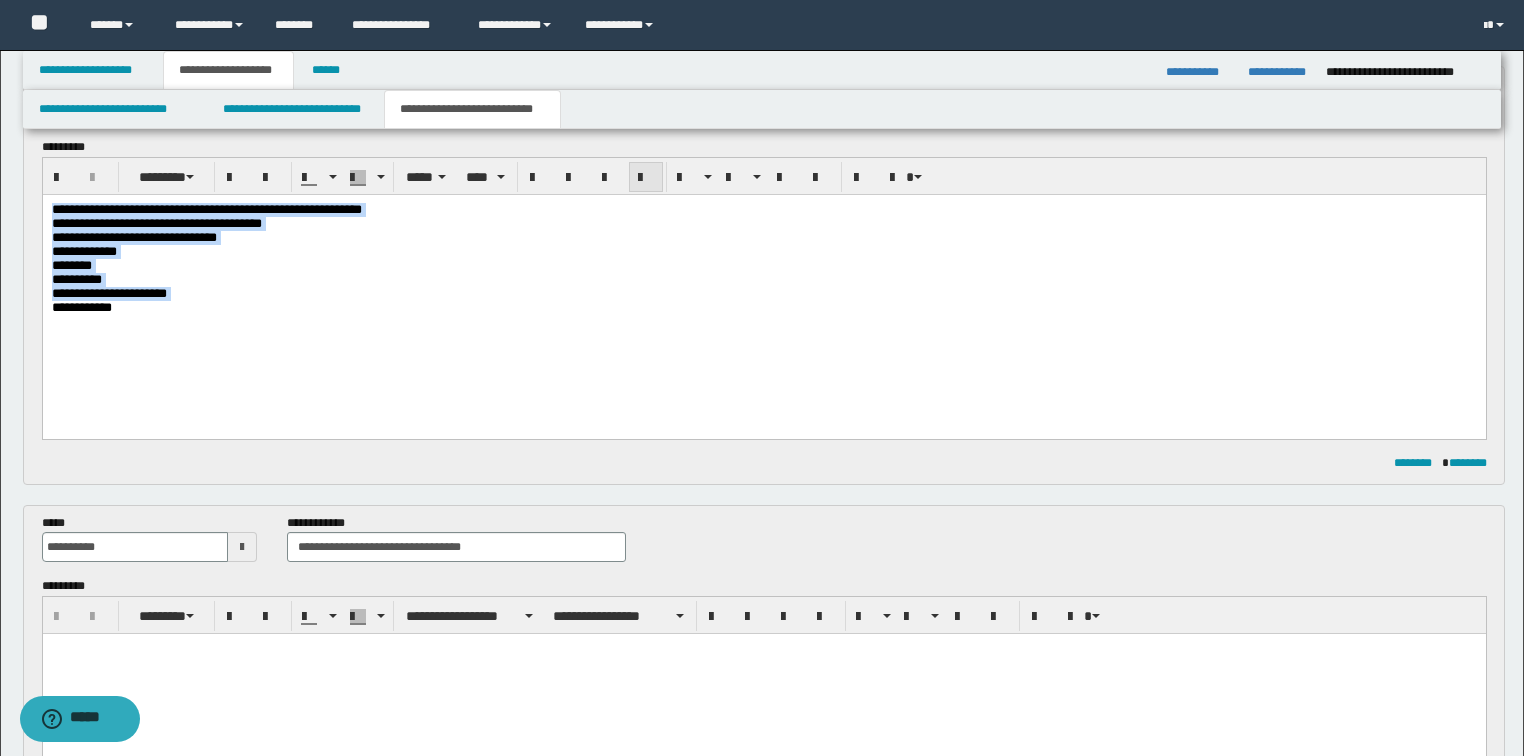 click at bounding box center (646, 178) 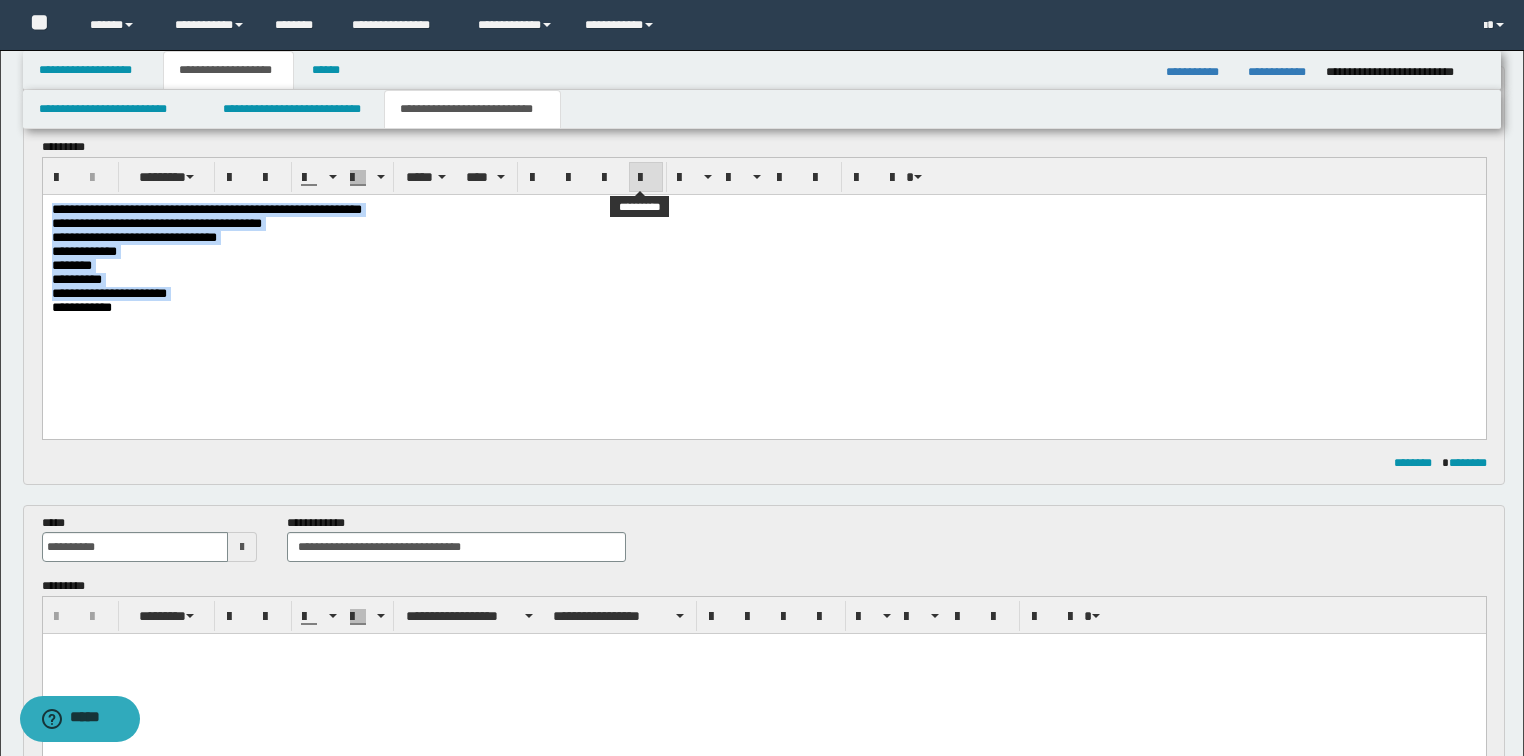 click at bounding box center [646, 178] 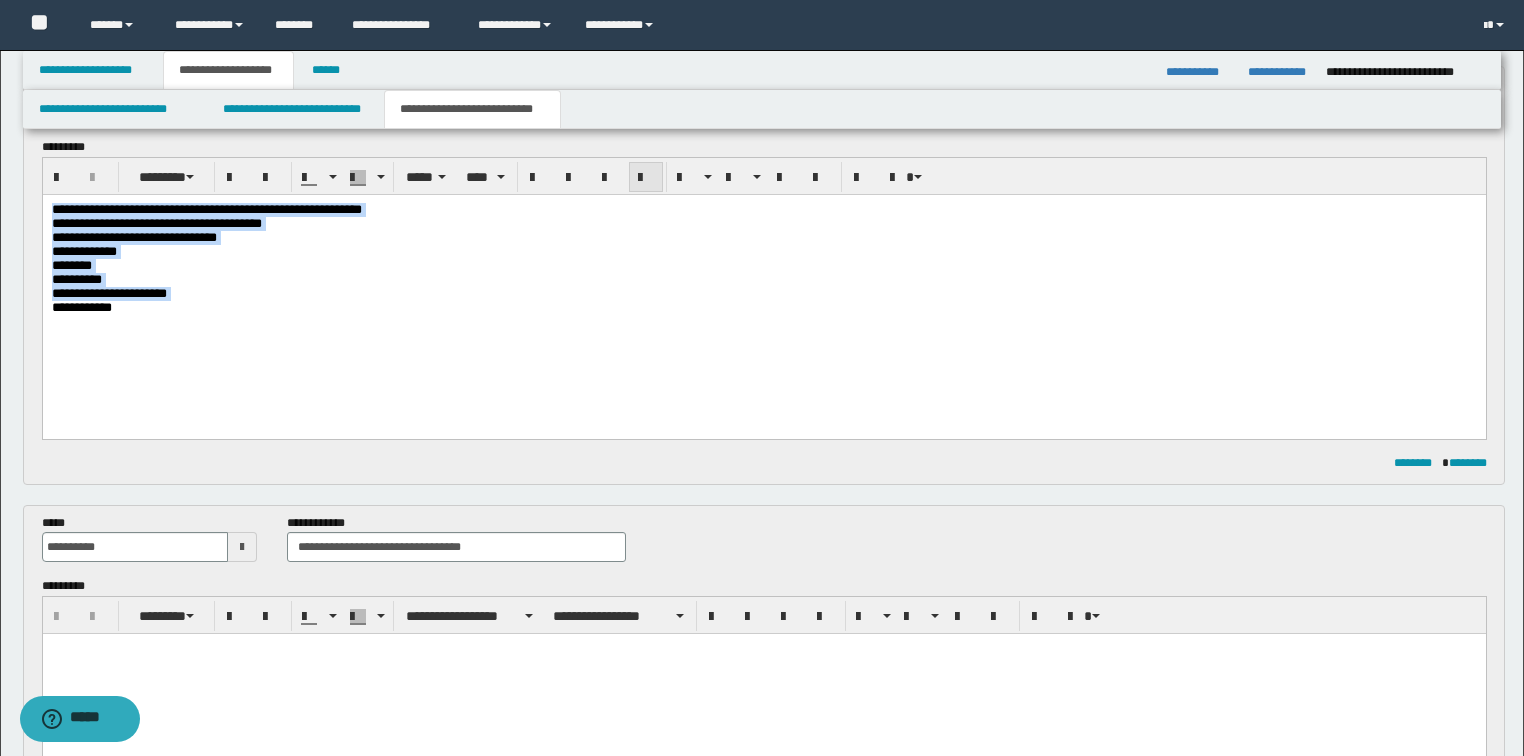 drag, startPoint x: 643, startPoint y: 183, endPoint x: 598, endPoint y: 0, distance: 188.45158 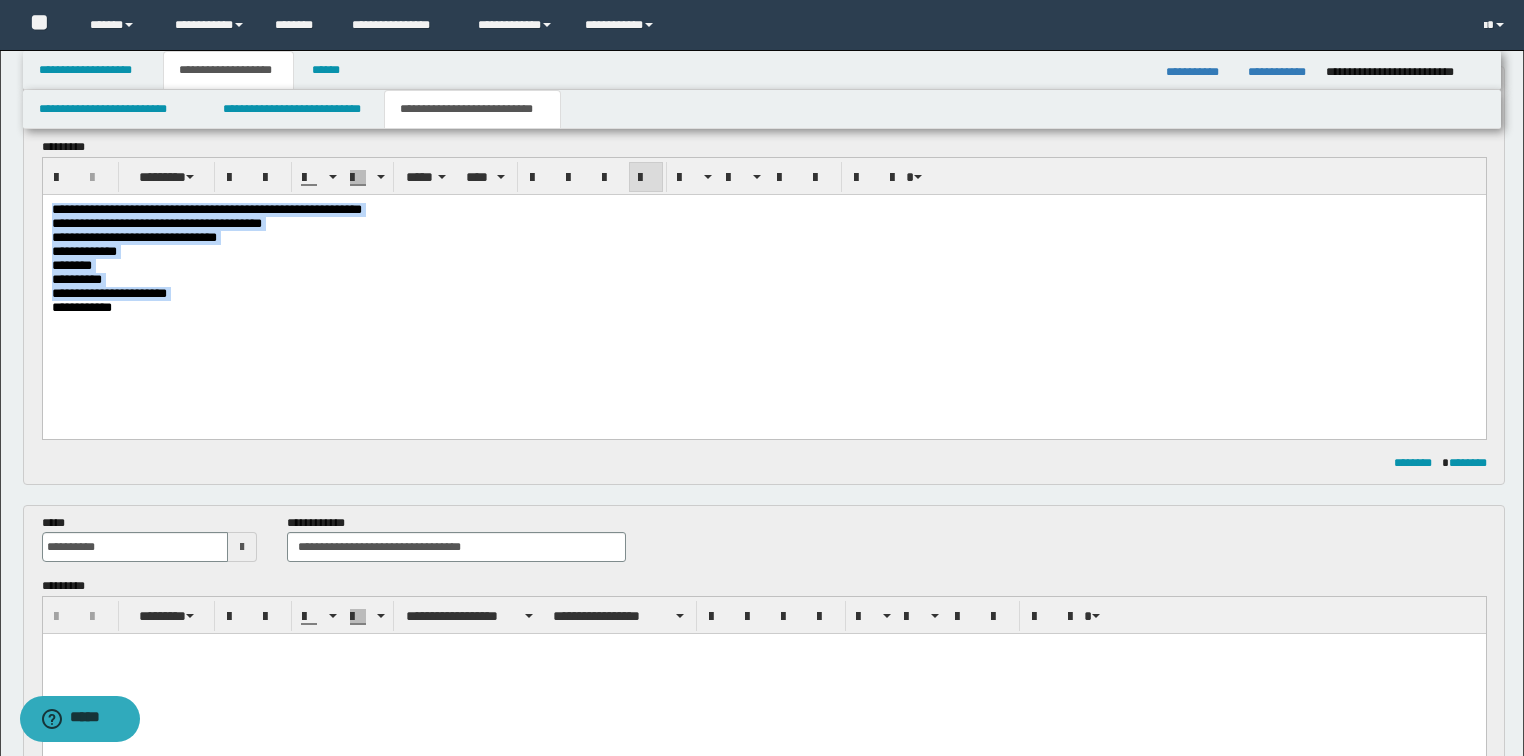 click on "********" at bounding box center (763, 265) 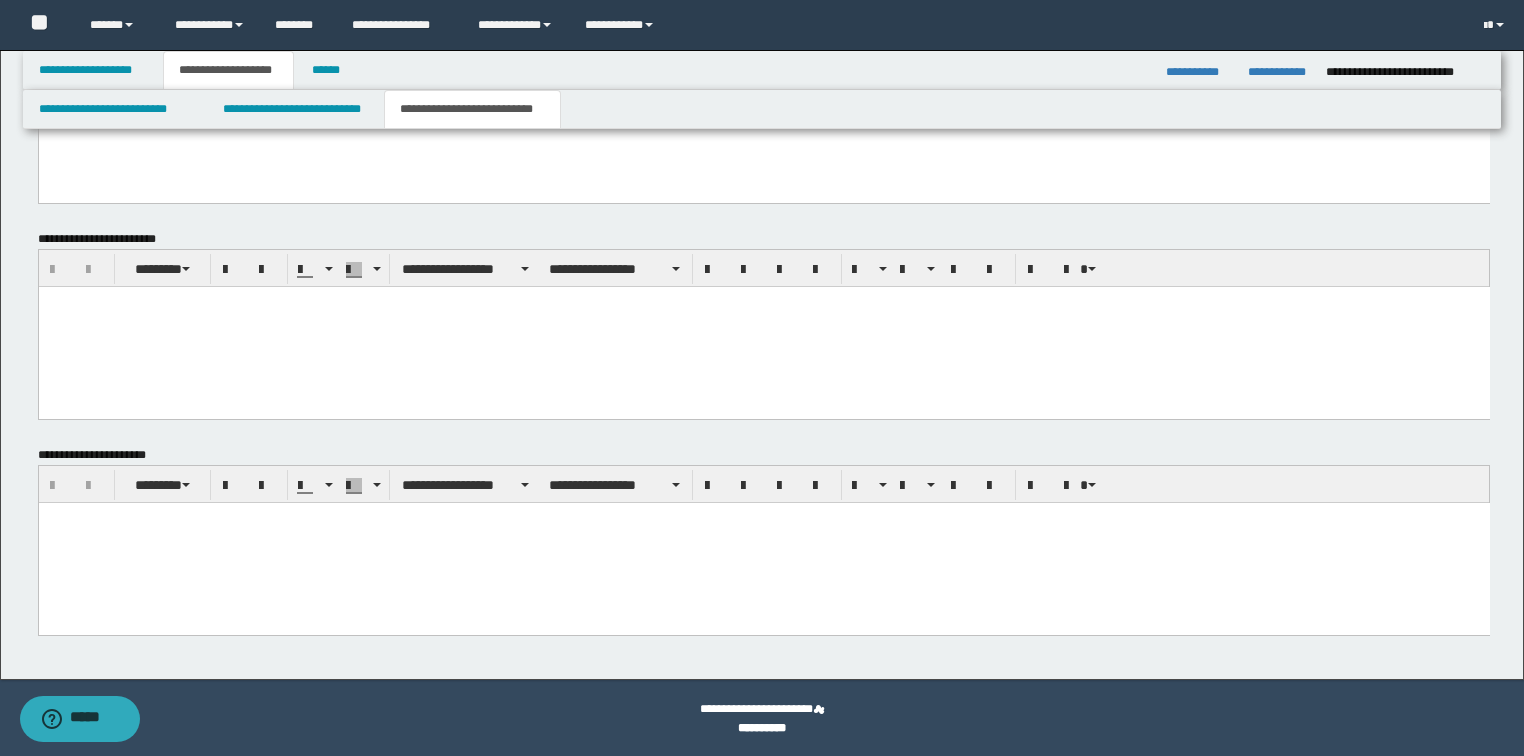scroll, scrollTop: 1195, scrollLeft: 0, axis: vertical 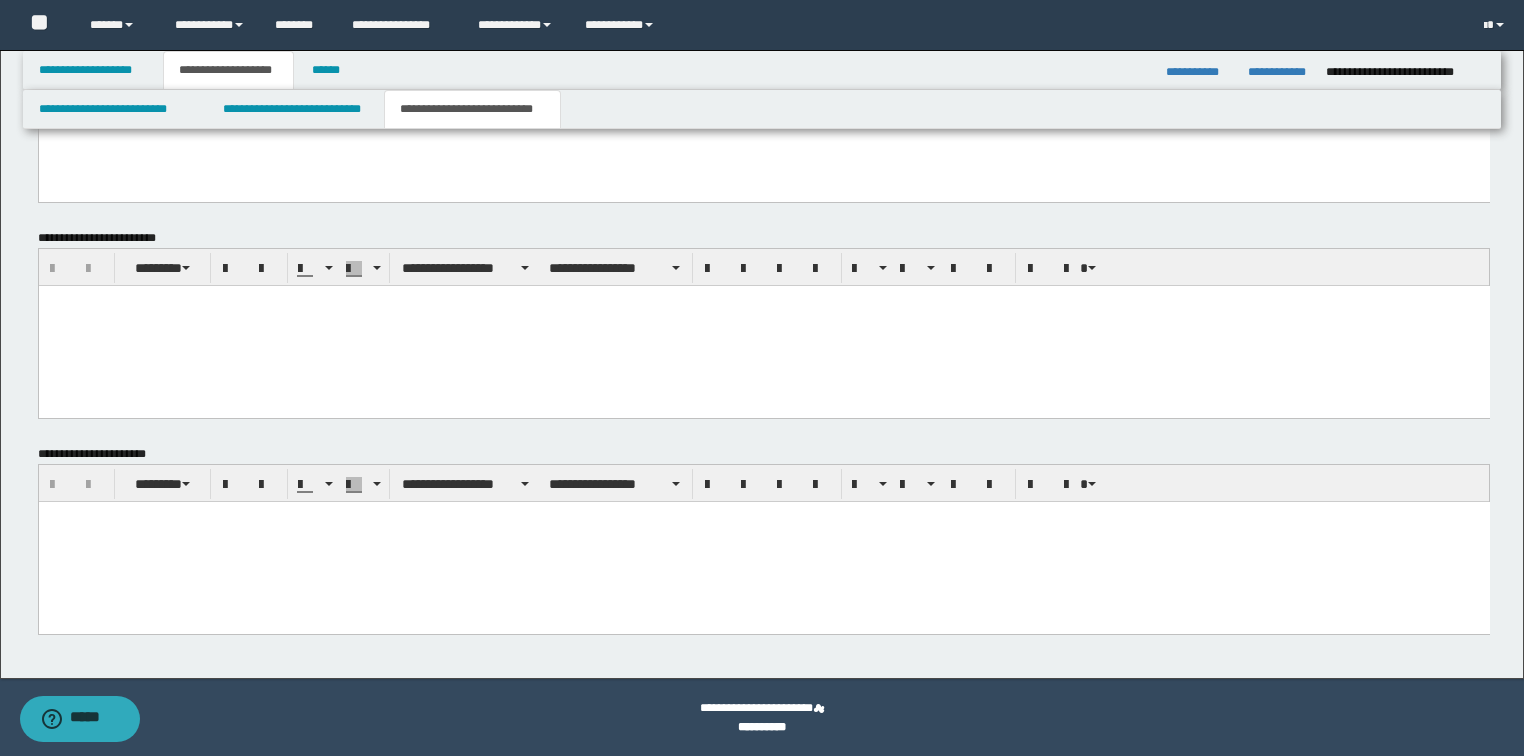 click at bounding box center (763, 541) 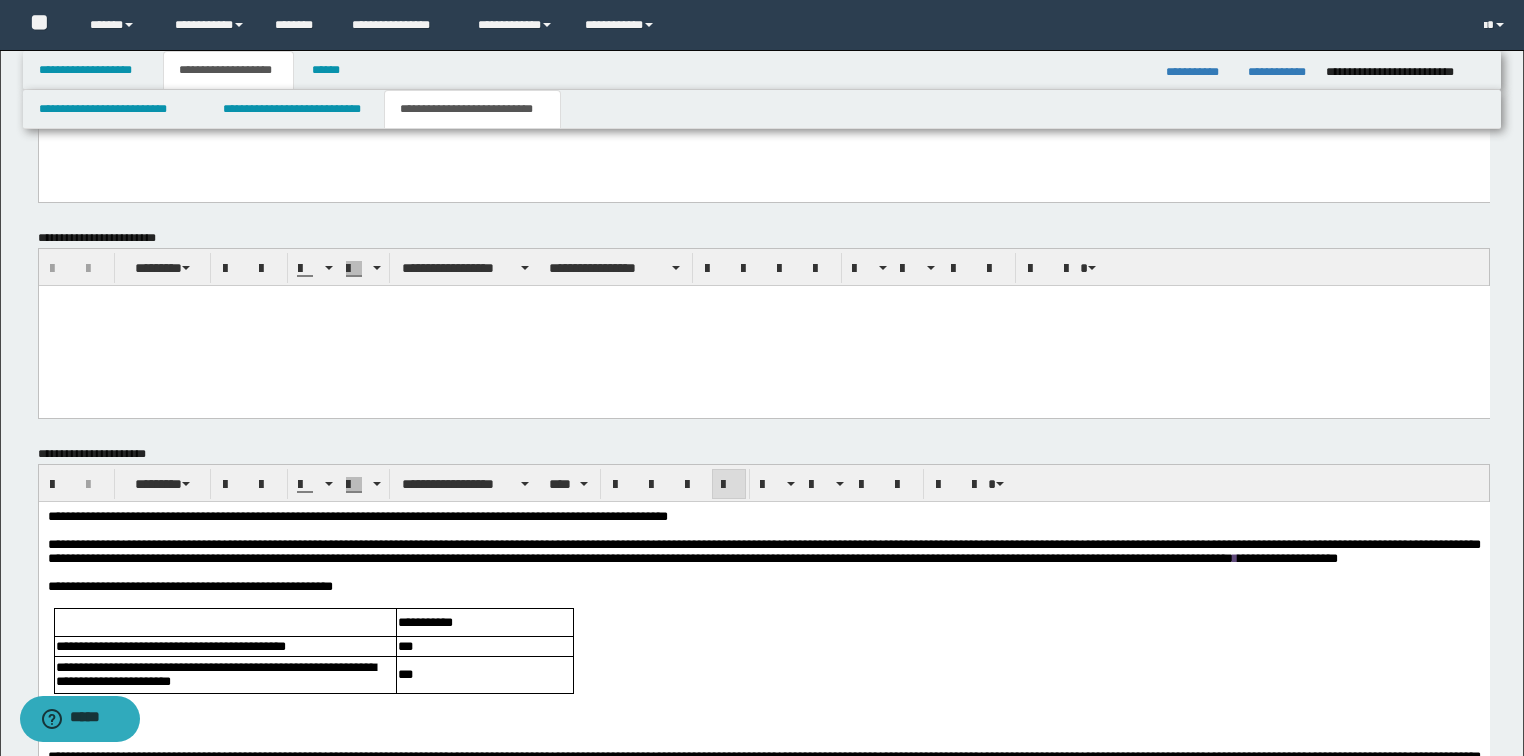 click on "**********" at bounding box center [357, 515] 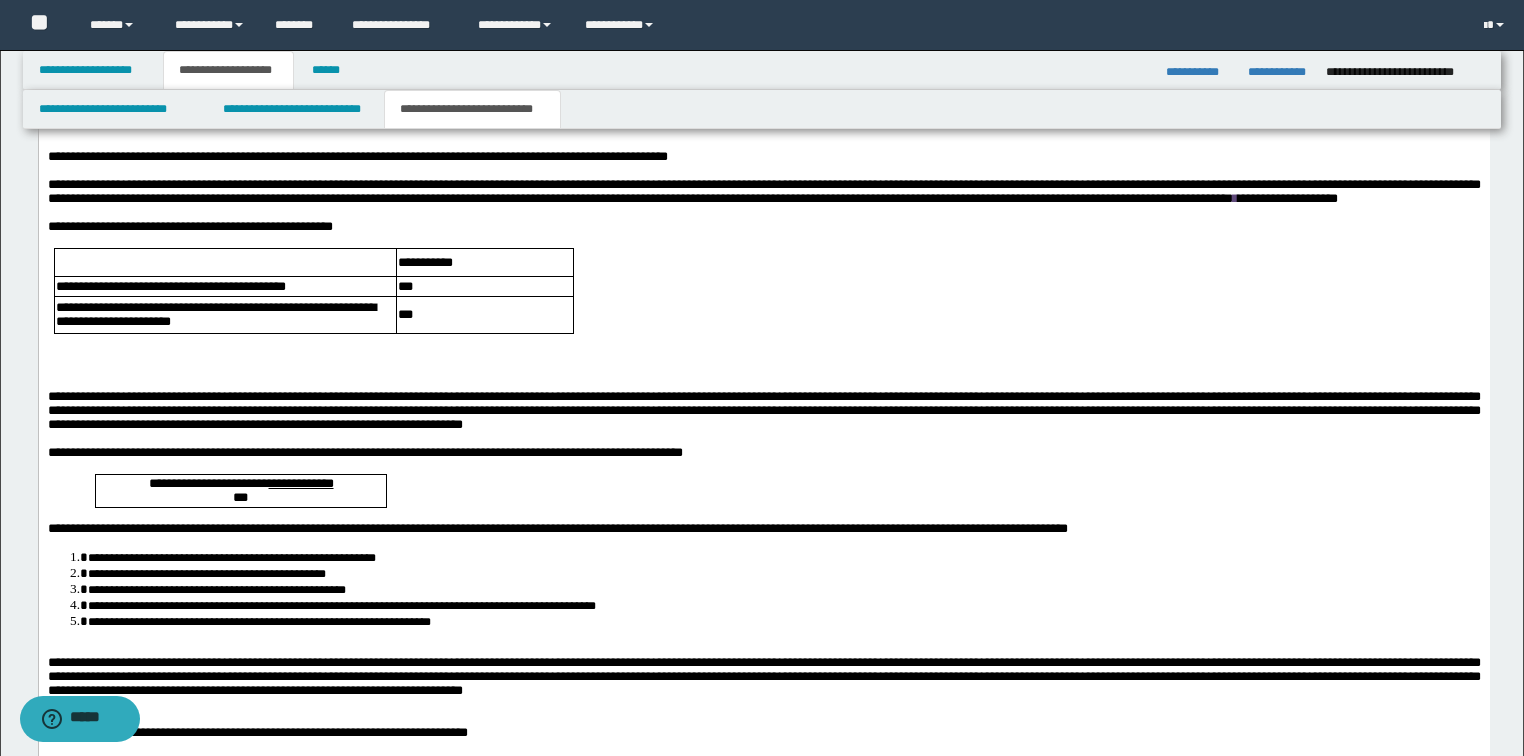 scroll, scrollTop: 1595, scrollLeft: 0, axis: vertical 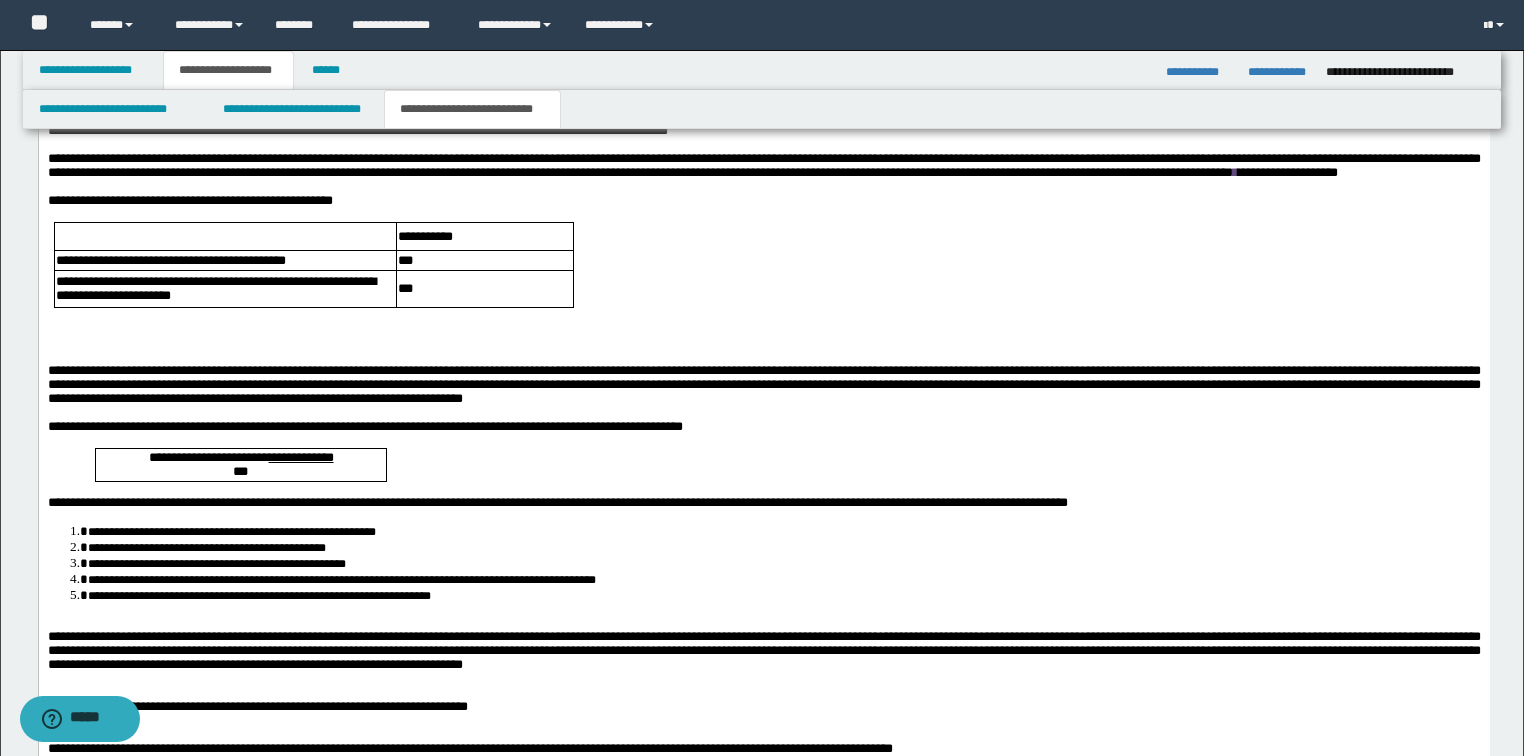 click at bounding box center (763, 356) 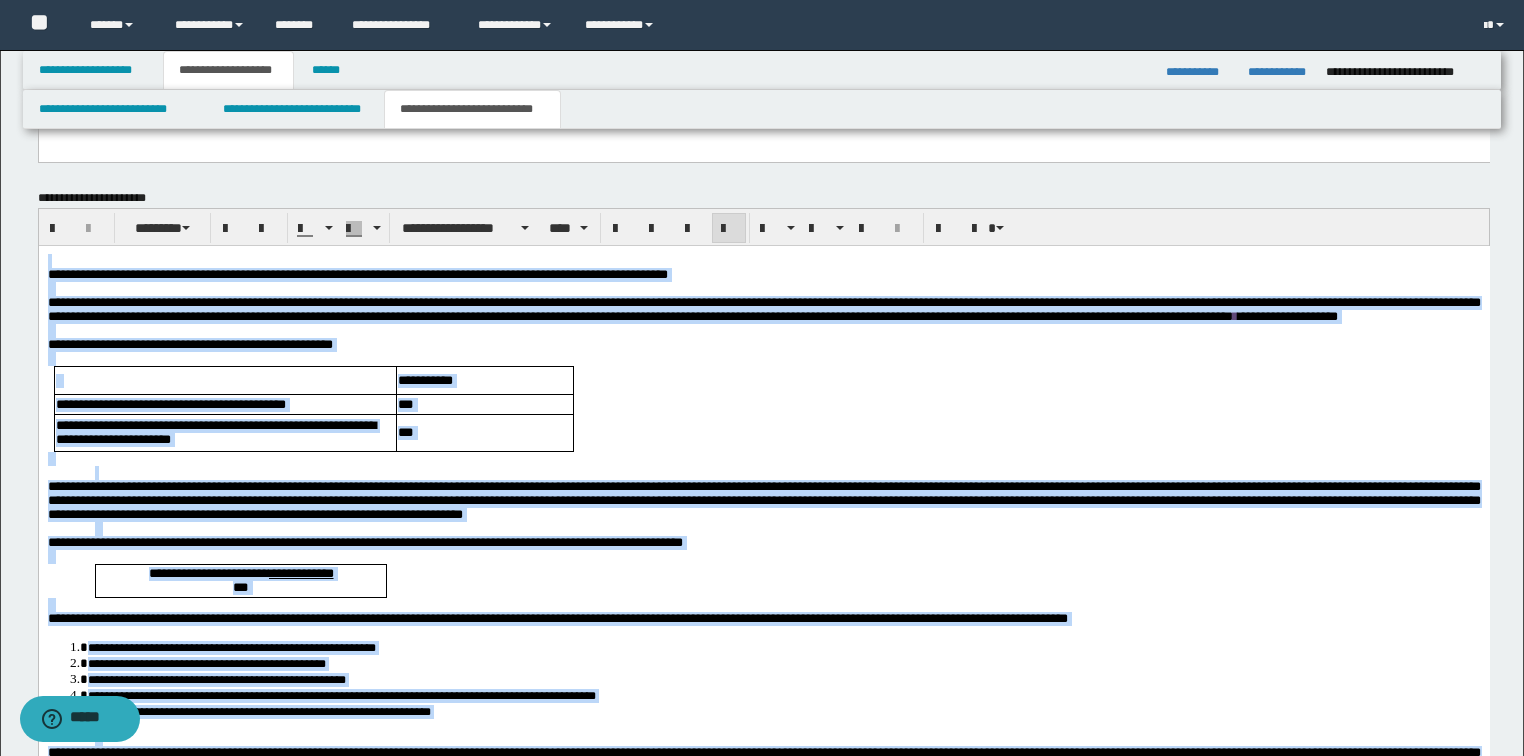 scroll, scrollTop: 1392, scrollLeft: 0, axis: vertical 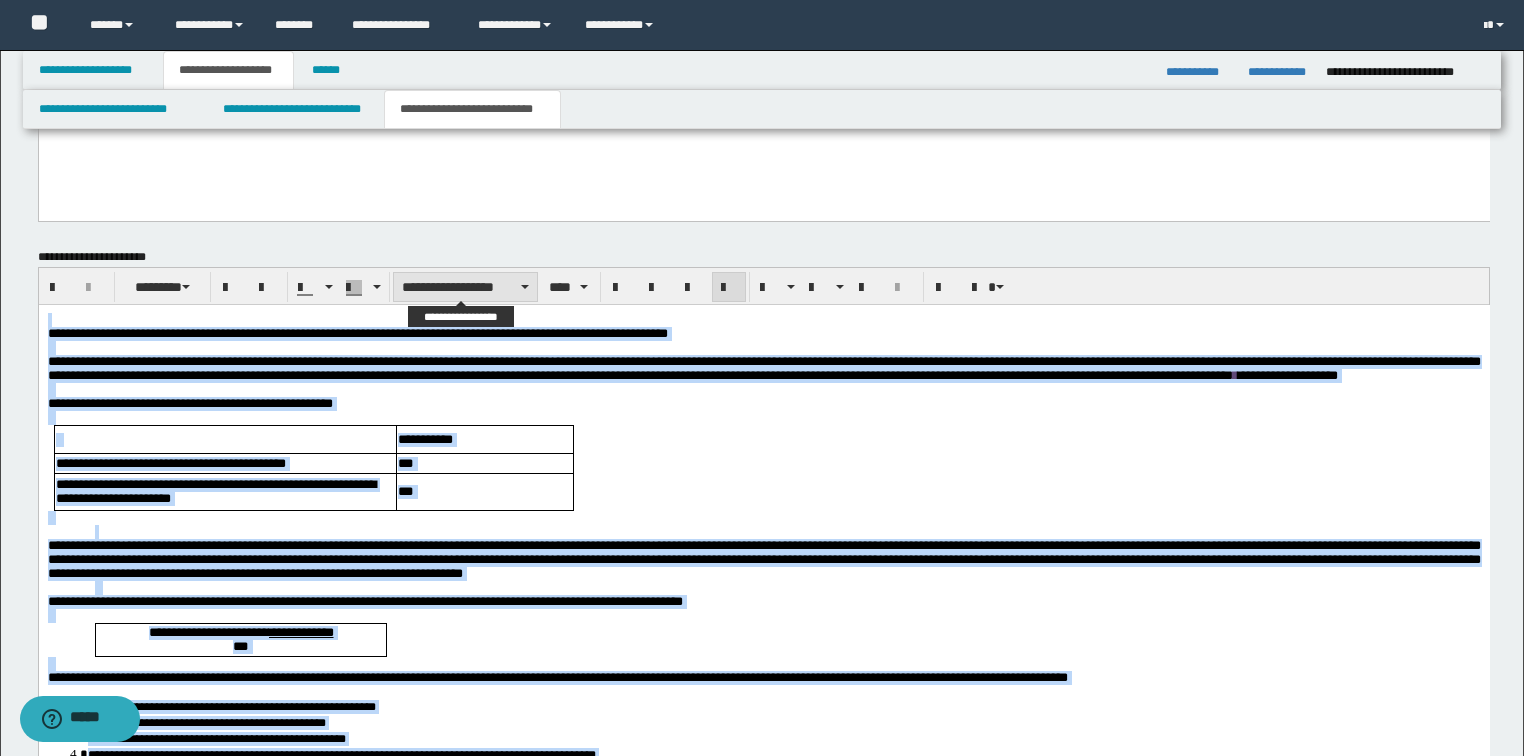 click on "**********" at bounding box center [465, 287] 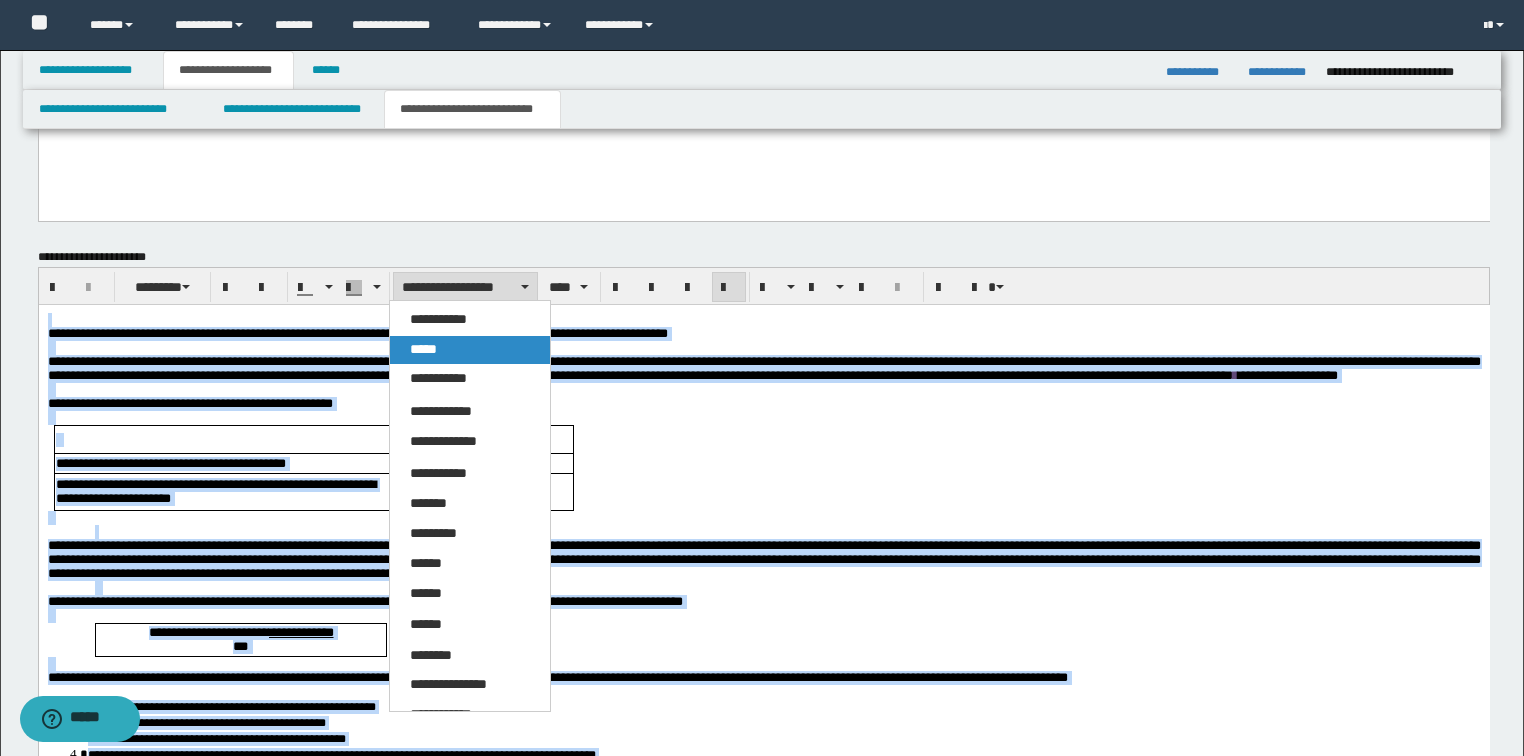 click on "*****" at bounding box center (423, 349) 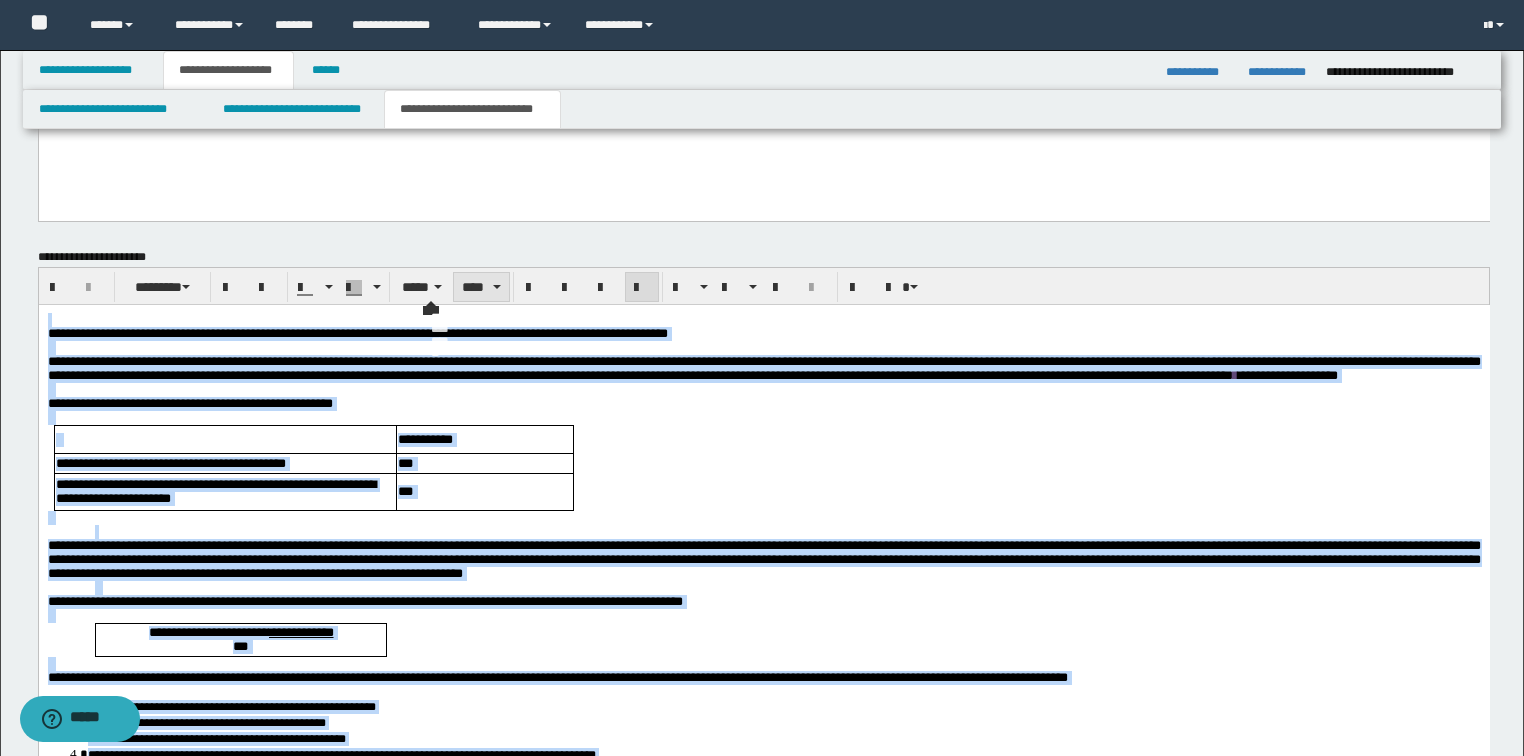 click on "****" at bounding box center [481, 287] 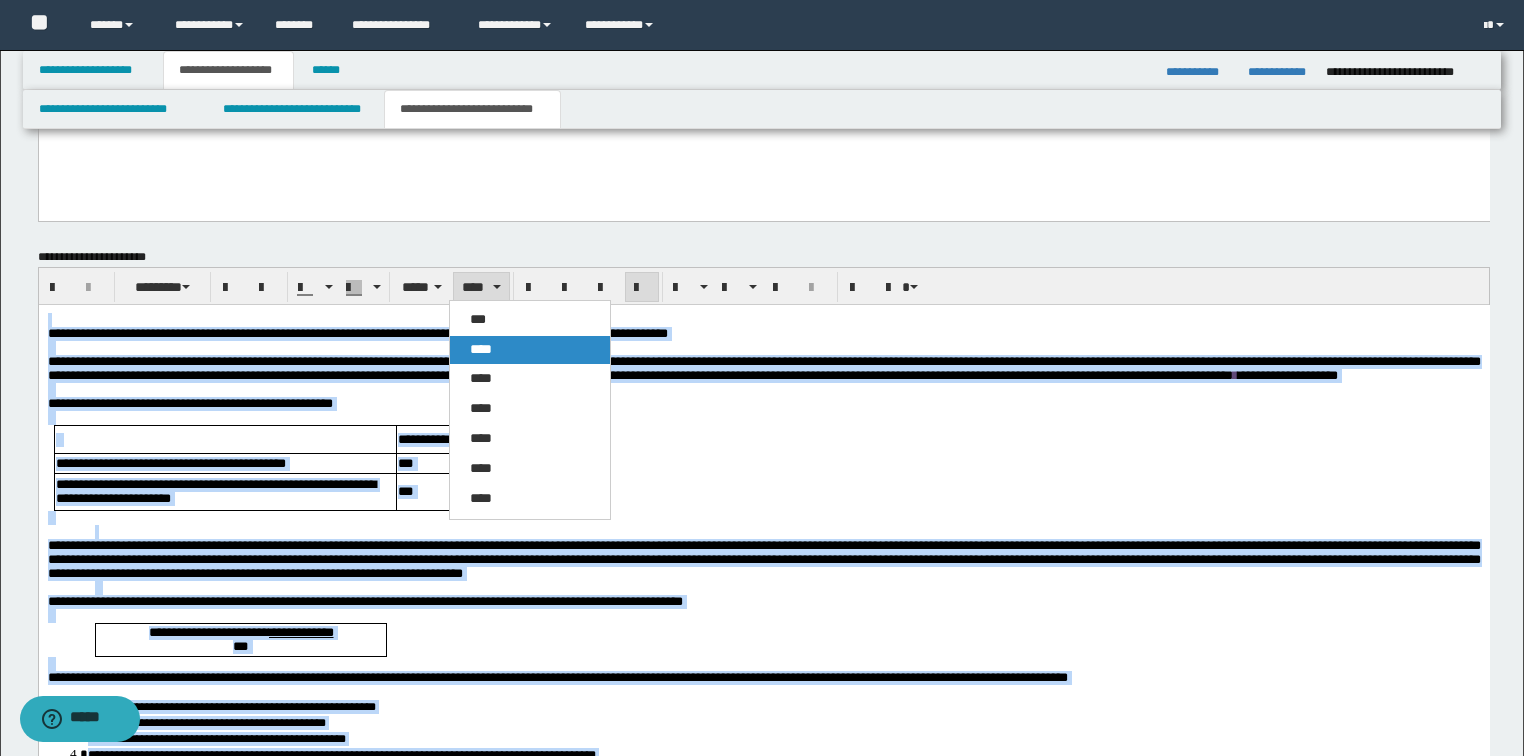click on "****" at bounding box center [481, 349] 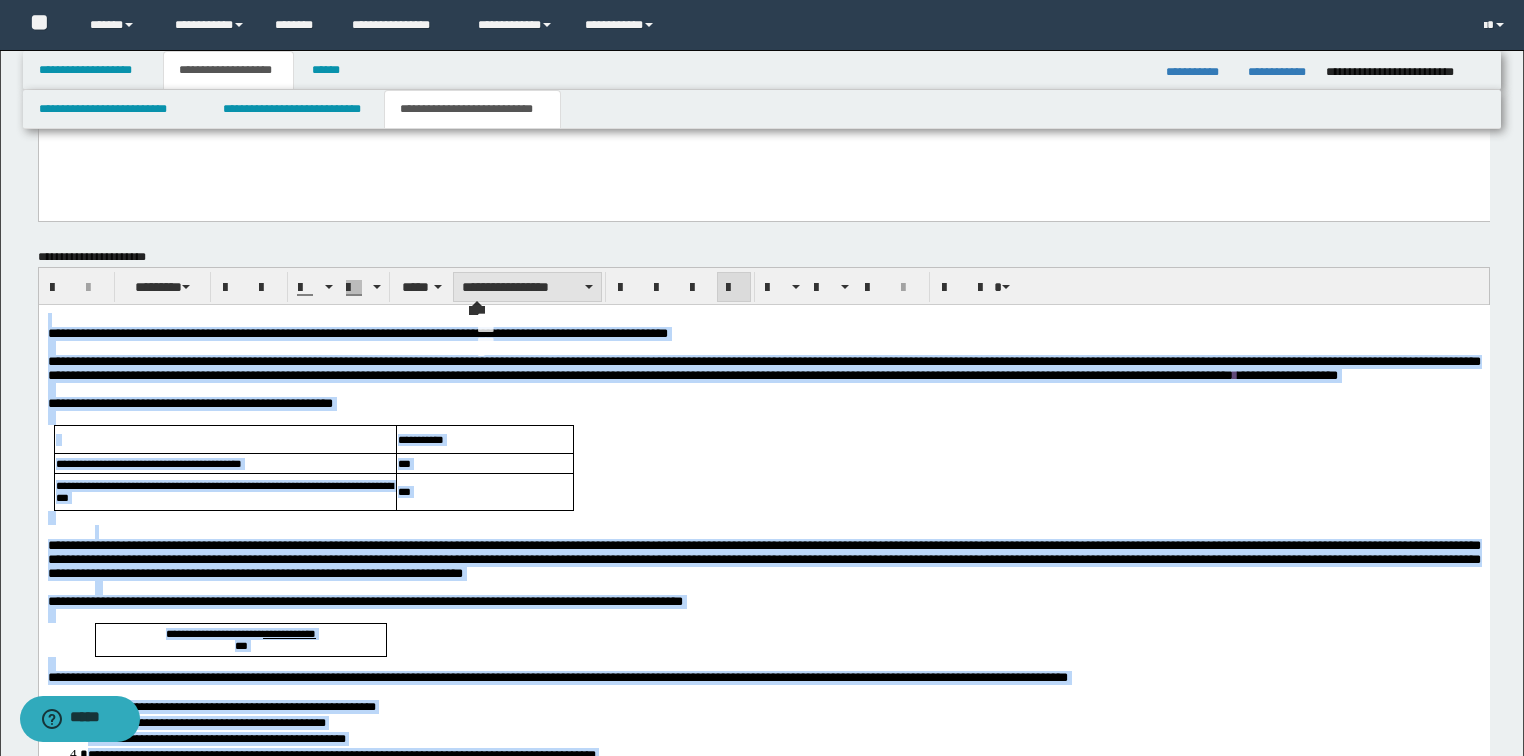 click on "**********" at bounding box center (527, 287) 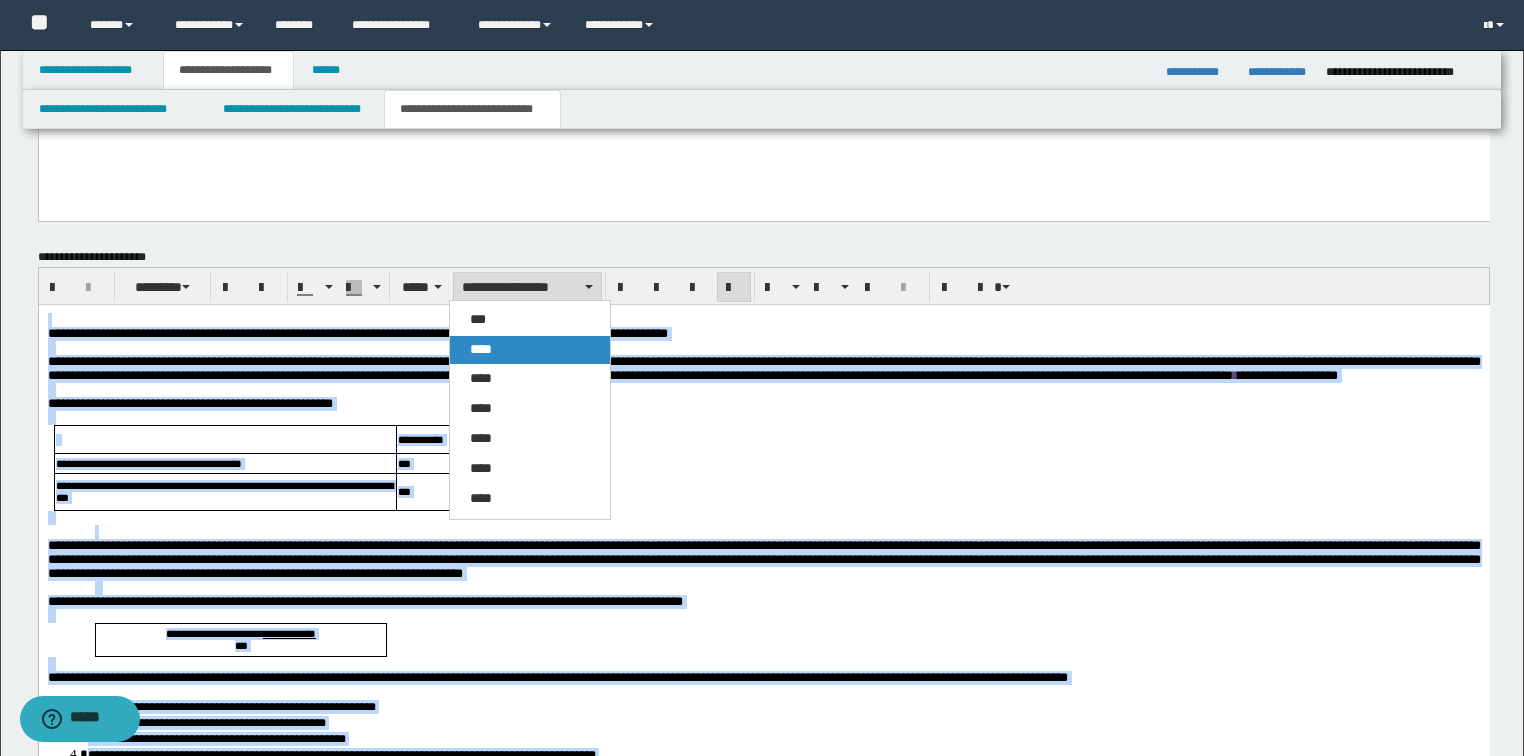 click on "****" at bounding box center (481, 349) 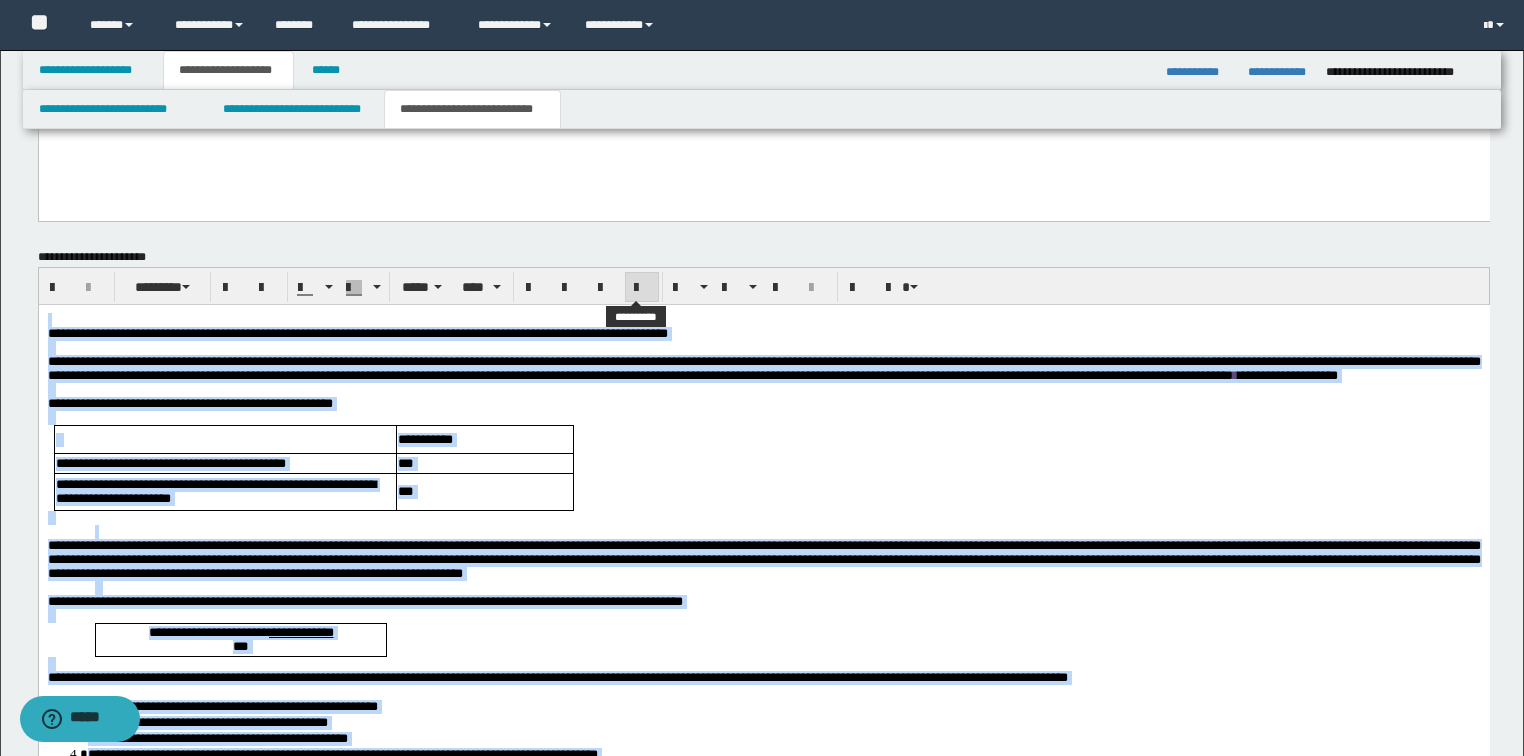 click at bounding box center [642, 288] 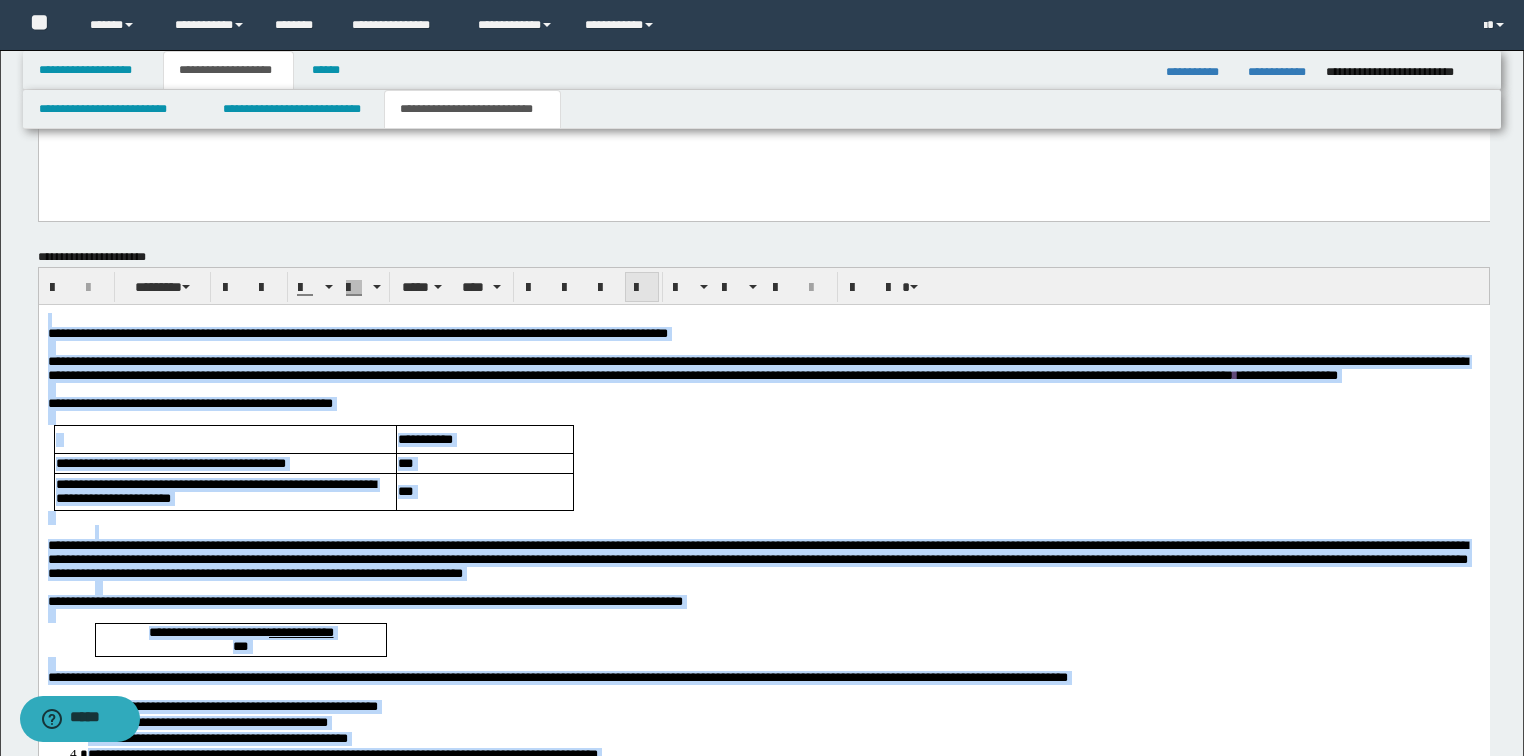 drag, startPoint x: 630, startPoint y: 281, endPoint x: 521, endPoint y: 92, distance: 218.17883 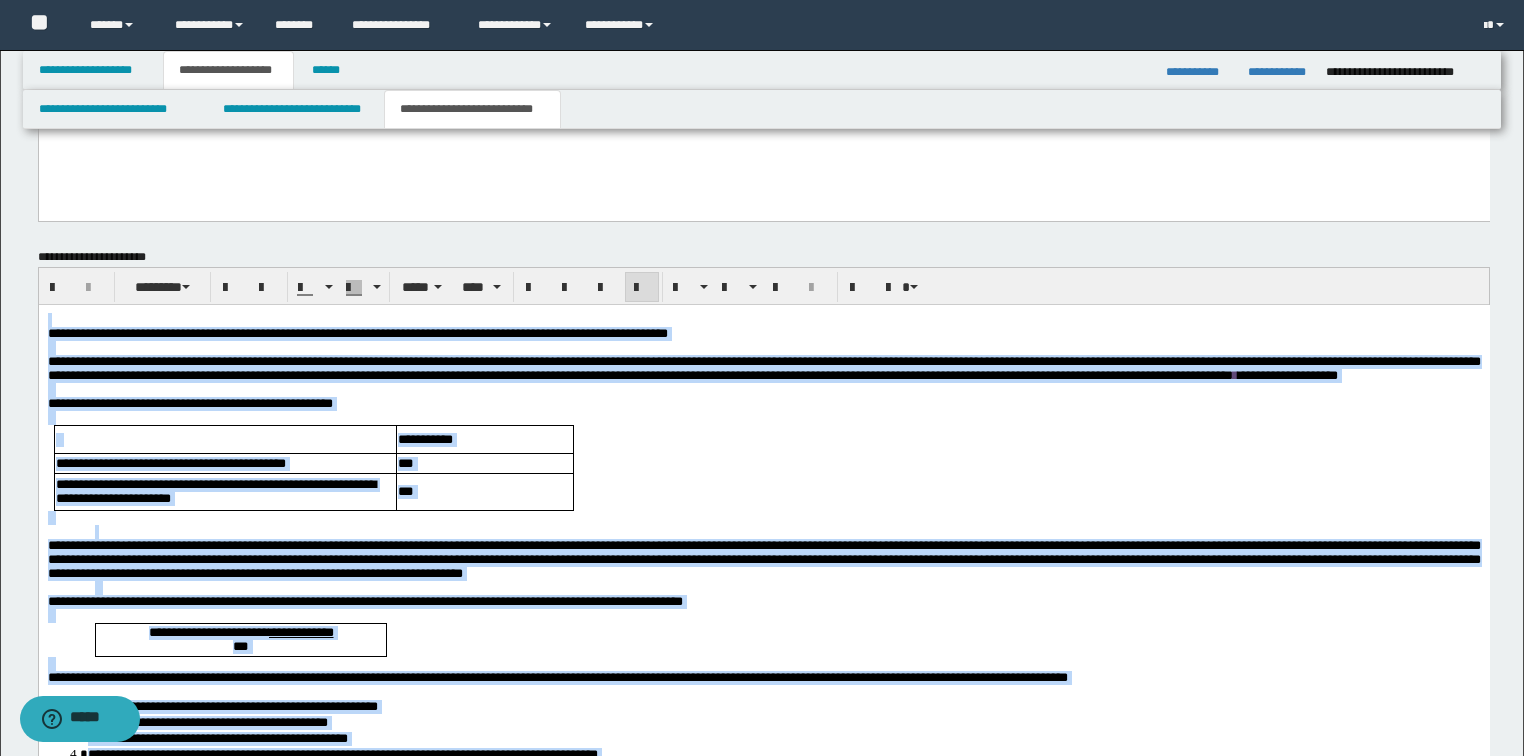 click on "***" at bounding box center (484, 463) 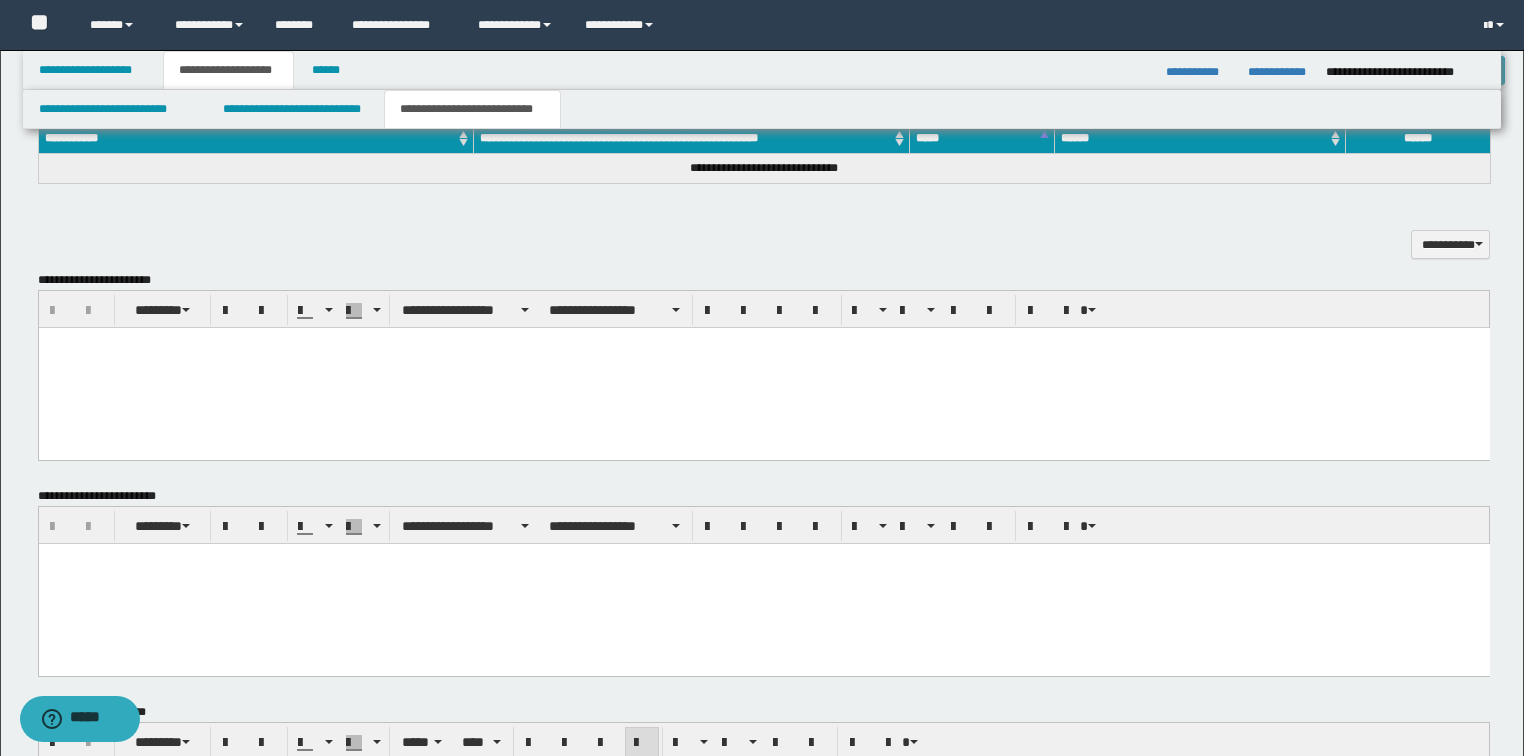 scroll, scrollTop: 912, scrollLeft: 0, axis: vertical 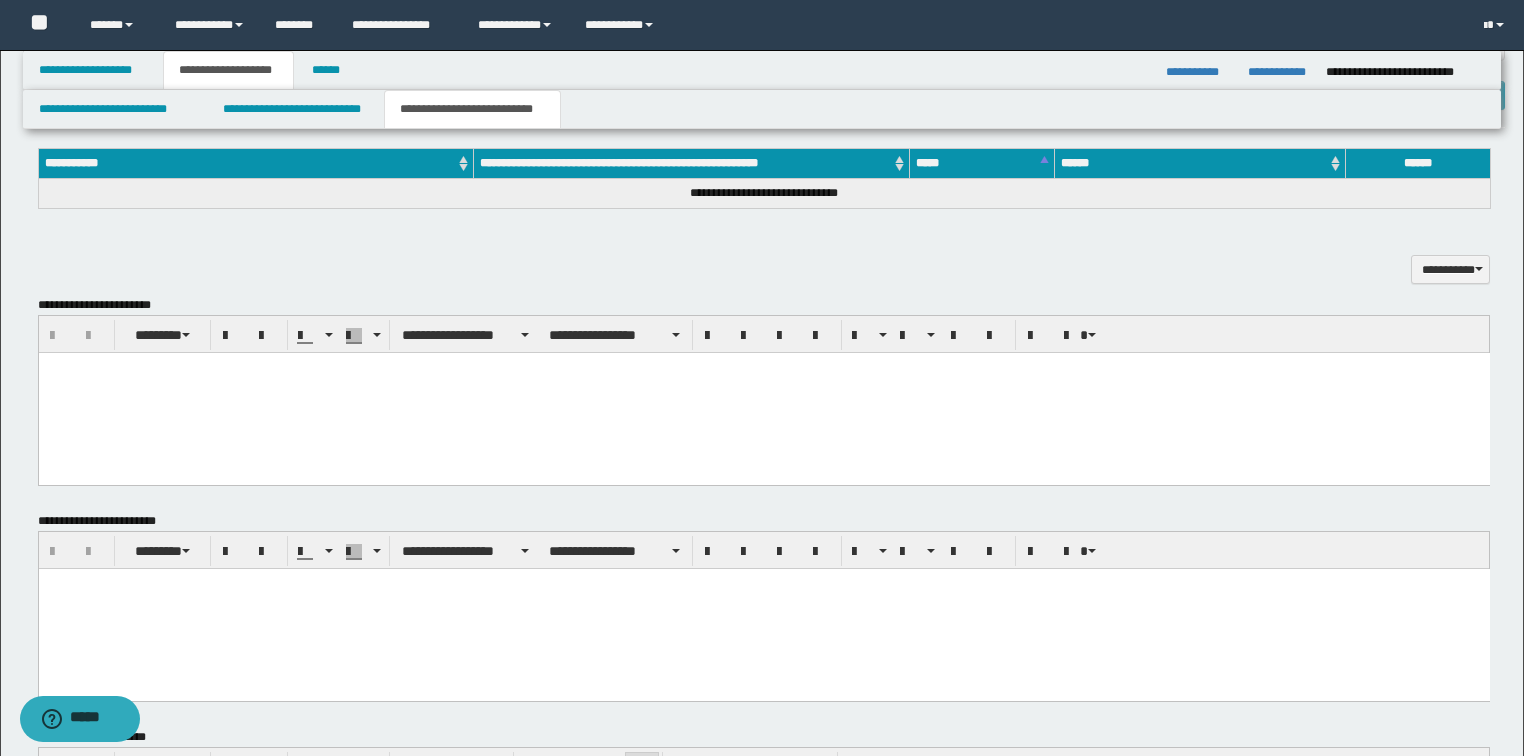 click at bounding box center [763, 393] 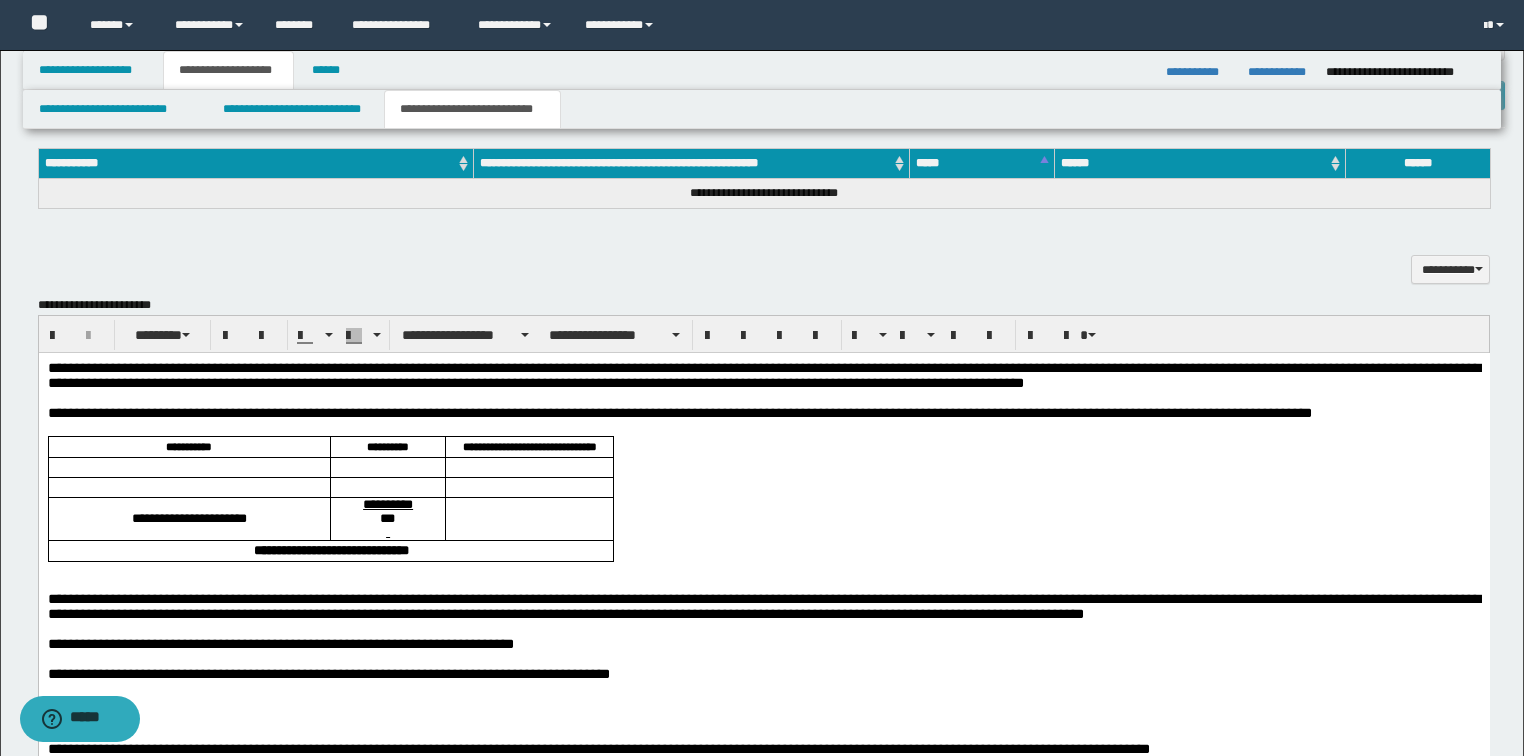 click on "**********" at bounding box center (763, 375) 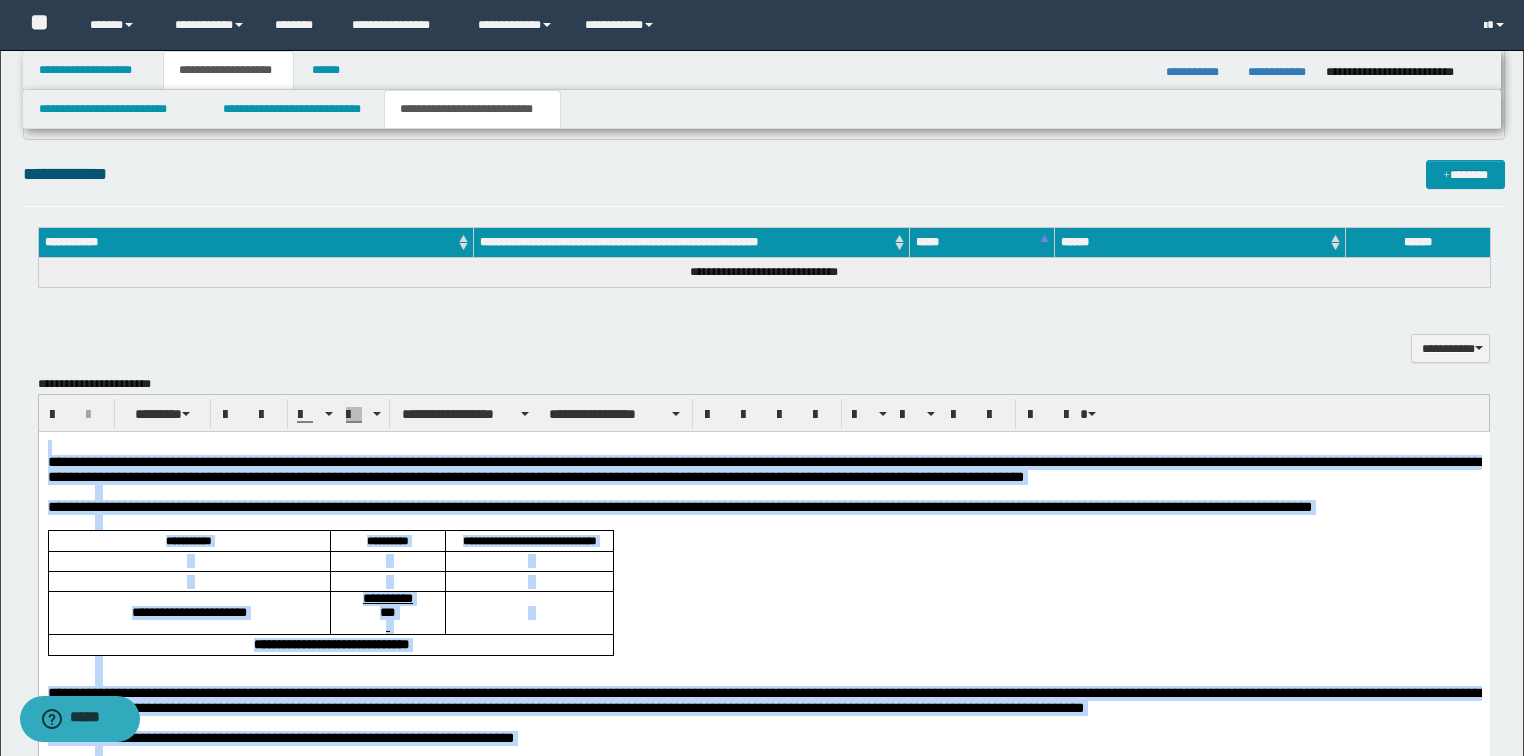 scroll, scrollTop: 832, scrollLeft: 0, axis: vertical 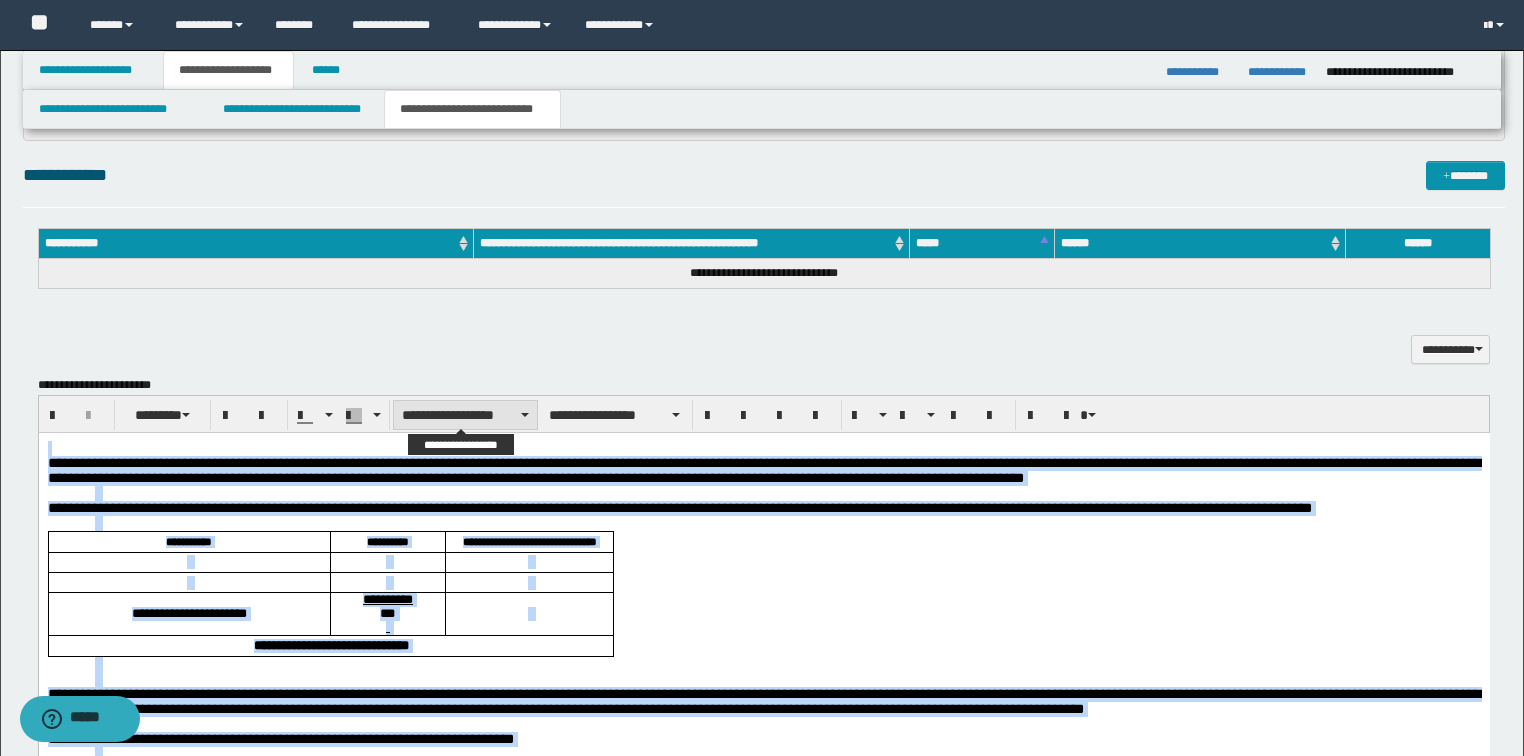 click on "**********" at bounding box center (465, 415) 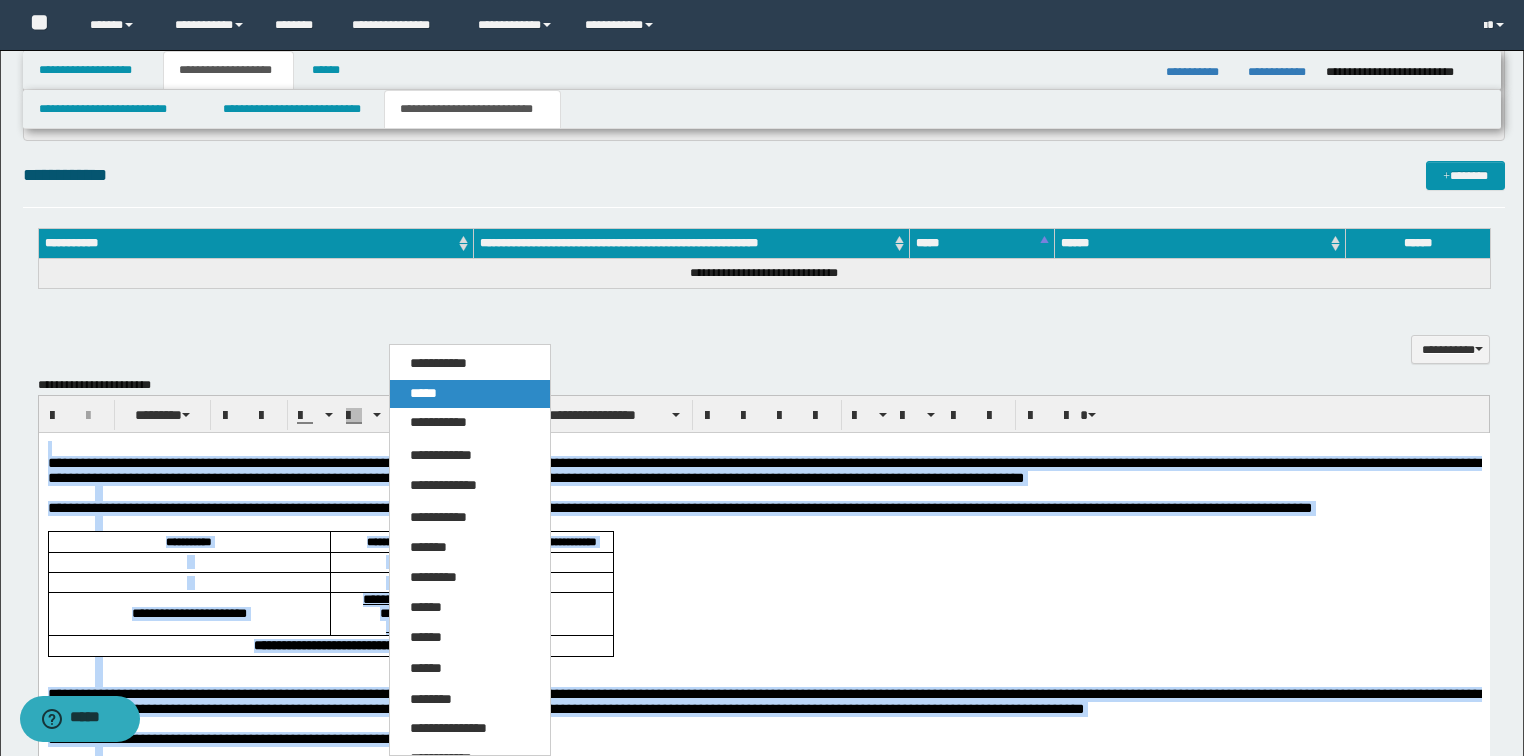 click on "*****" at bounding box center (423, 393) 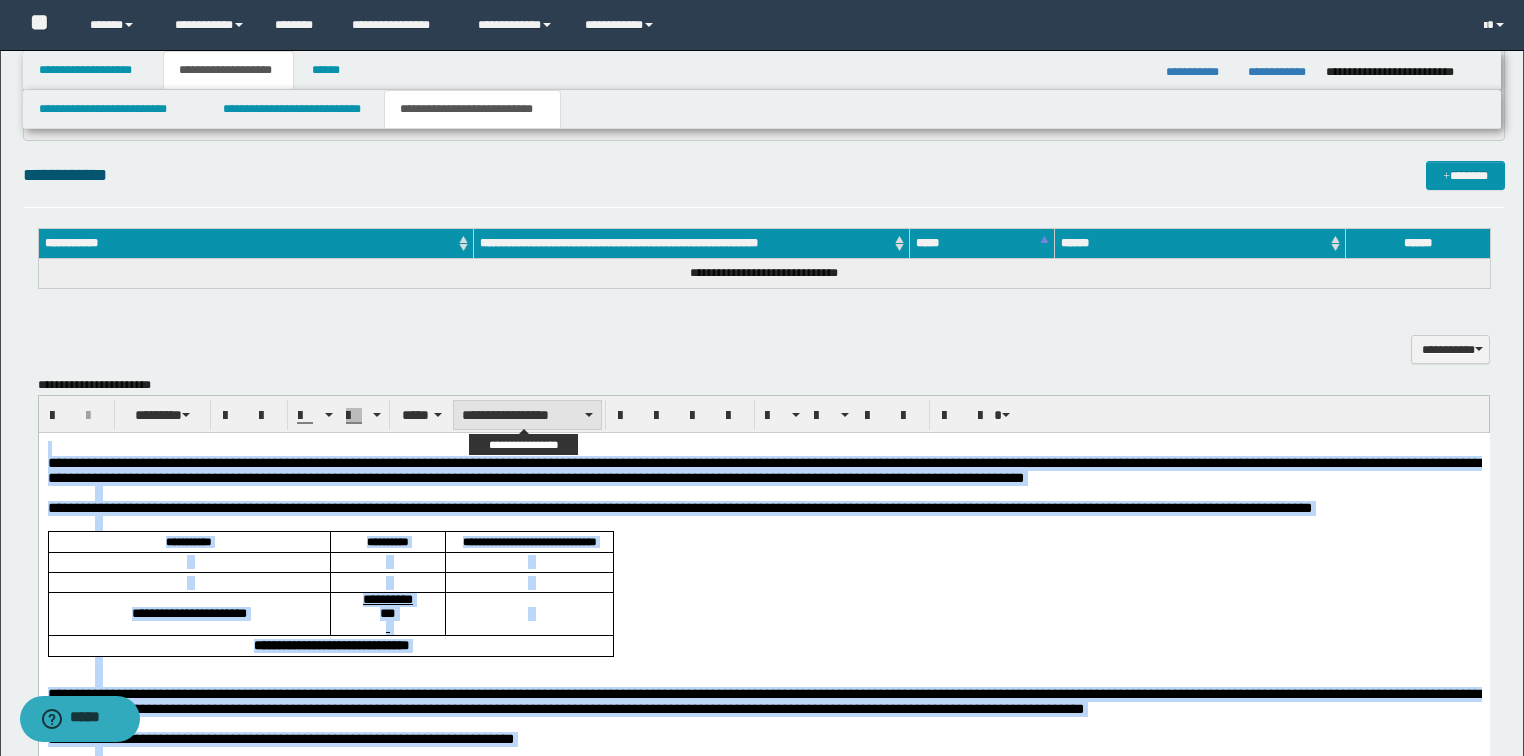click on "**********" at bounding box center [527, 415] 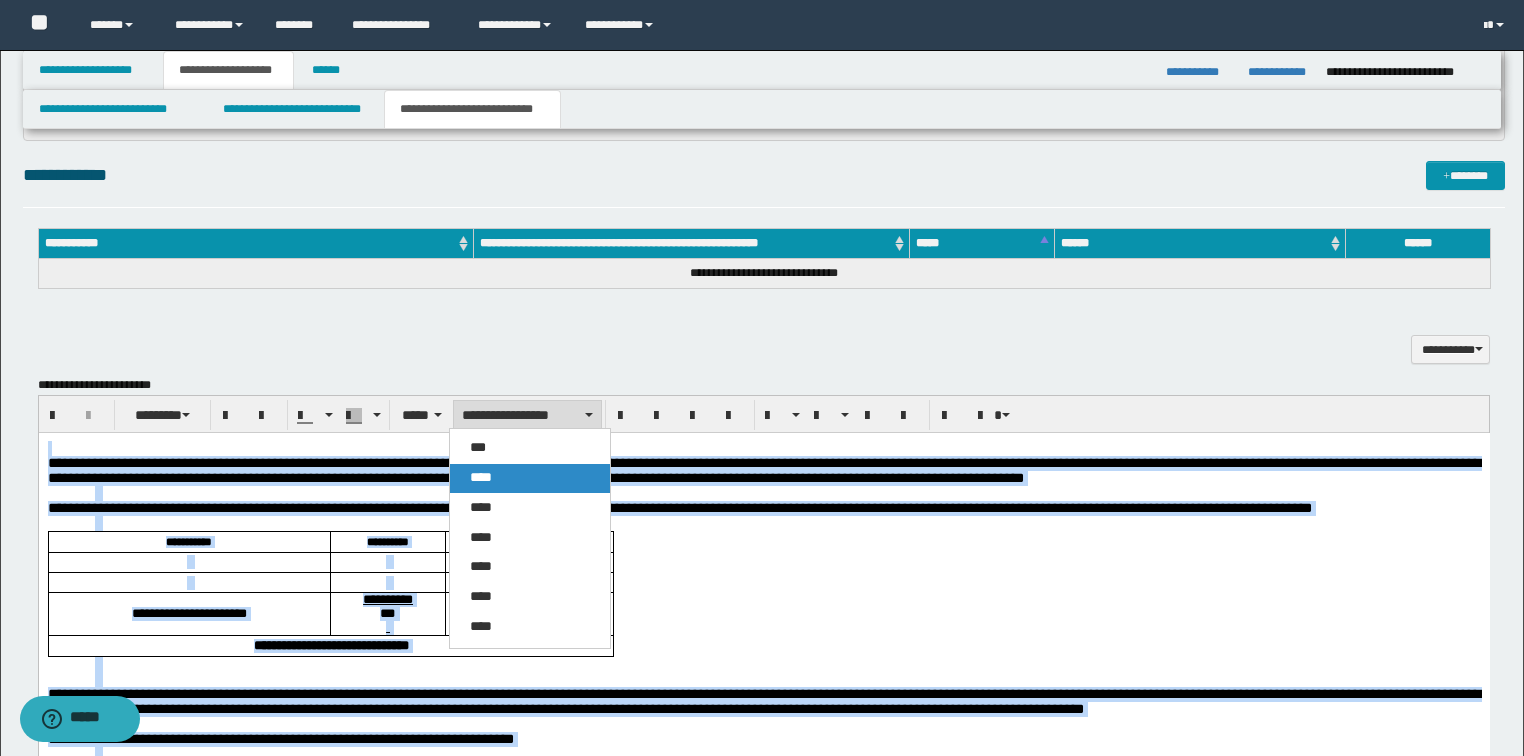 click on "****" at bounding box center [481, 477] 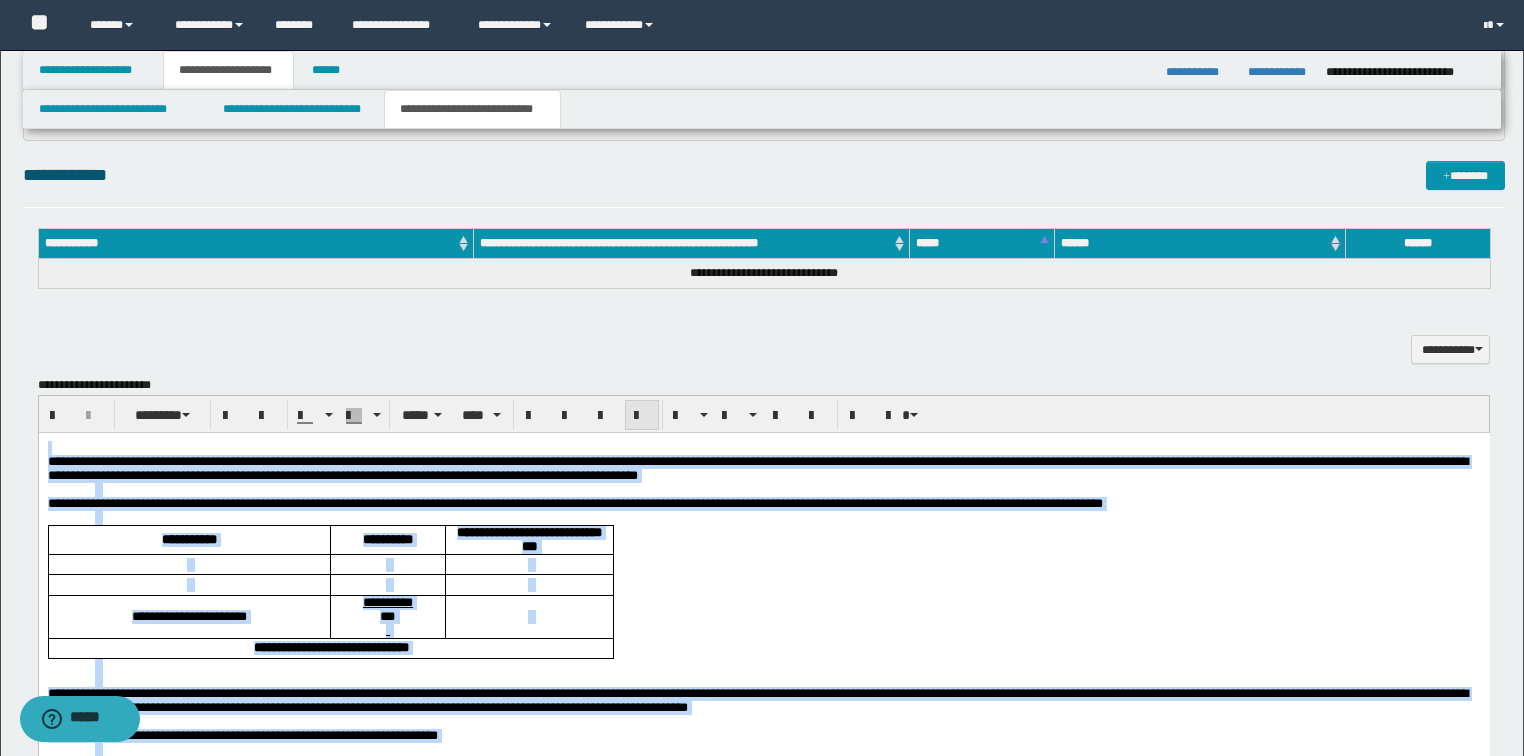 click at bounding box center [642, 415] 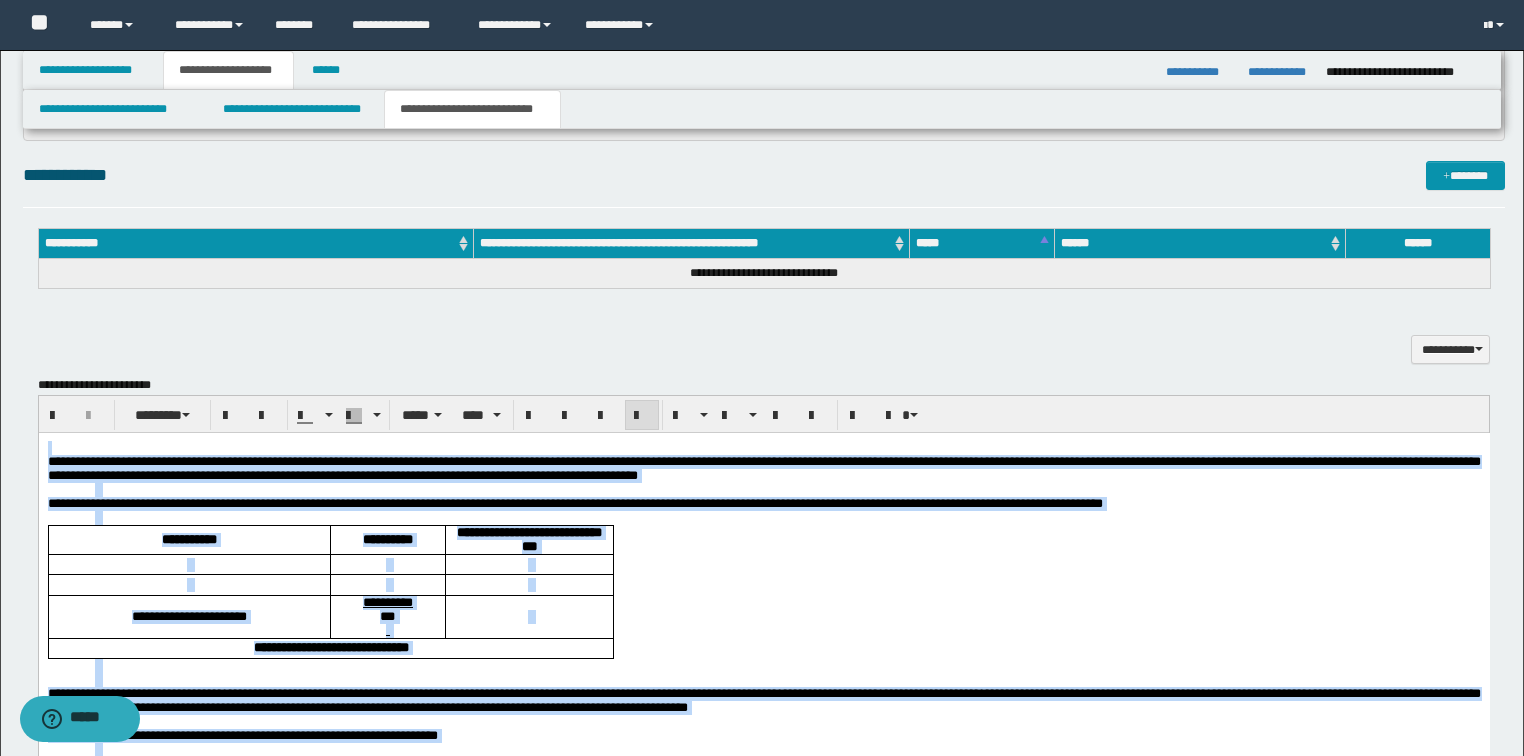 click at bounding box center (642, 415) 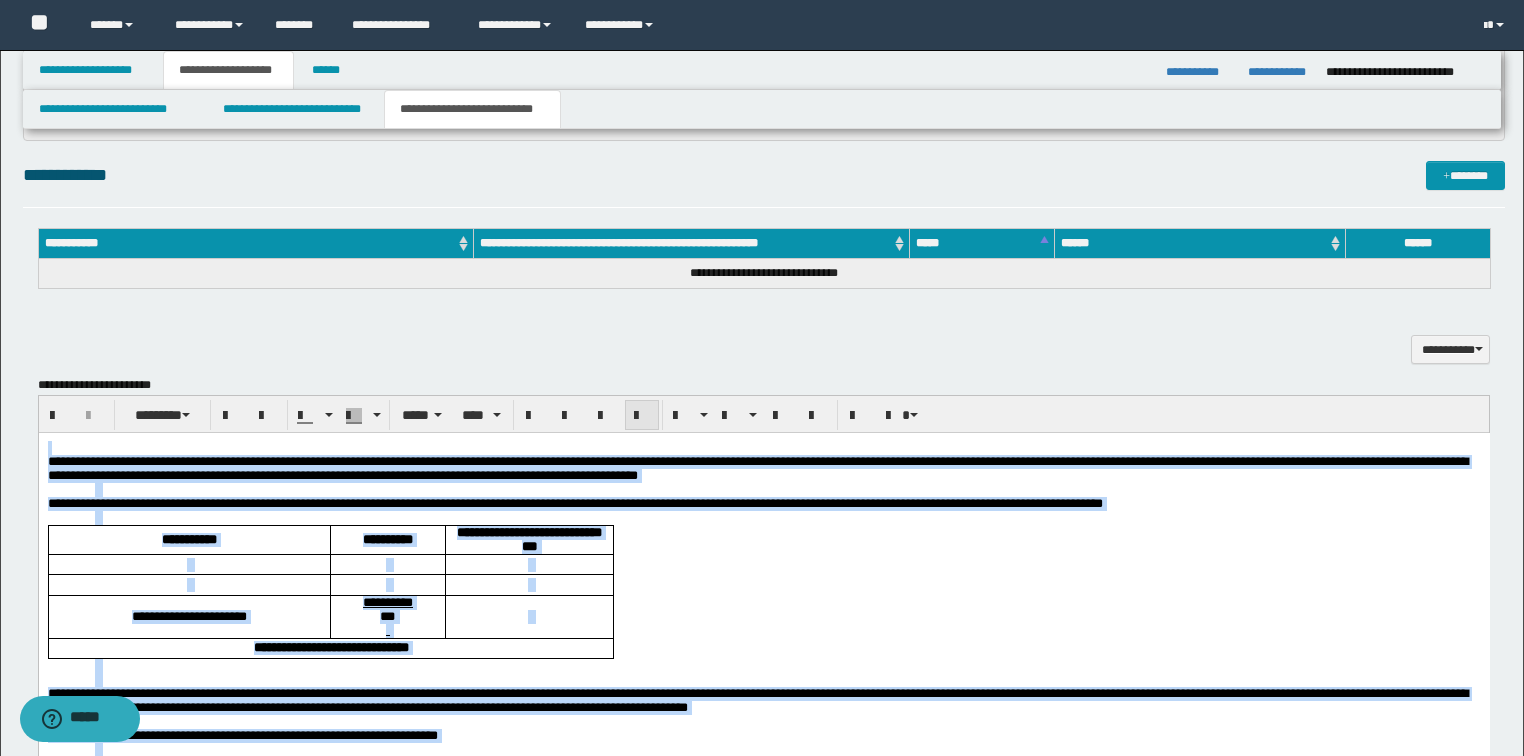 click at bounding box center (642, 415) 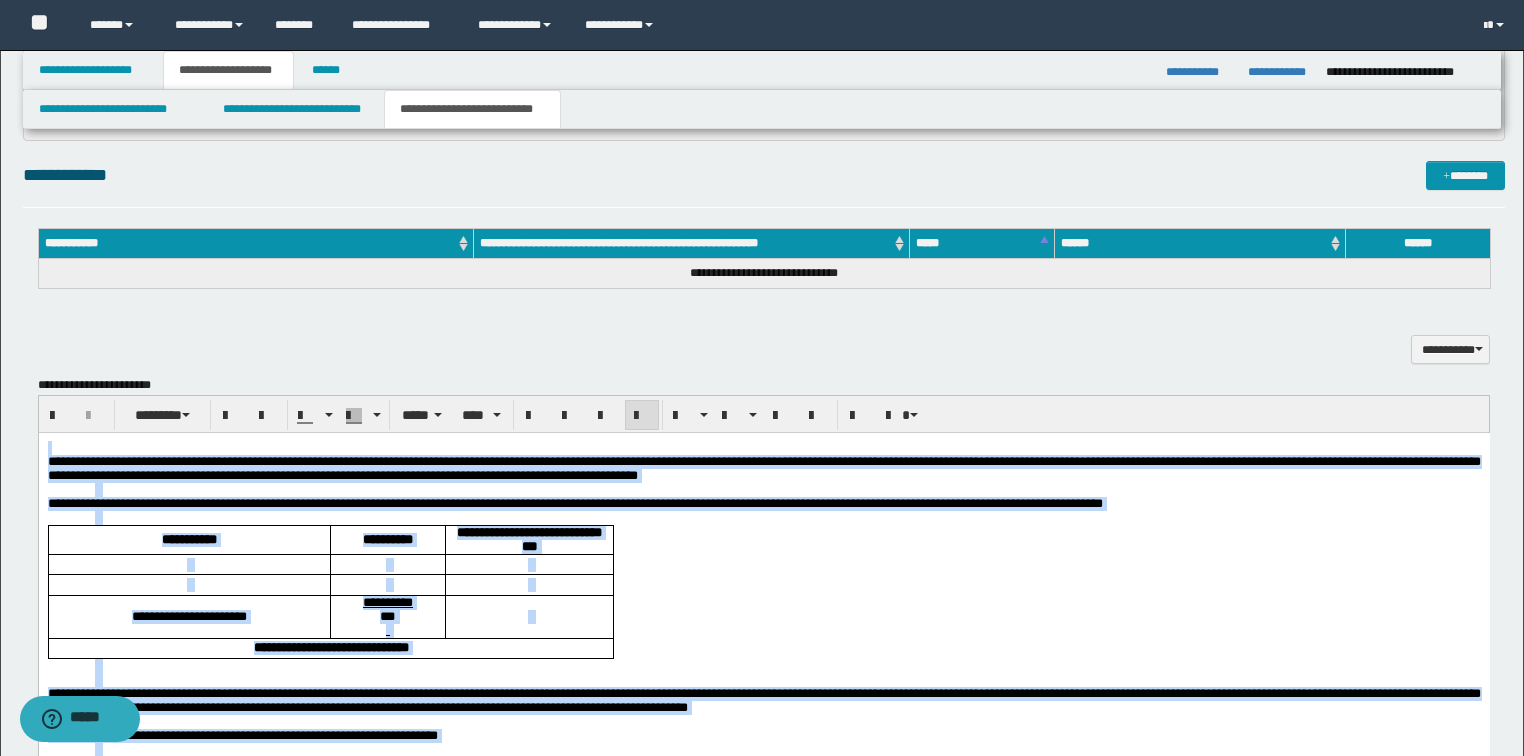 click on "**********" at bounding box center [763, 468] 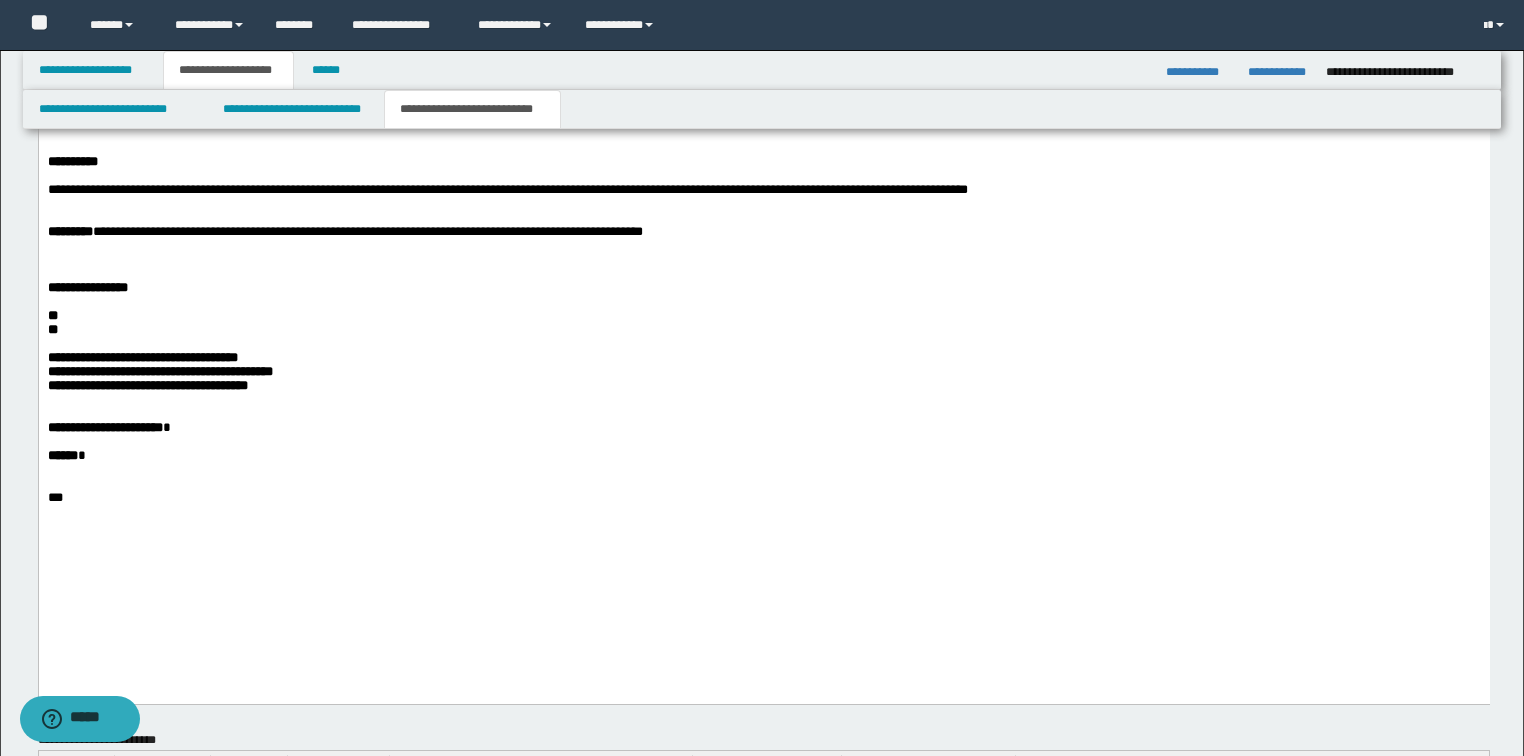 scroll, scrollTop: 1392, scrollLeft: 0, axis: vertical 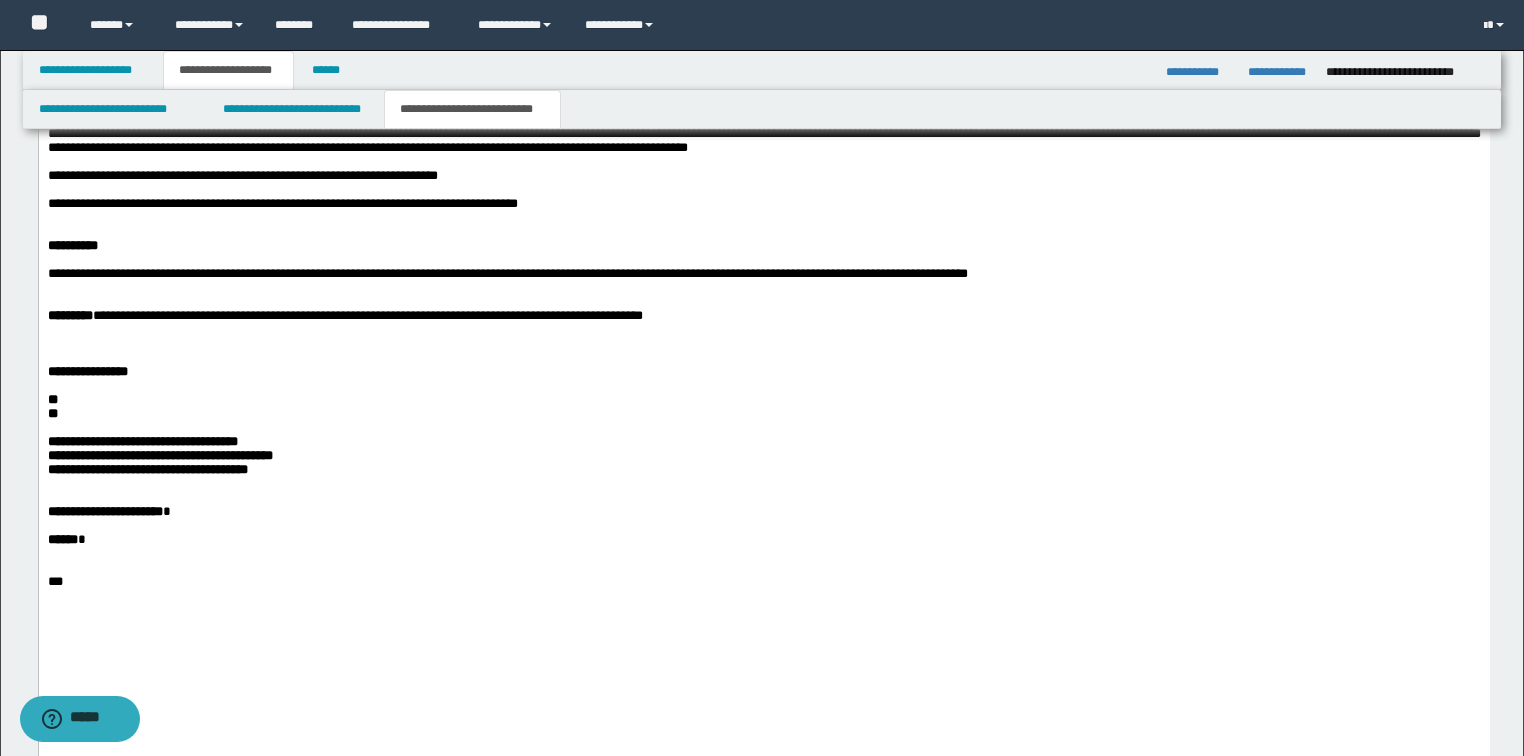 click on "**********" at bounding box center (282, 204) 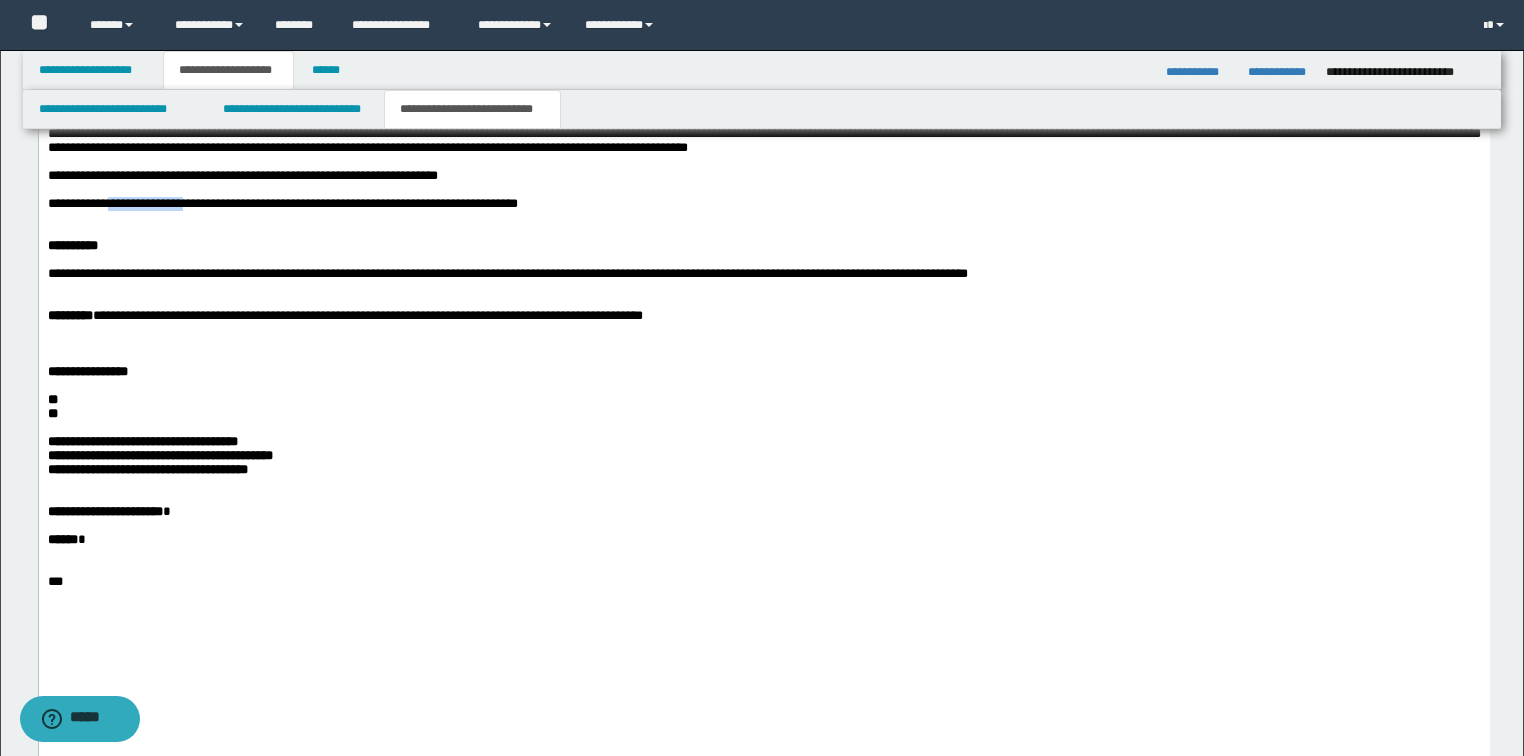 click on "**********" at bounding box center [282, 204] 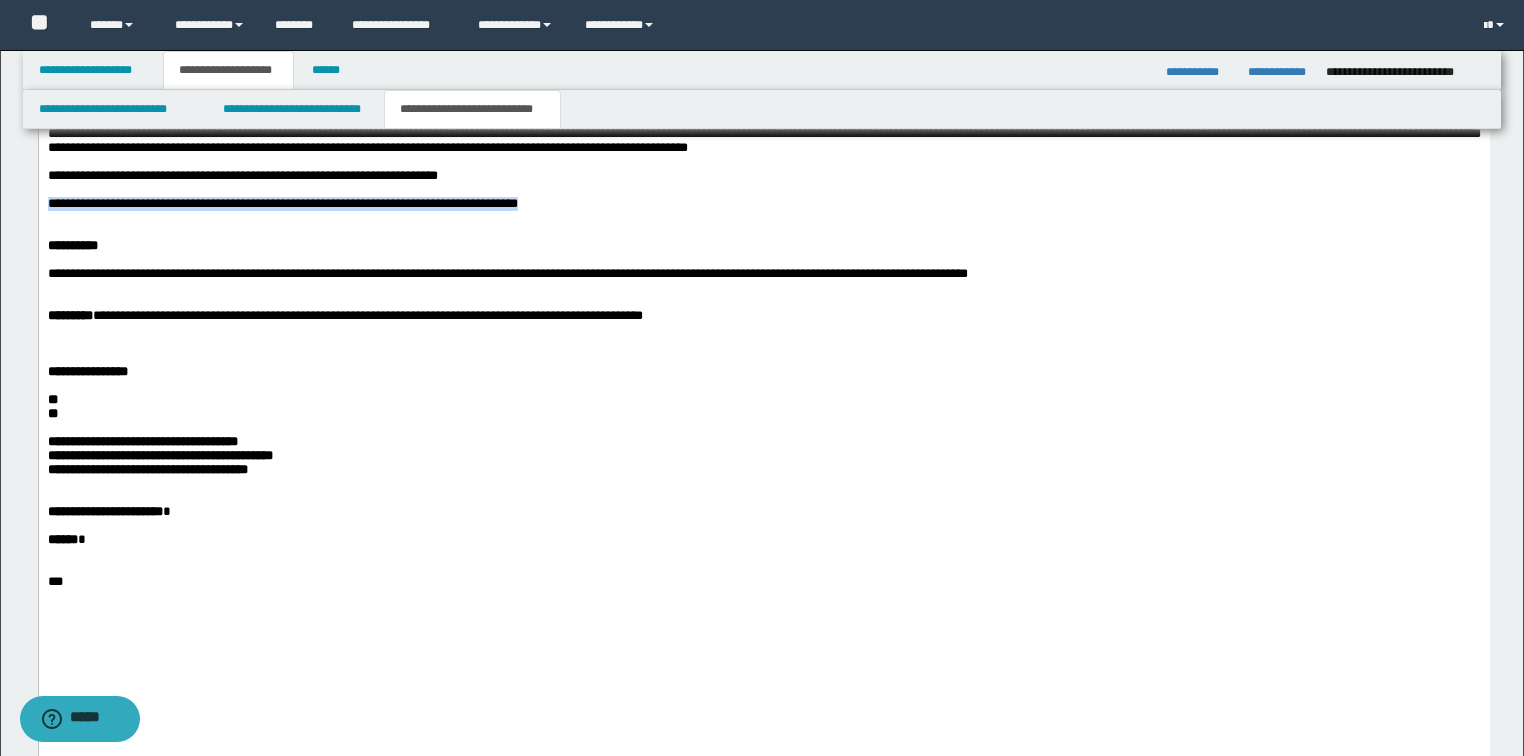 click on "**********" at bounding box center (282, 204) 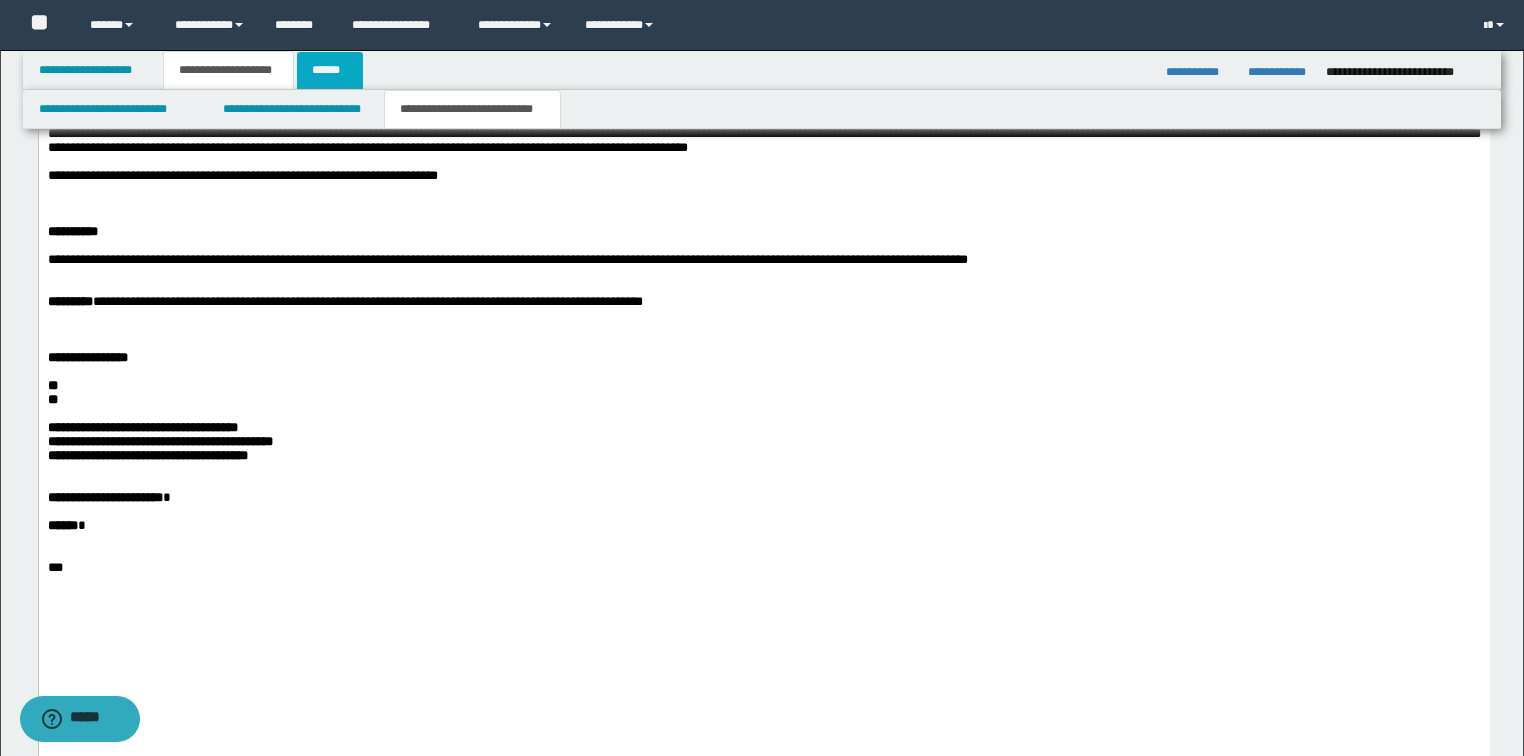 click on "******" at bounding box center [330, 70] 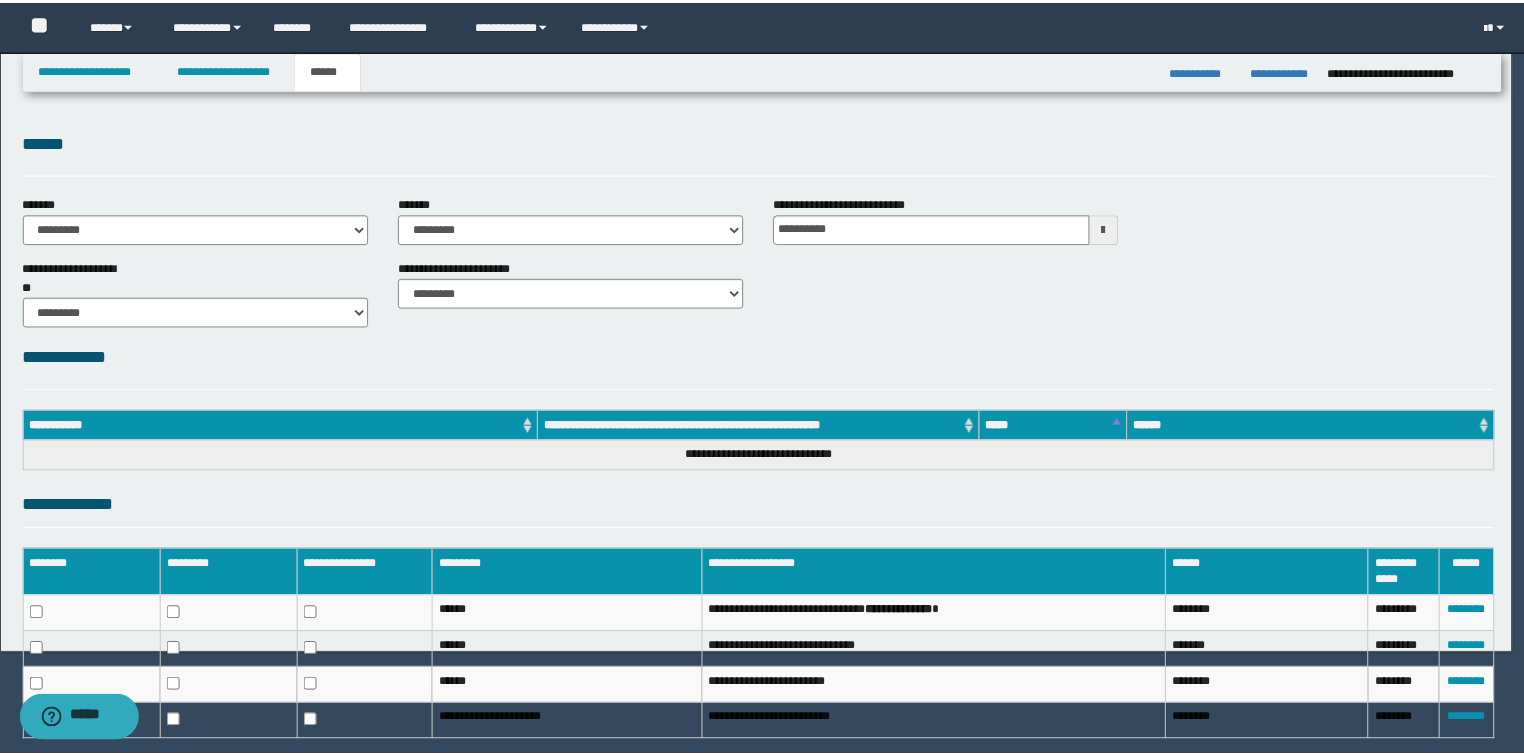 scroll, scrollTop: 0, scrollLeft: 0, axis: both 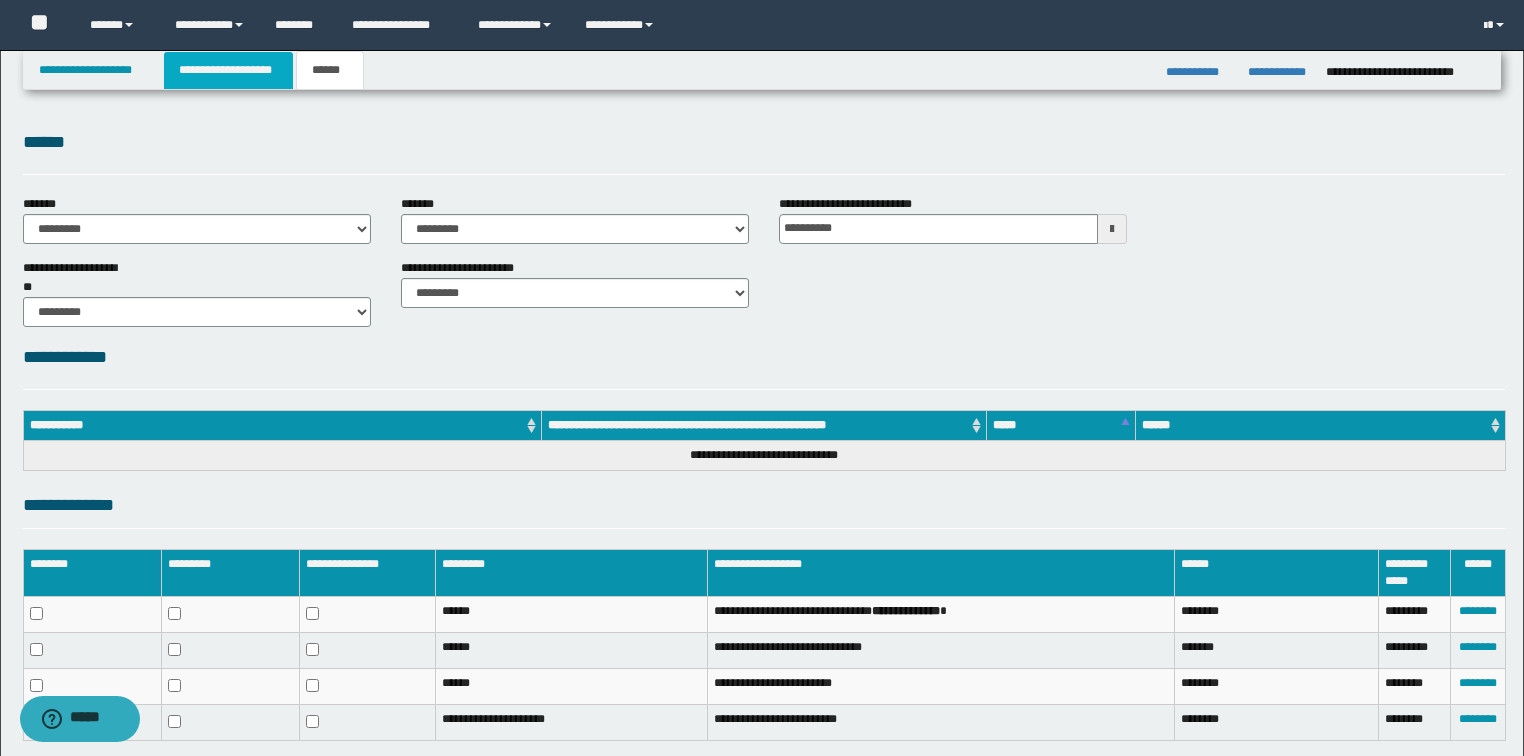click on "**********" at bounding box center [228, 70] 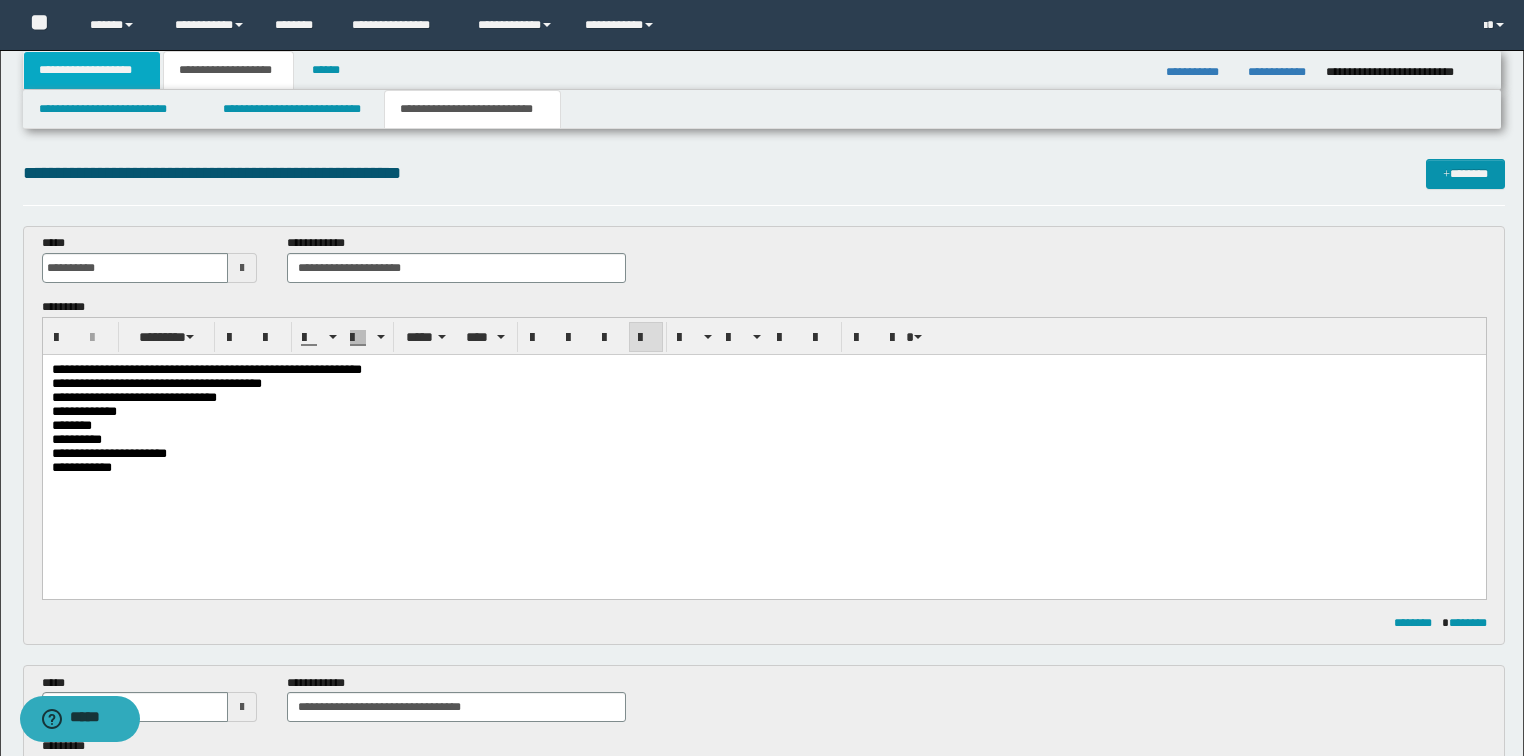 click on "**********" at bounding box center (92, 70) 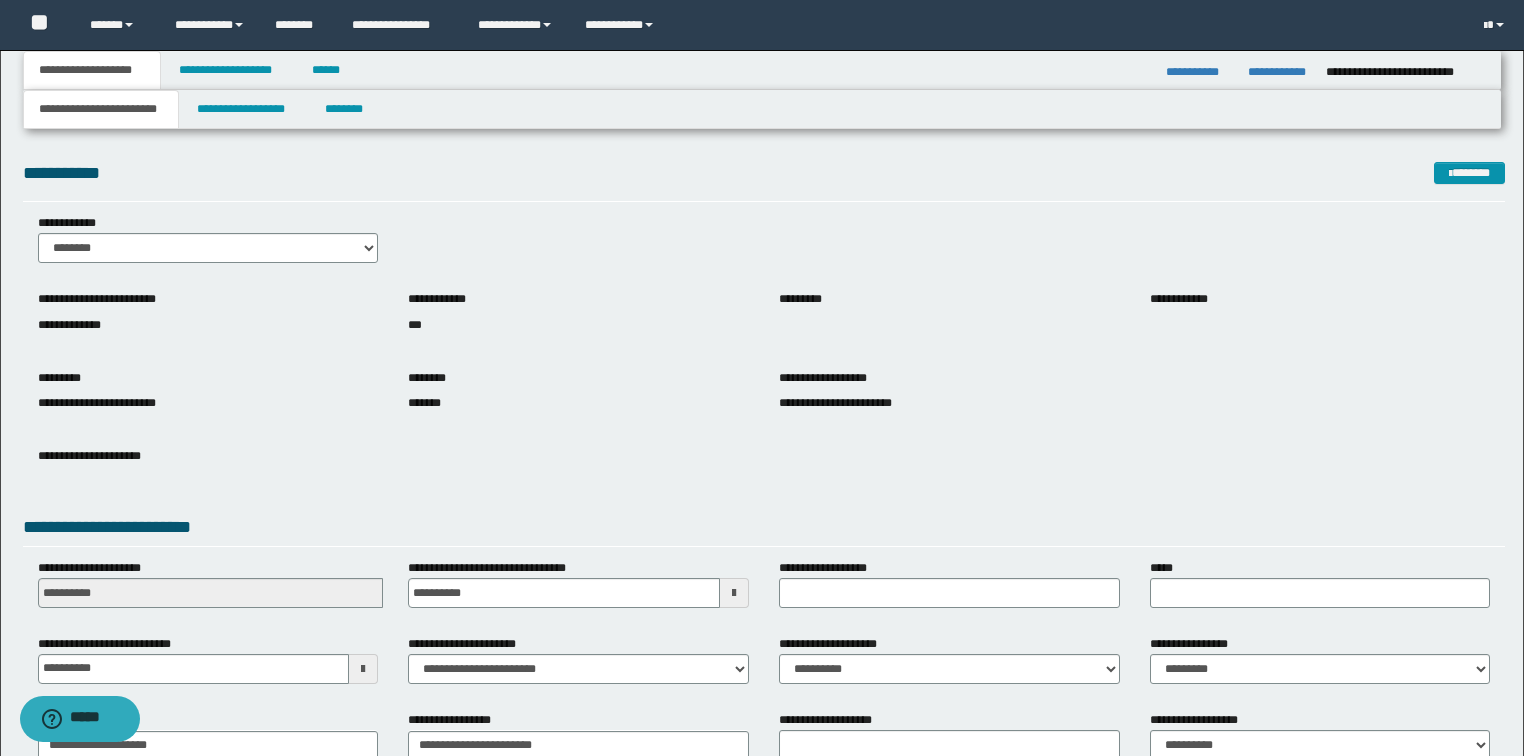 click on "**********" at bounding box center [101, 109] 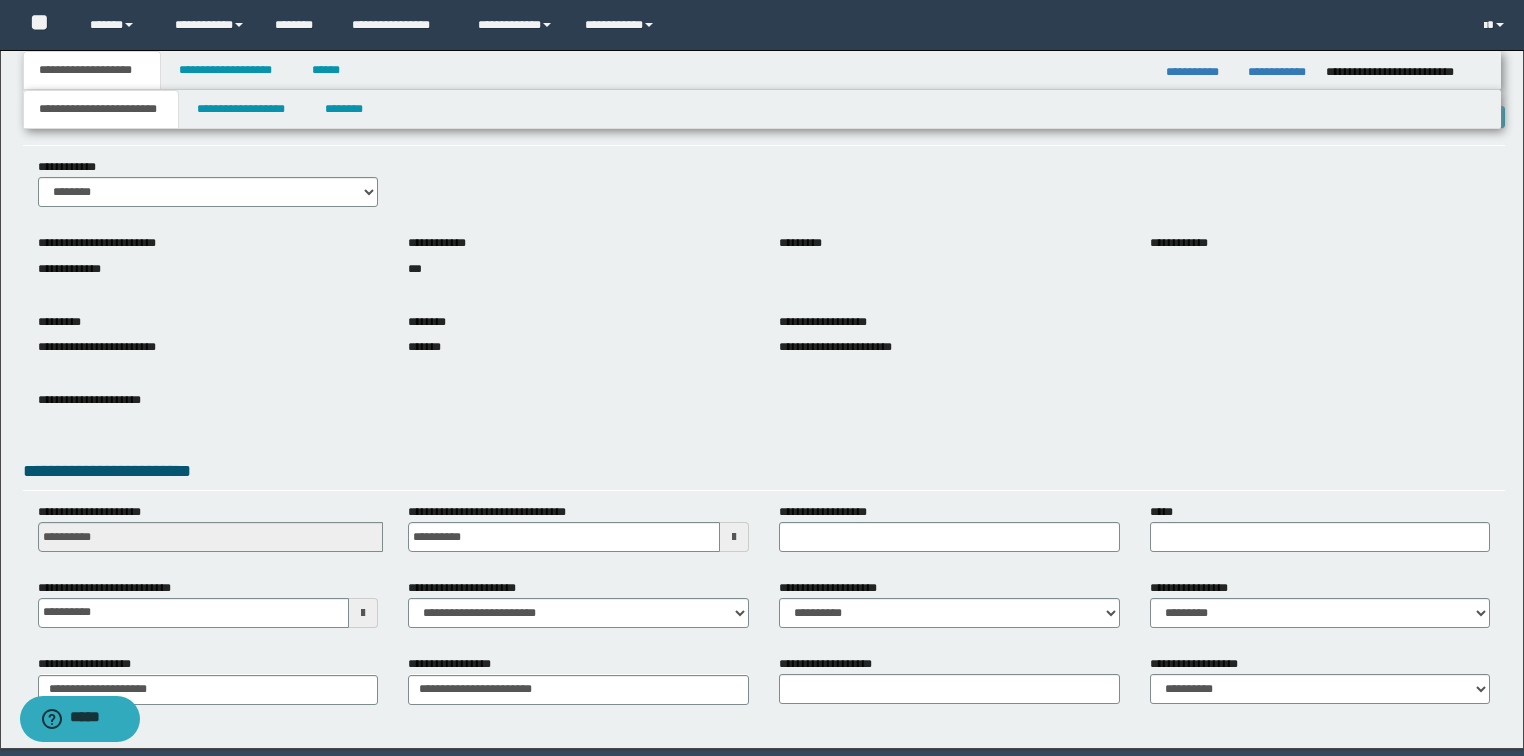 scroll, scrollTop: 127, scrollLeft: 0, axis: vertical 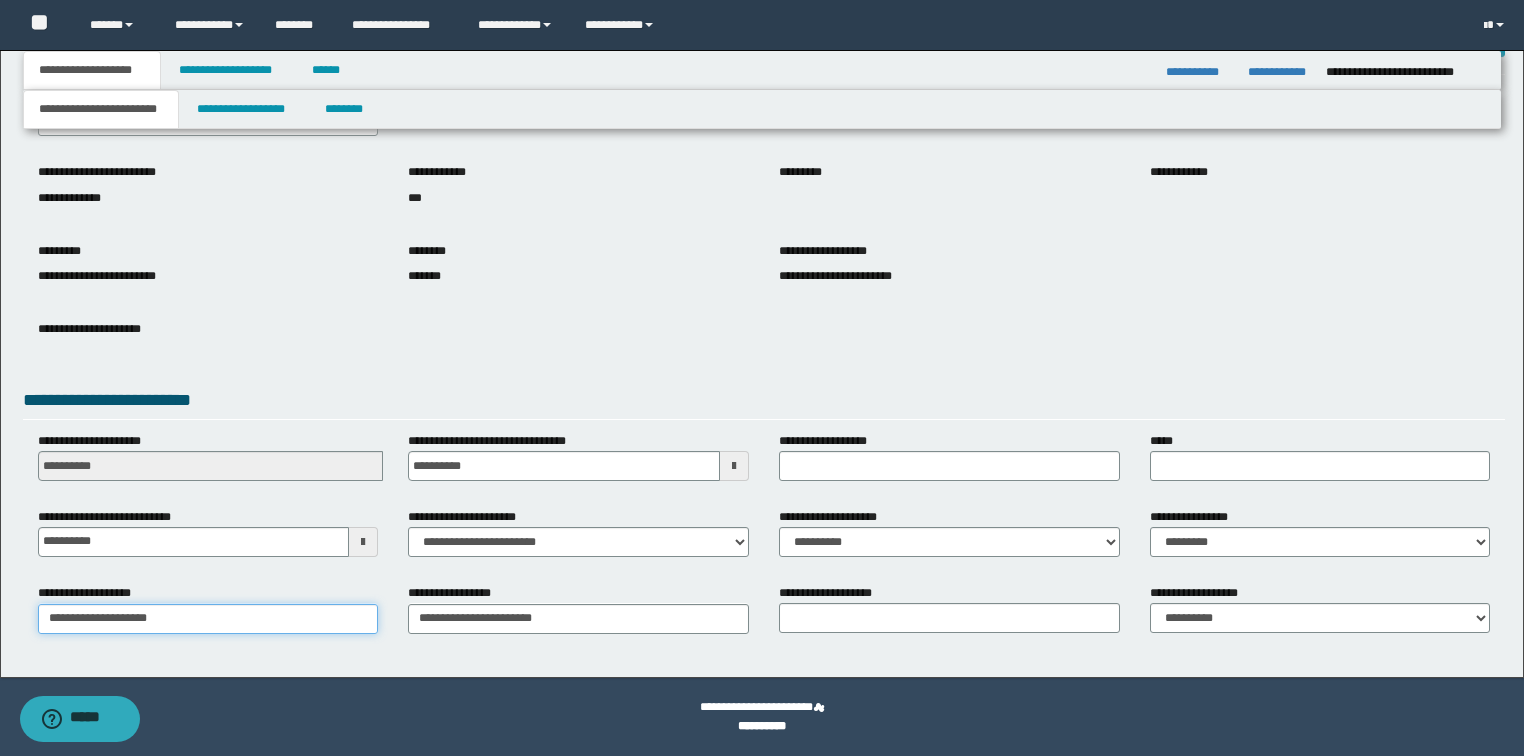 click on "**********" at bounding box center [208, 619] 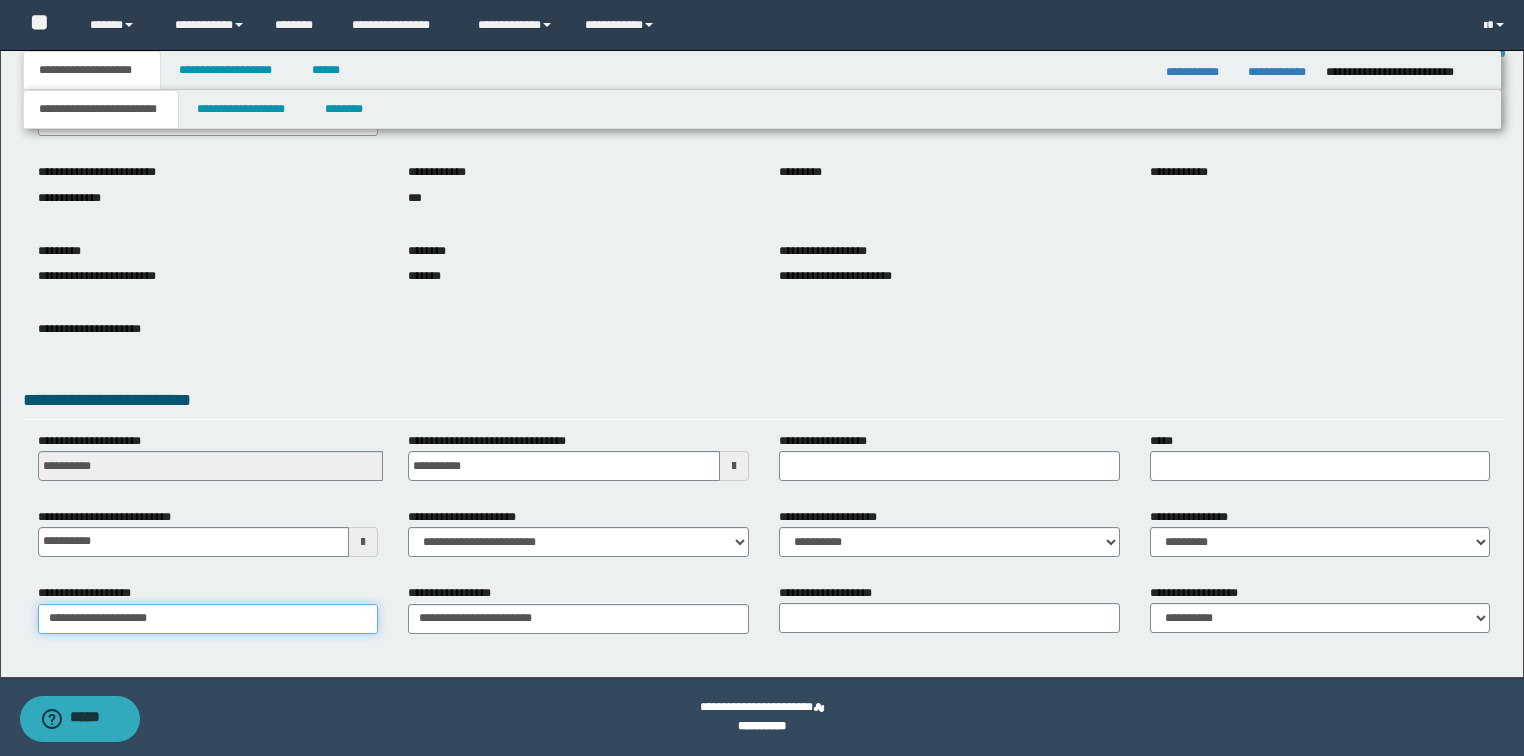 click on "**********" at bounding box center (762, 300) 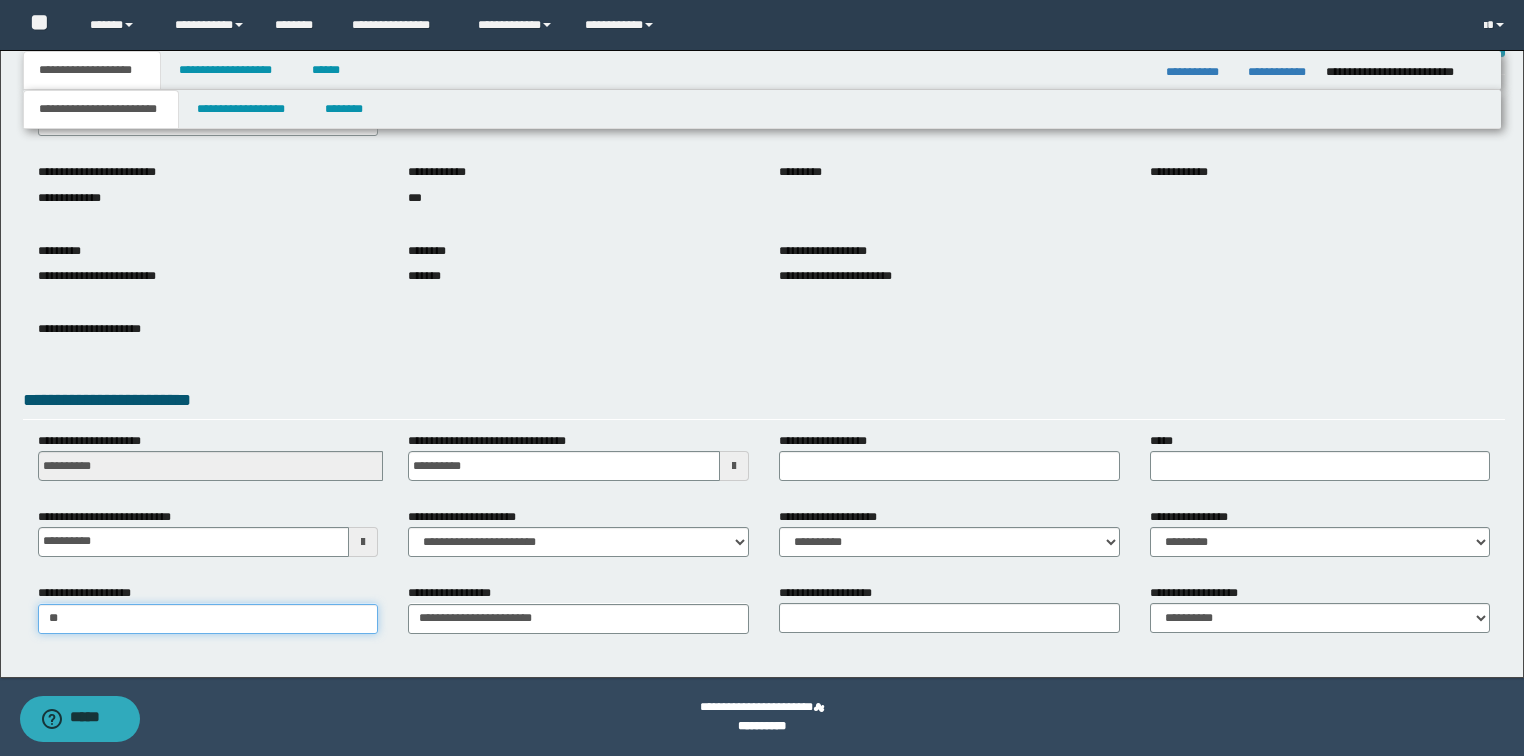 type on "***" 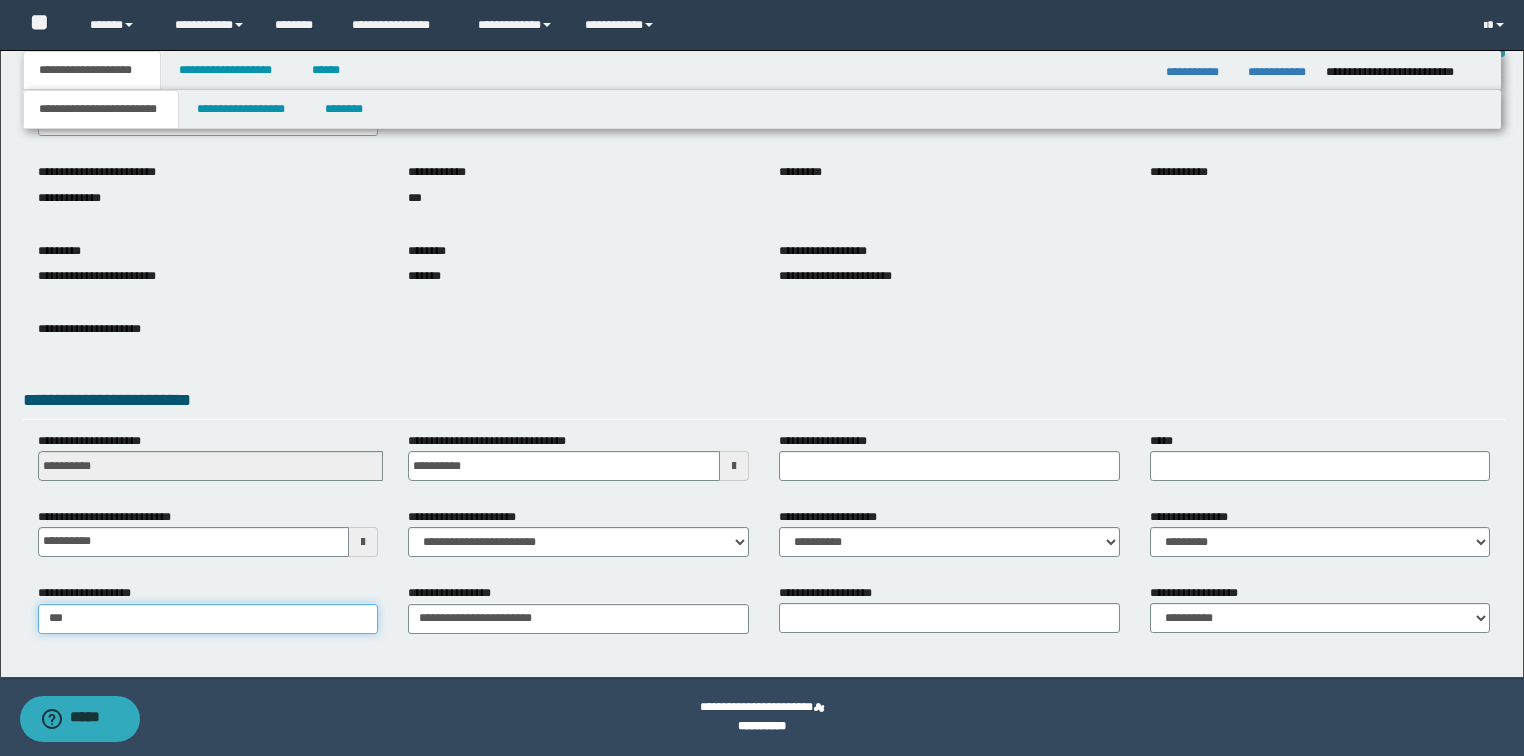 type on "**********" 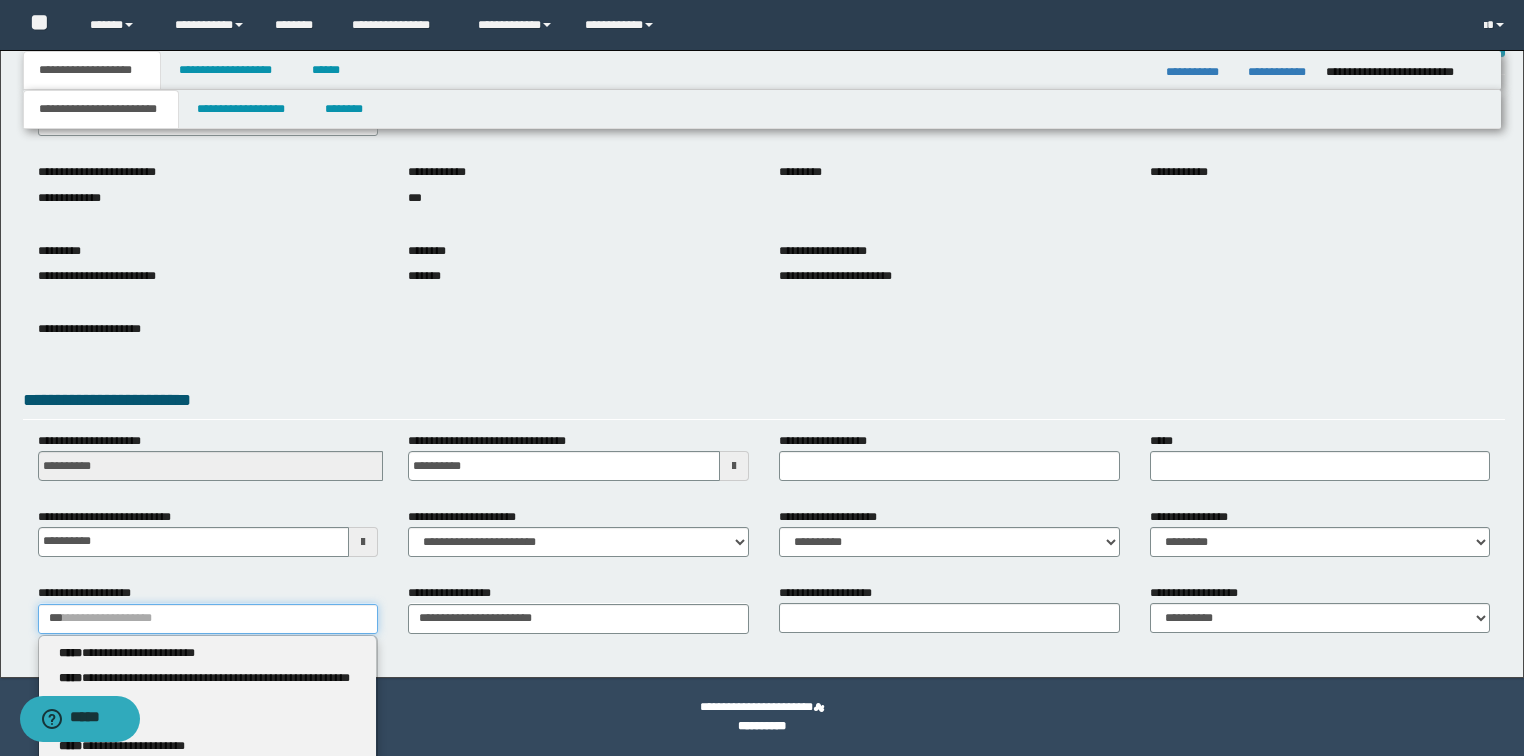 type 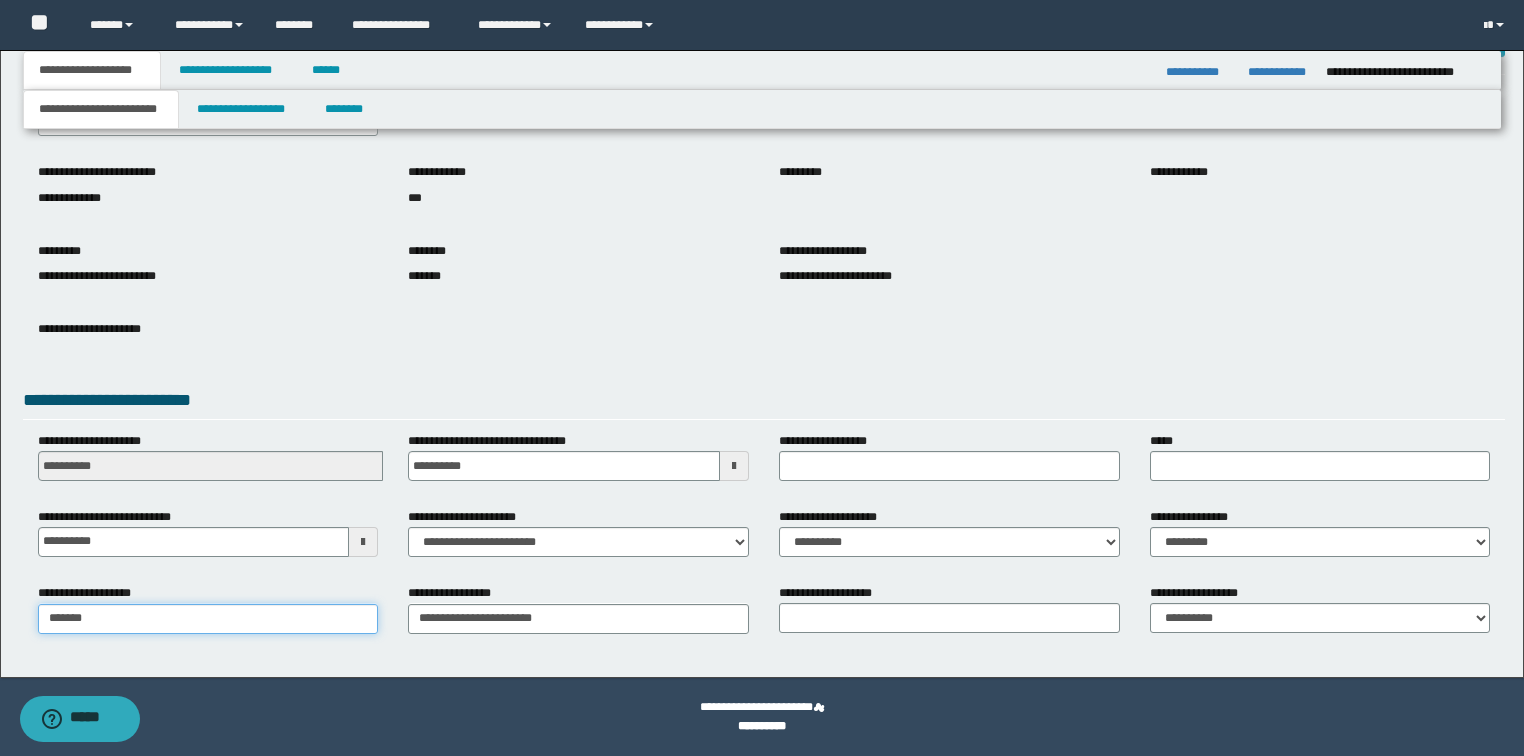 type on "********" 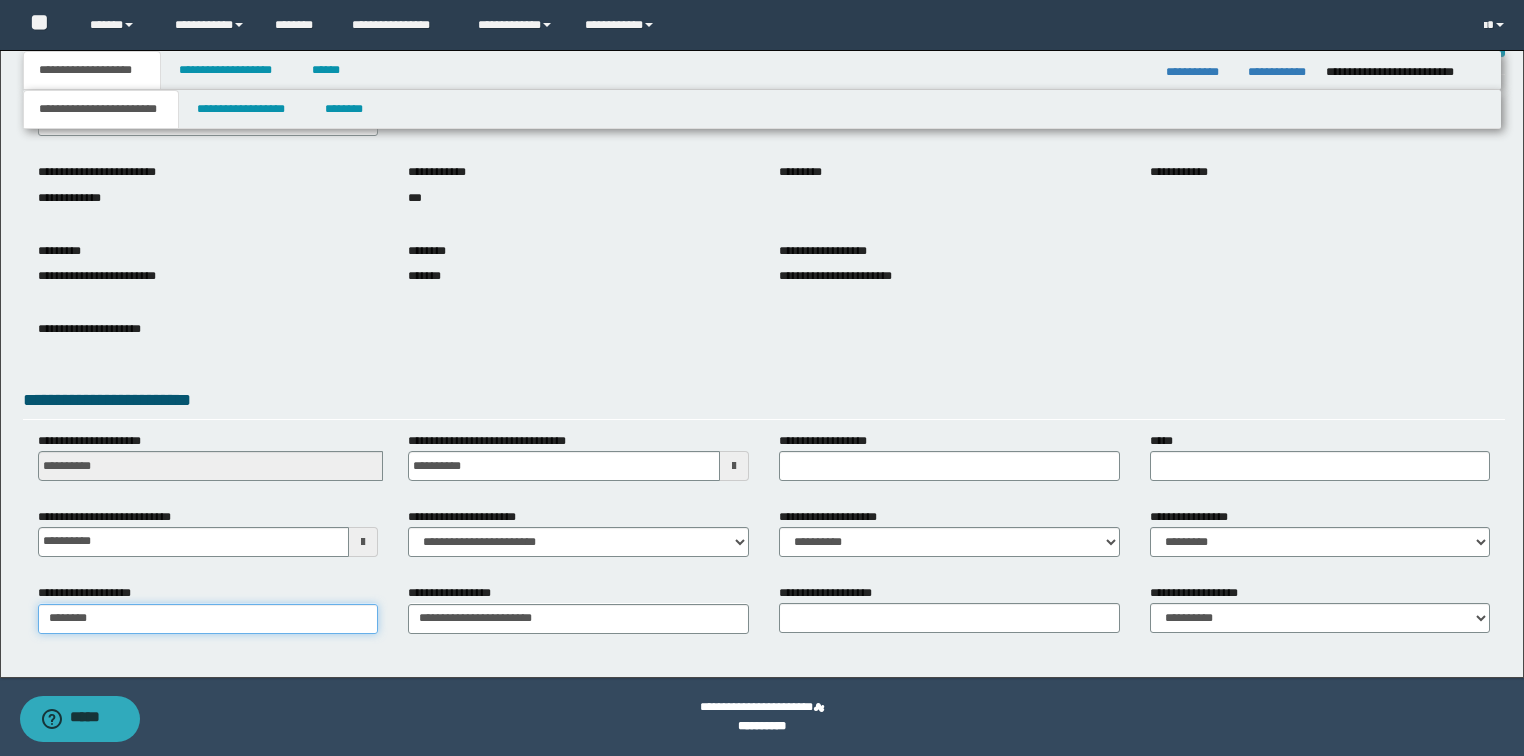 type on "********" 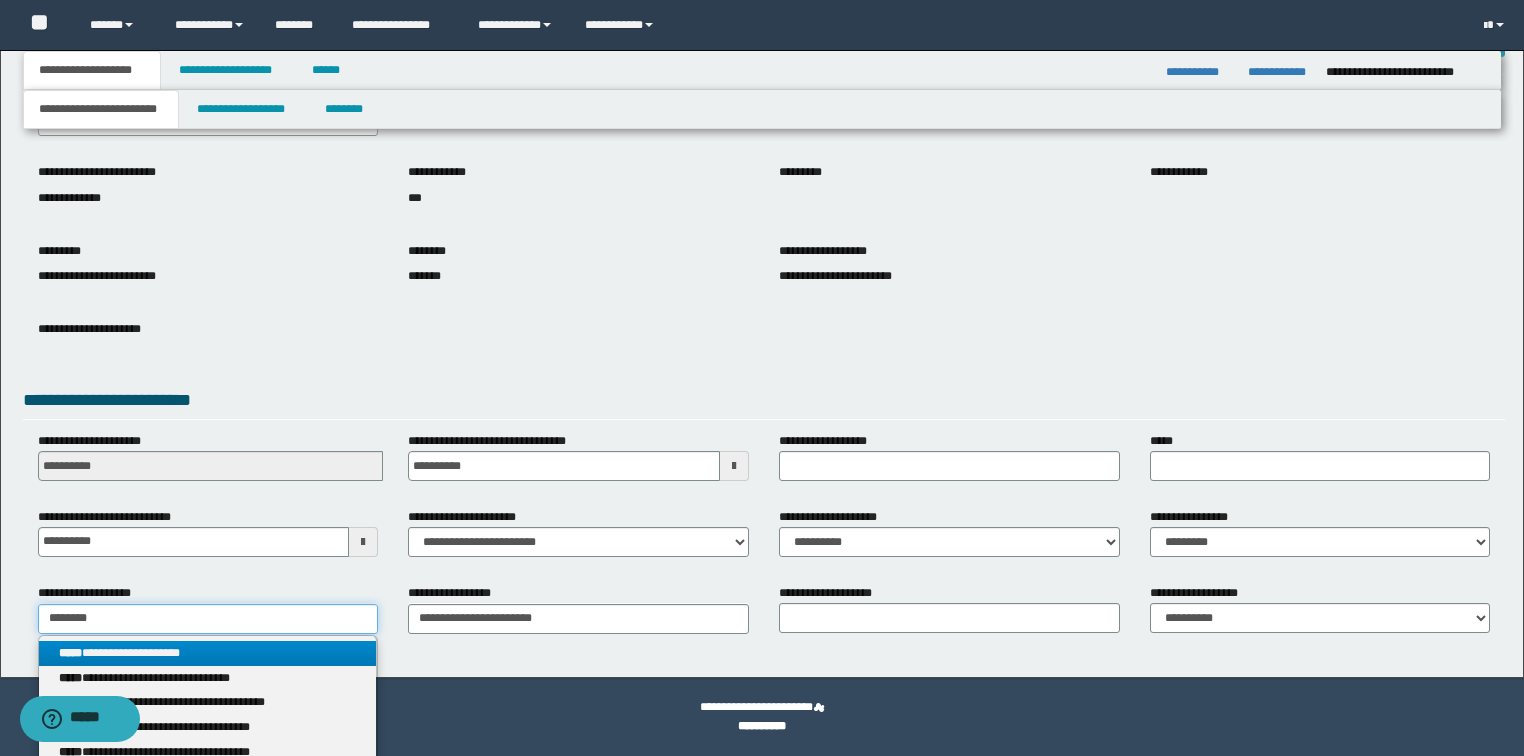 type on "********" 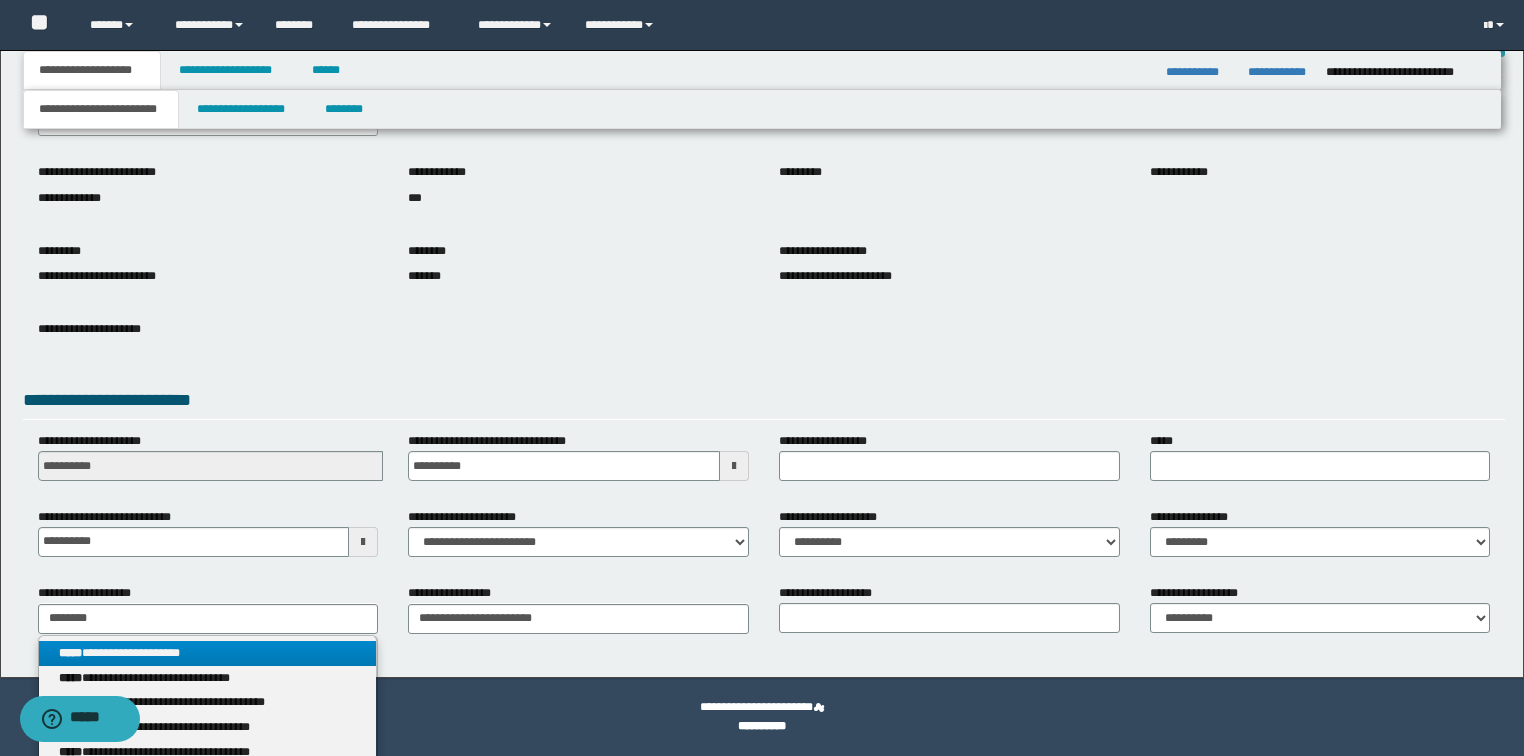 click on "**********" at bounding box center [208, 653] 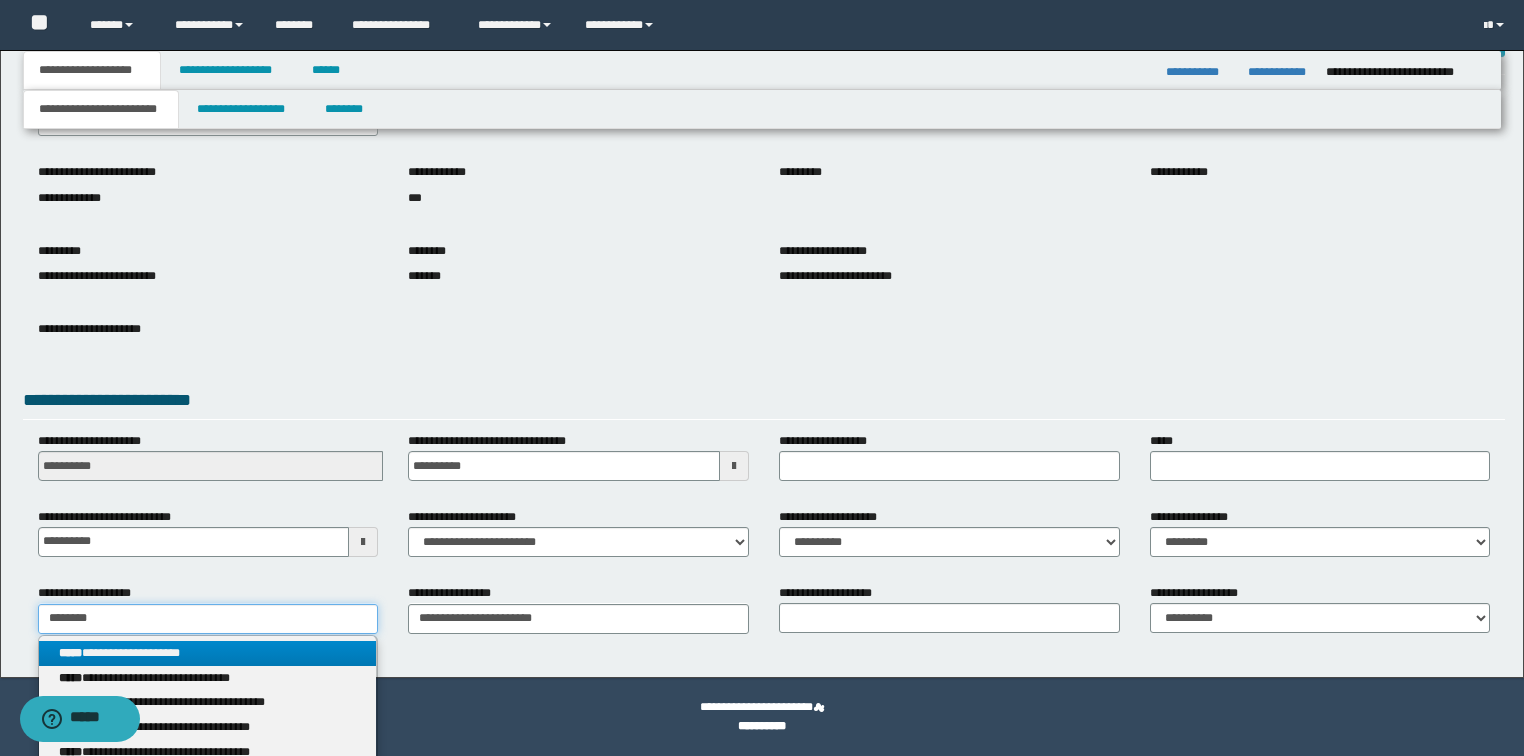 type 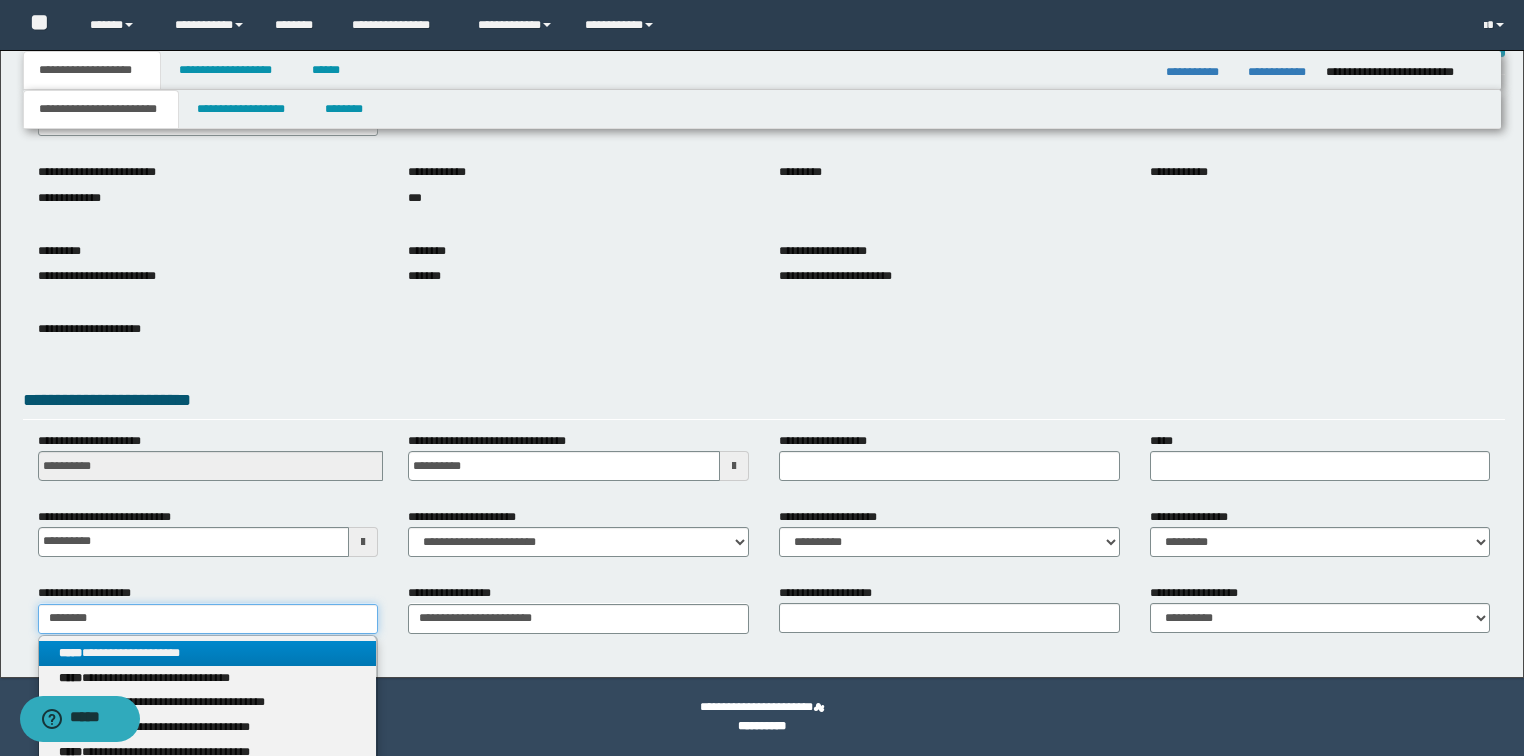type on "********" 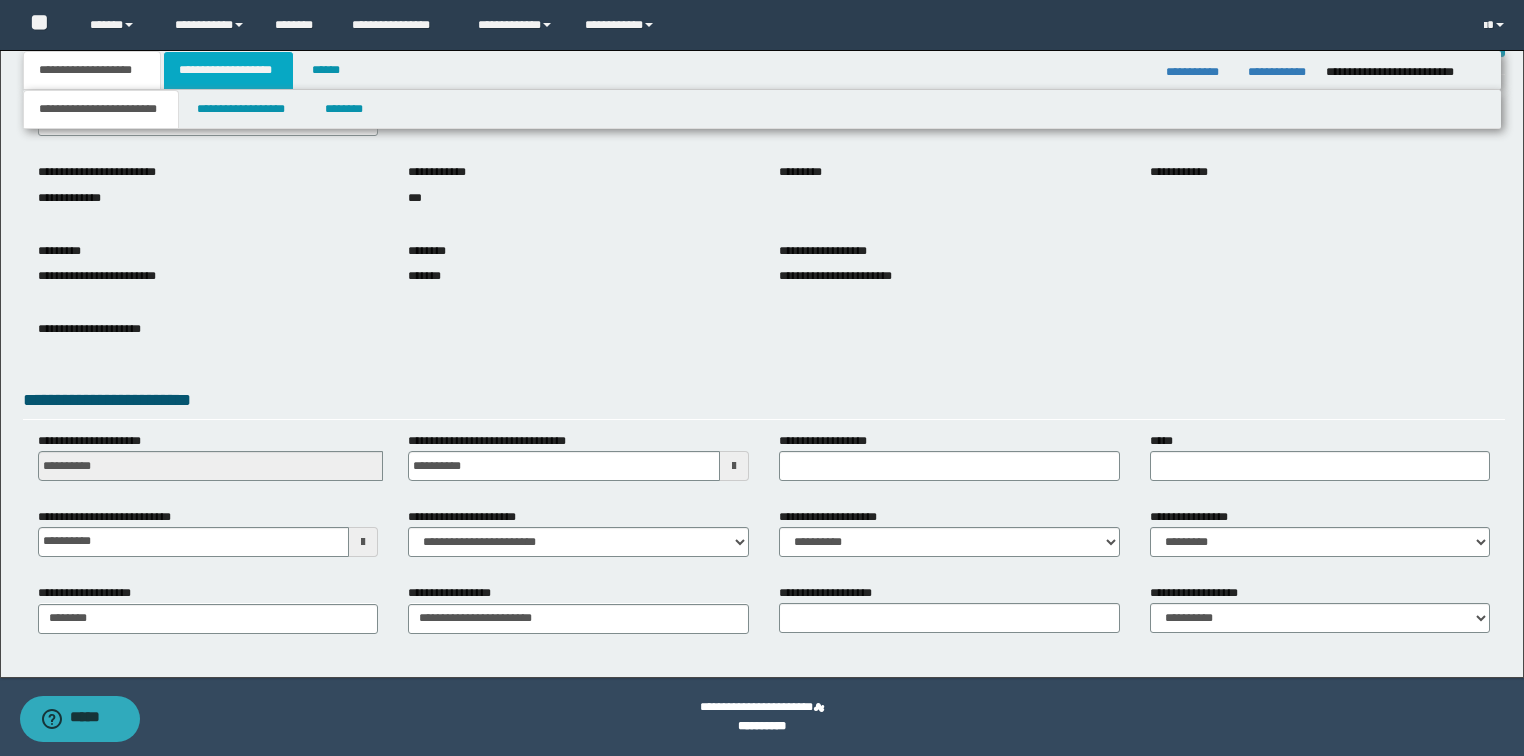 click on "**********" at bounding box center [228, 70] 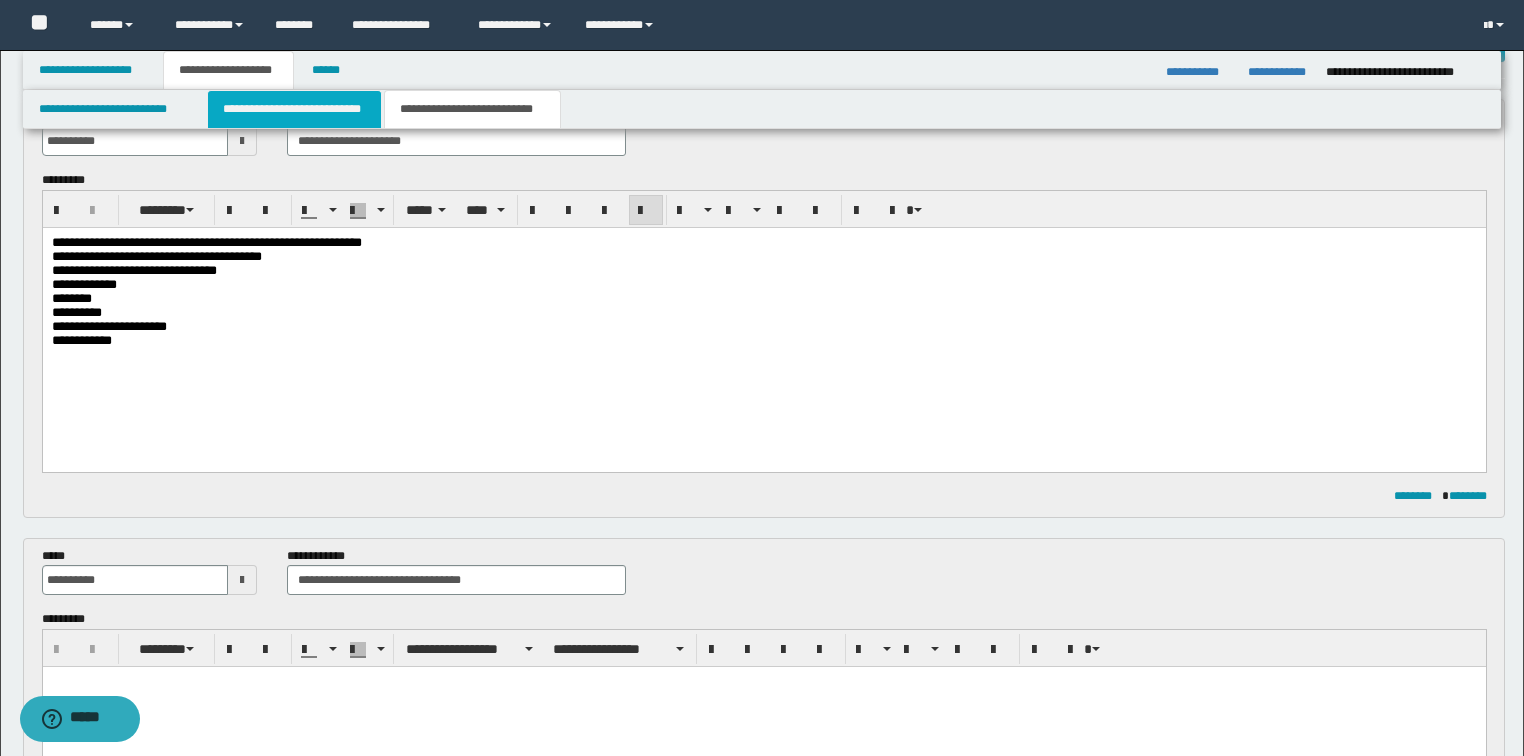 click on "**********" at bounding box center [294, 109] 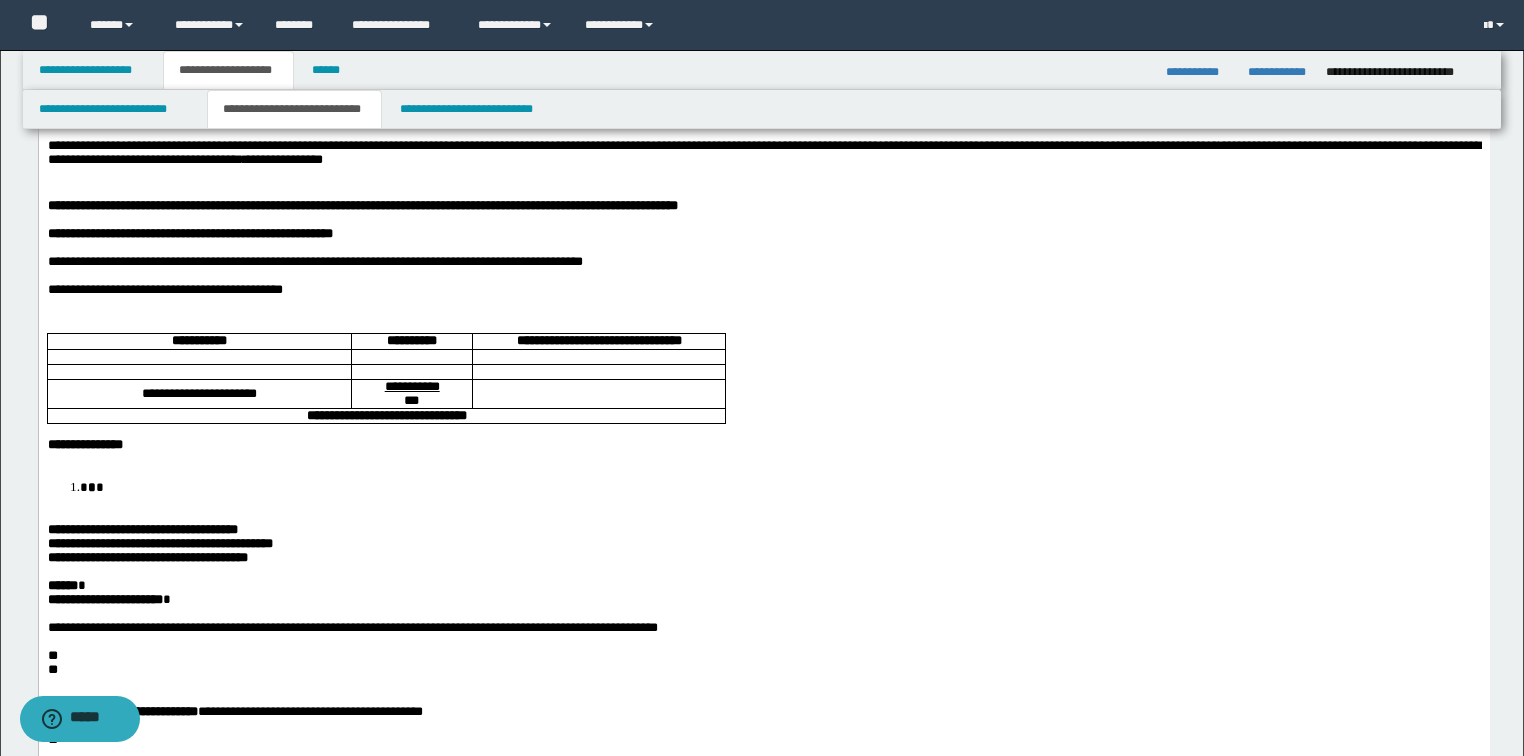 scroll, scrollTop: 47, scrollLeft: 0, axis: vertical 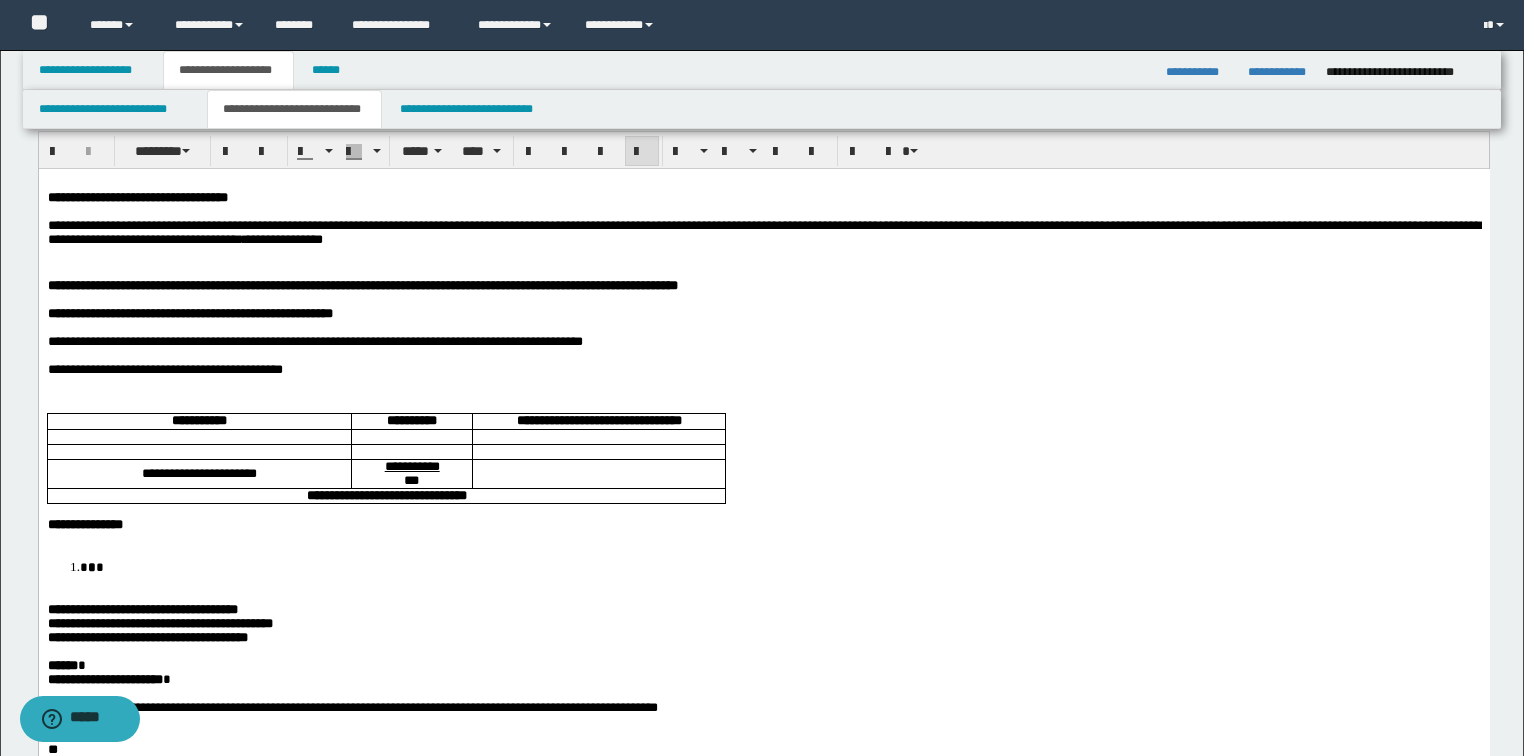 click on "**********" at bounding box center [1349, 224] 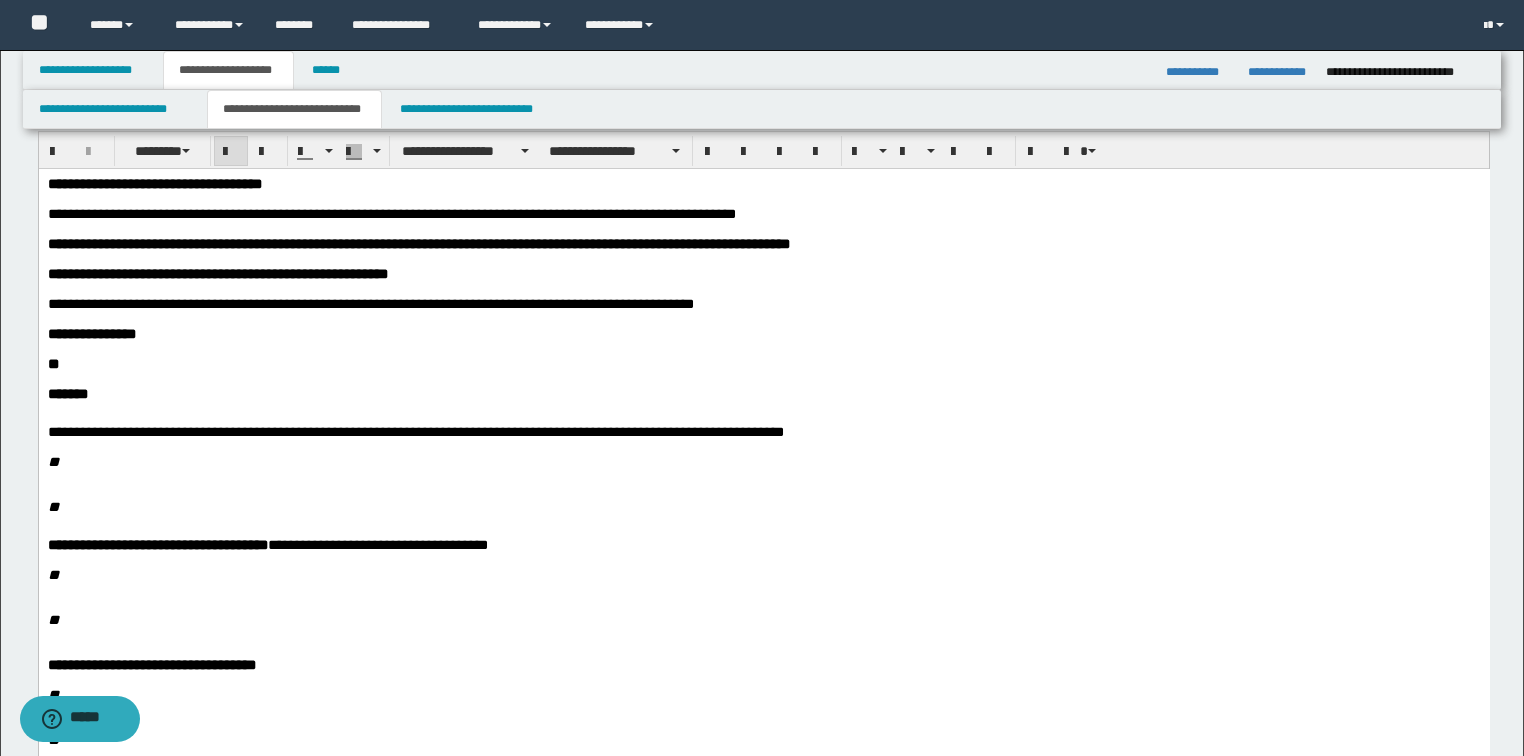 click on "**********" at bounding box center (763, 509) 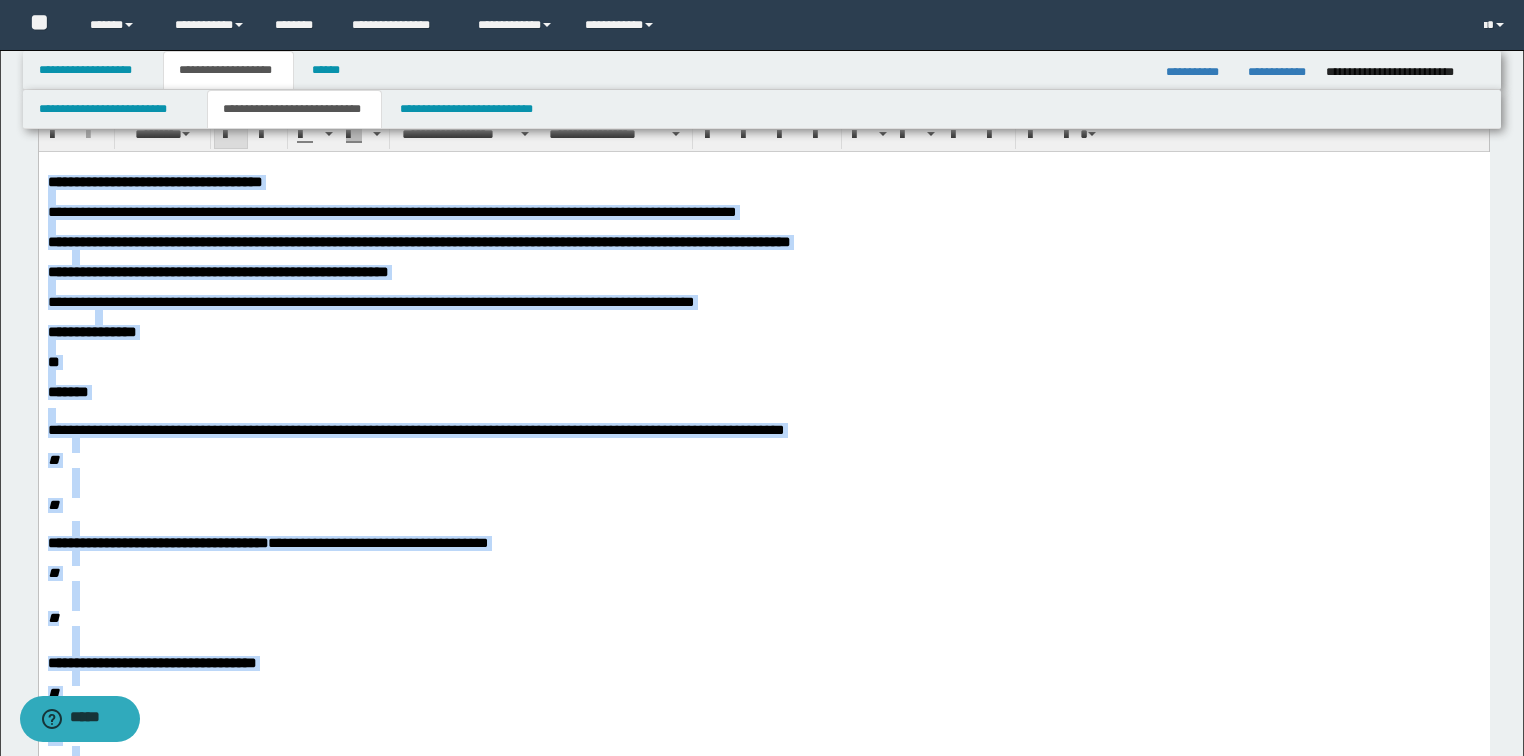 scroll, scrollTop: 0, scrollLeft: 0, axis: both 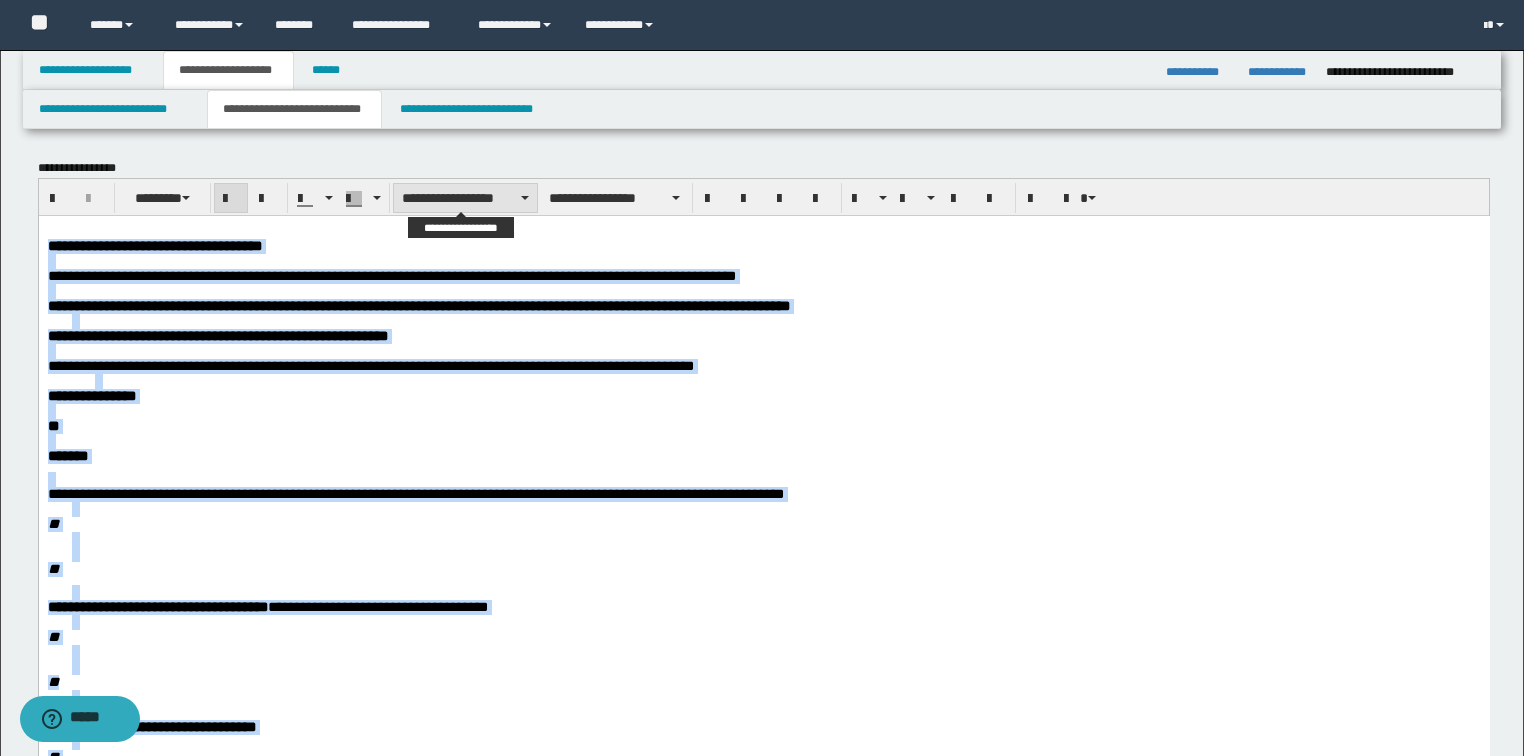 click on "**********" at bounding box center [465, 198] 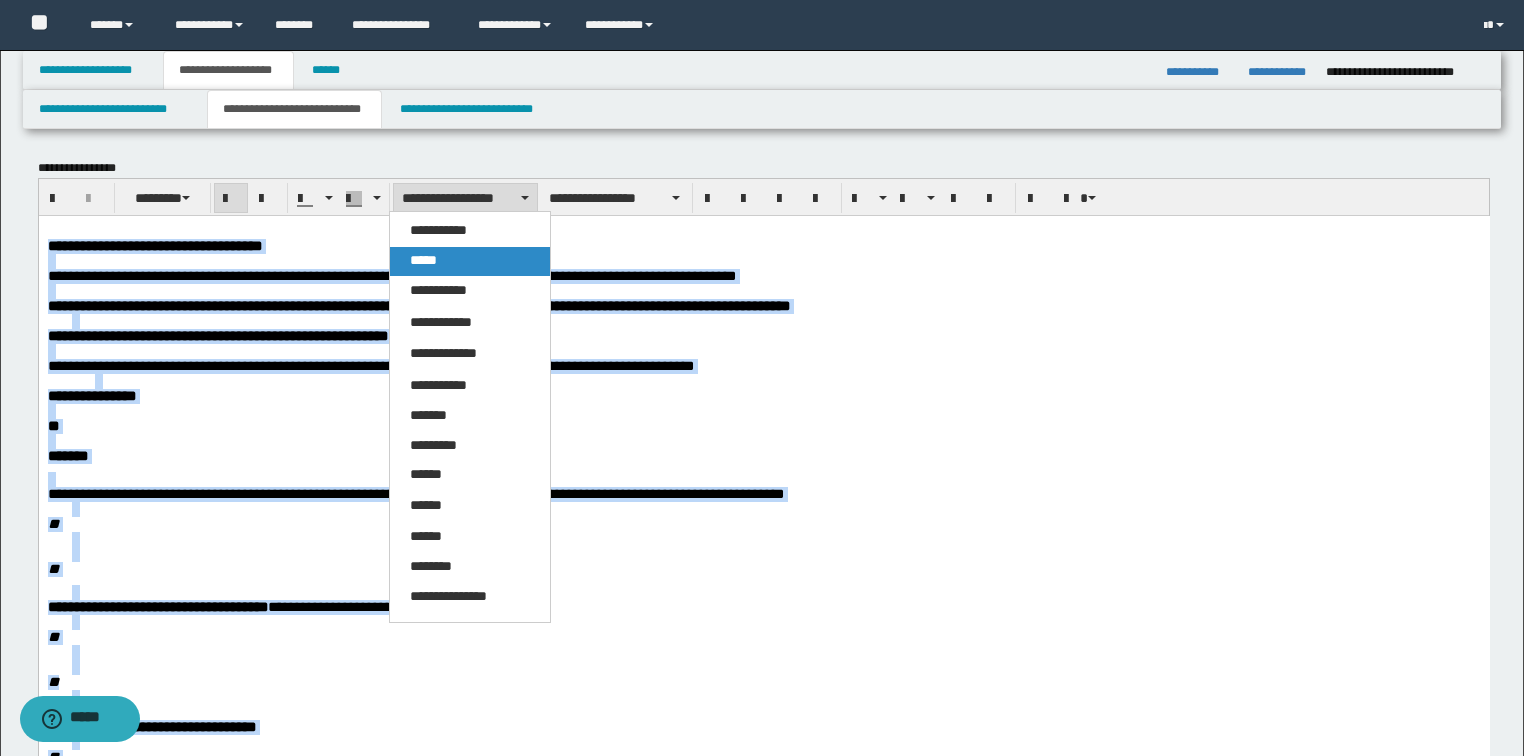 click on "*****" at bounding box center [470, 261] 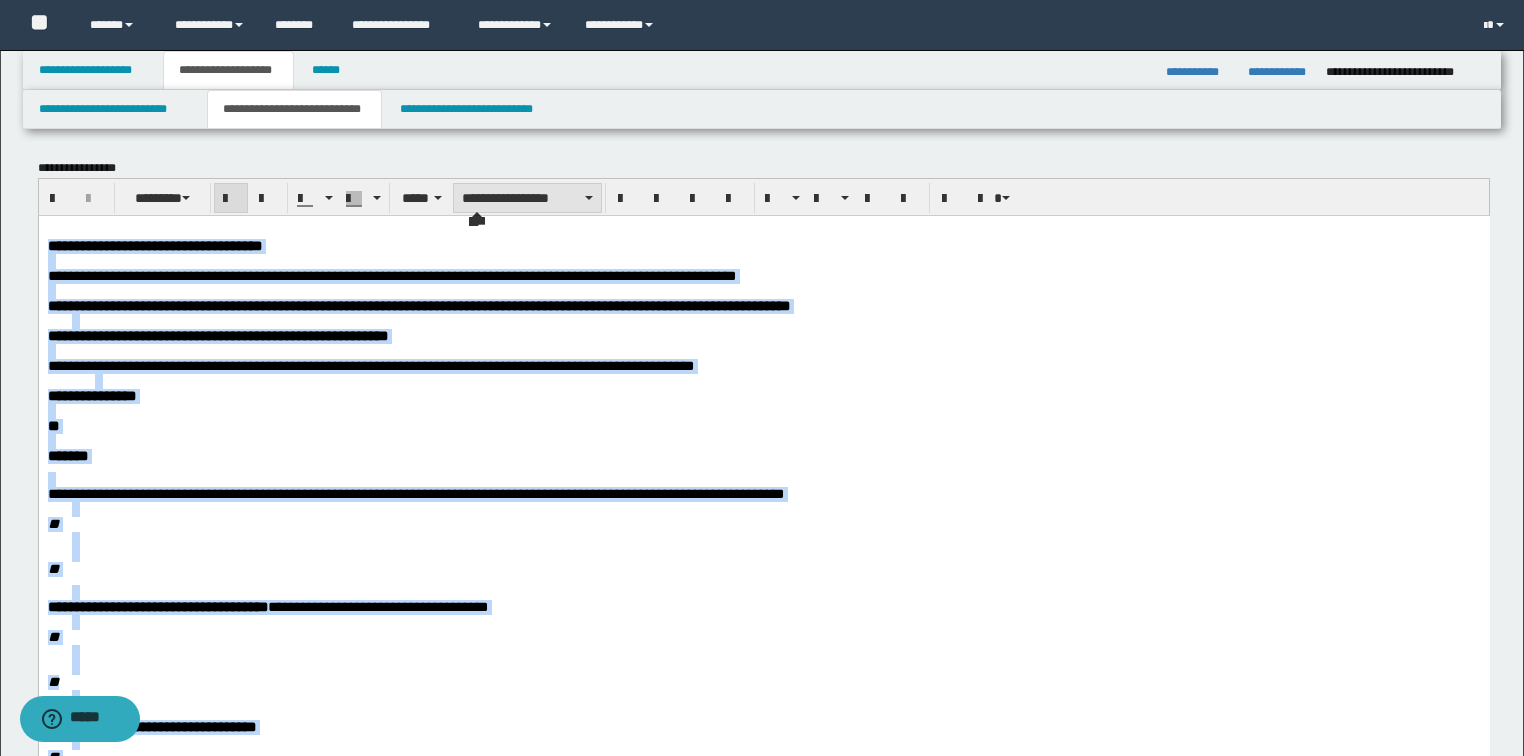 click on "**********" at bounding box center (527, 198) 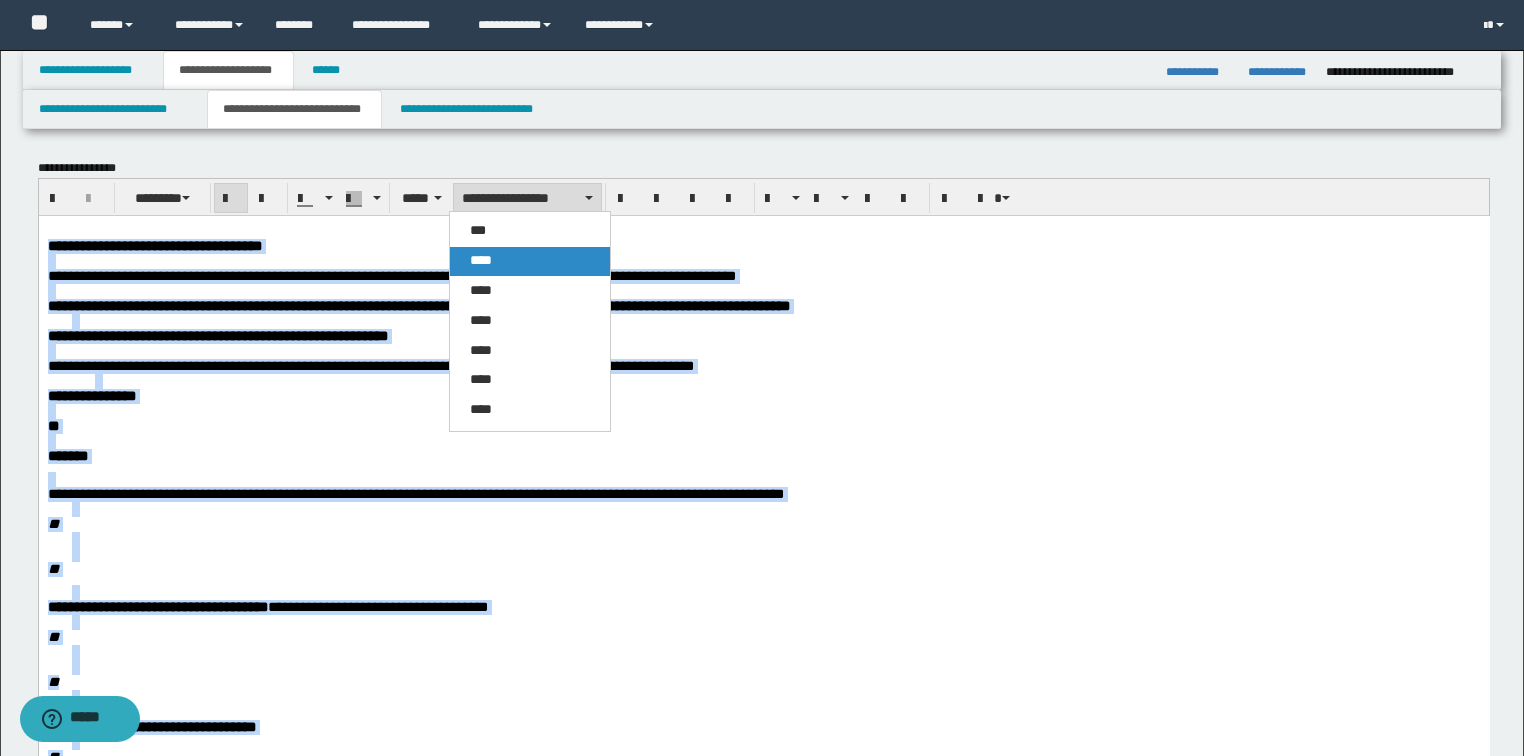 click on "****" at bounding box center (530, 261) 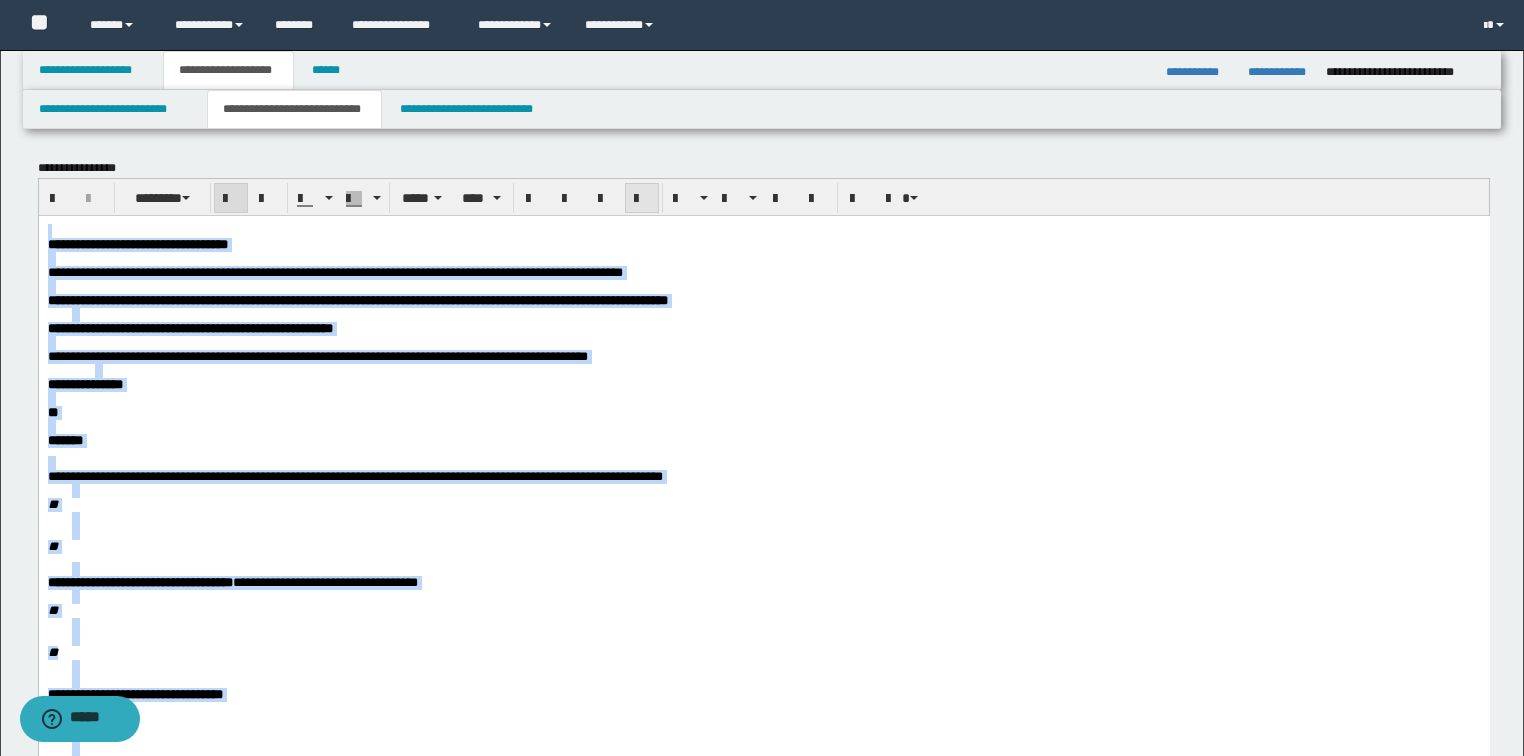click at bounding box center (642, 199) 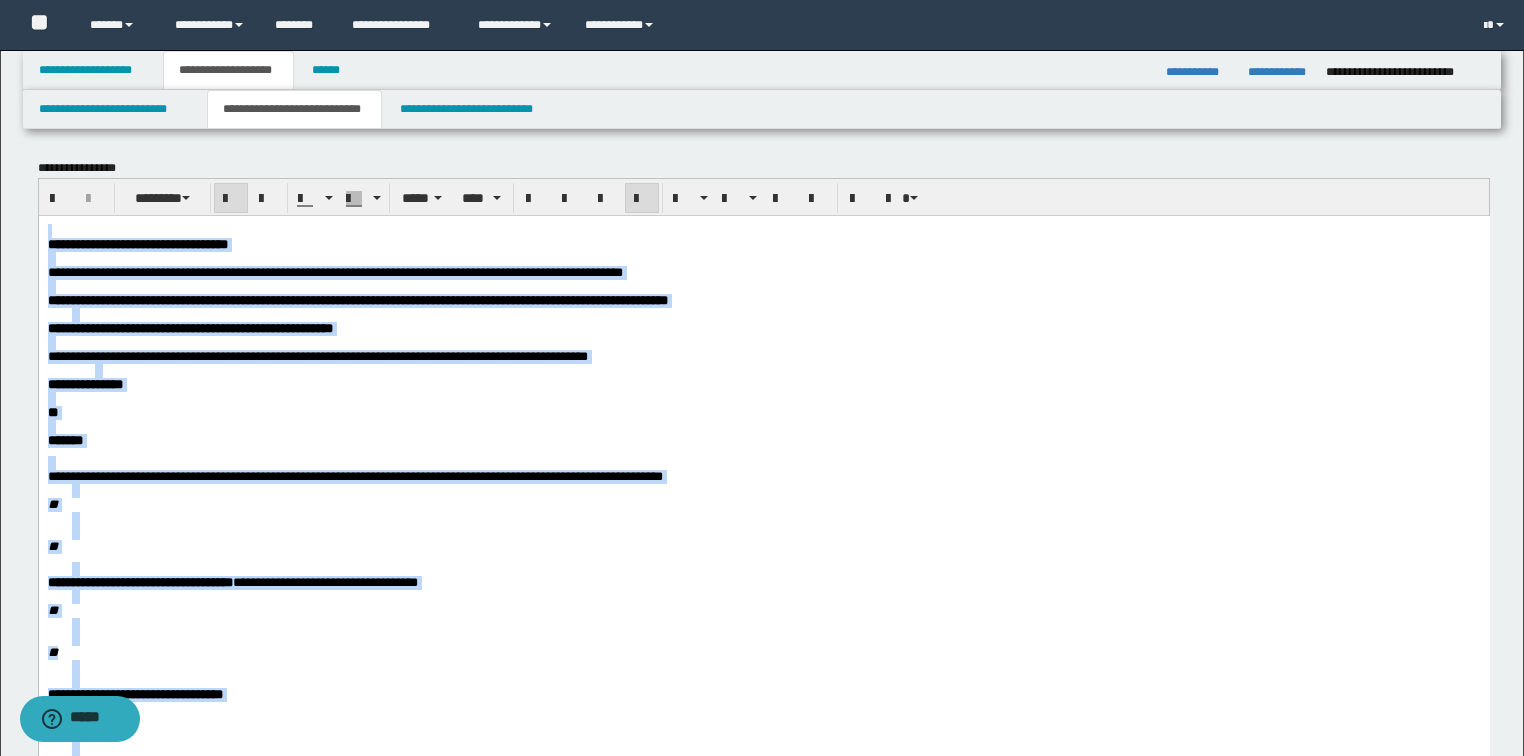 click at bounding box center [642, 199] 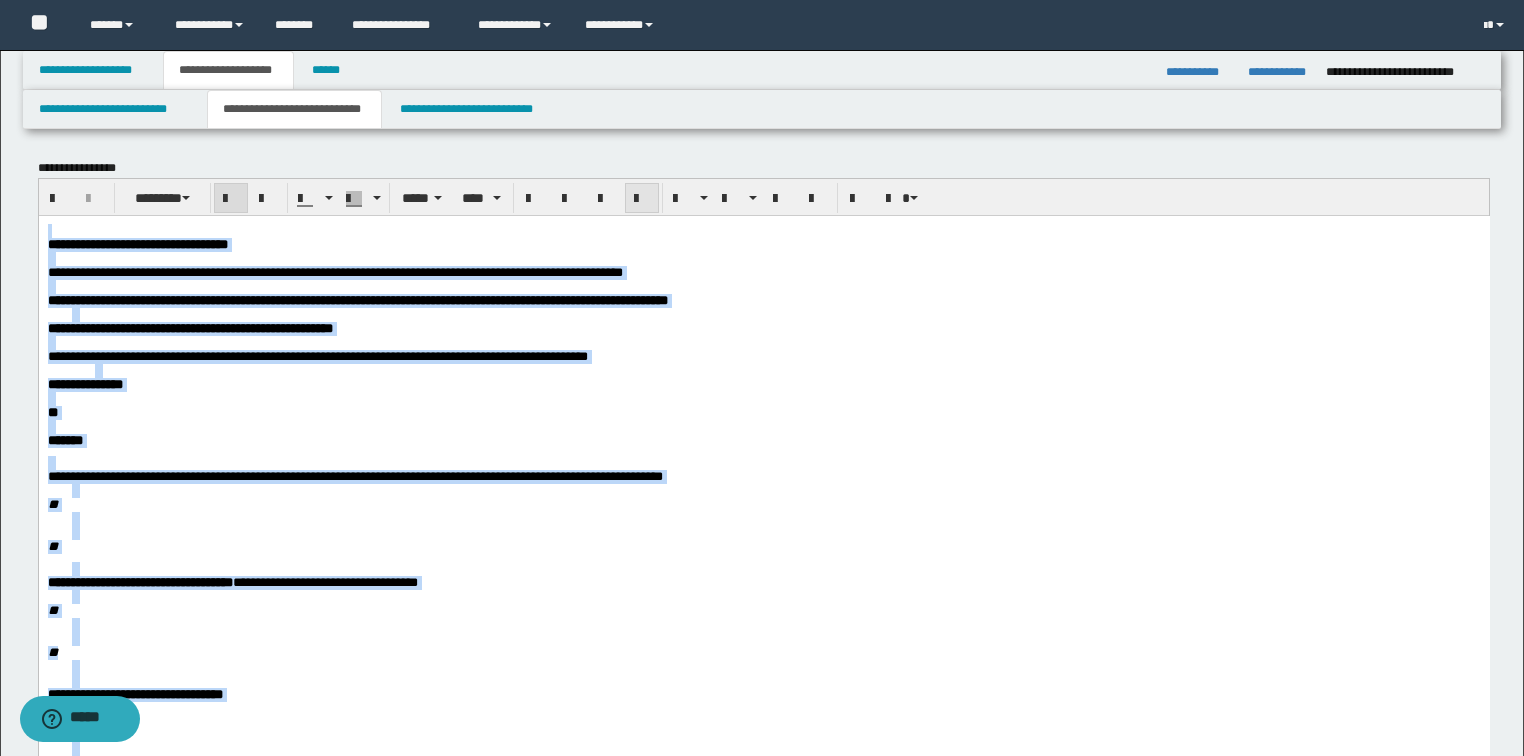 click at bounding box center [642, 199] 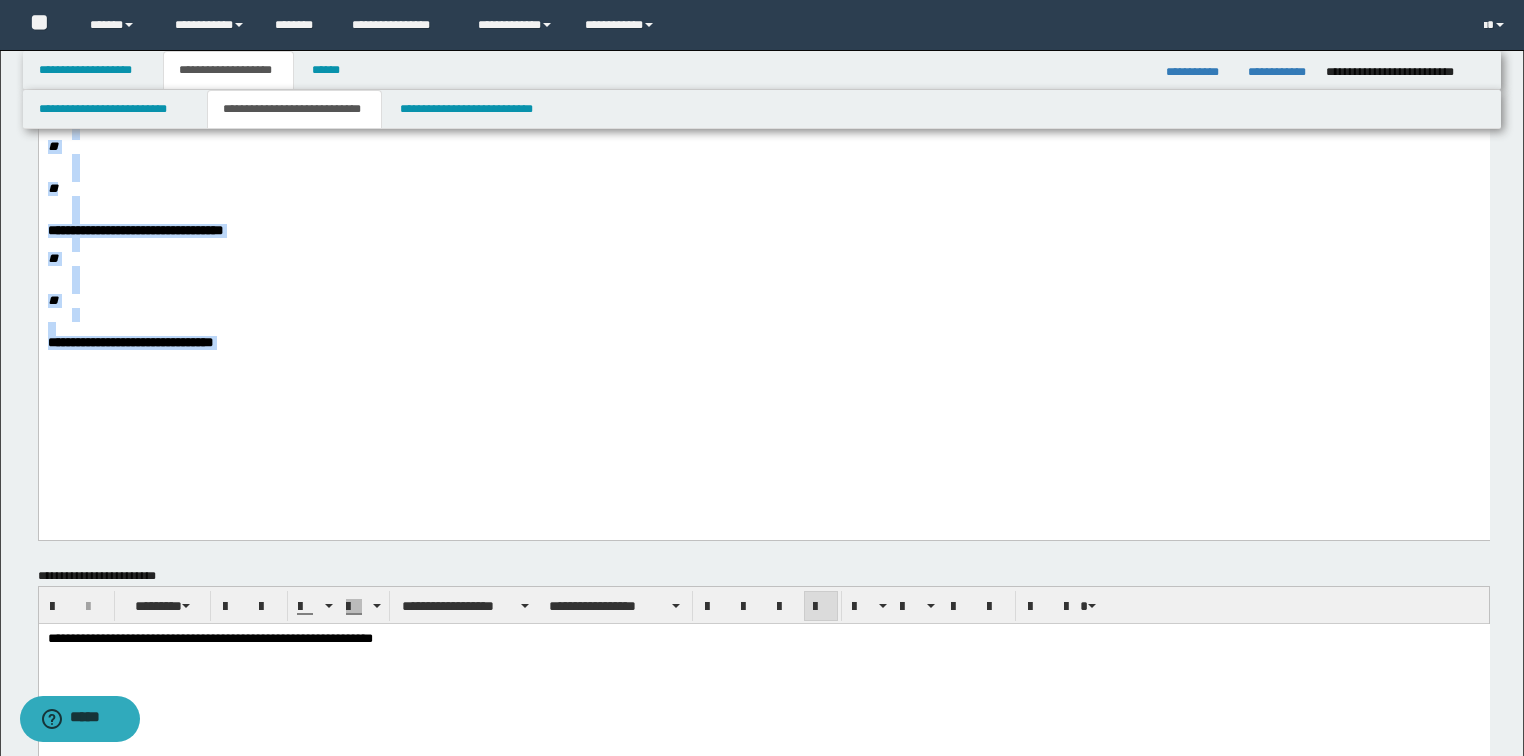 scroll, scrollTop: 560, scrollLeft: 0, axis: vertical 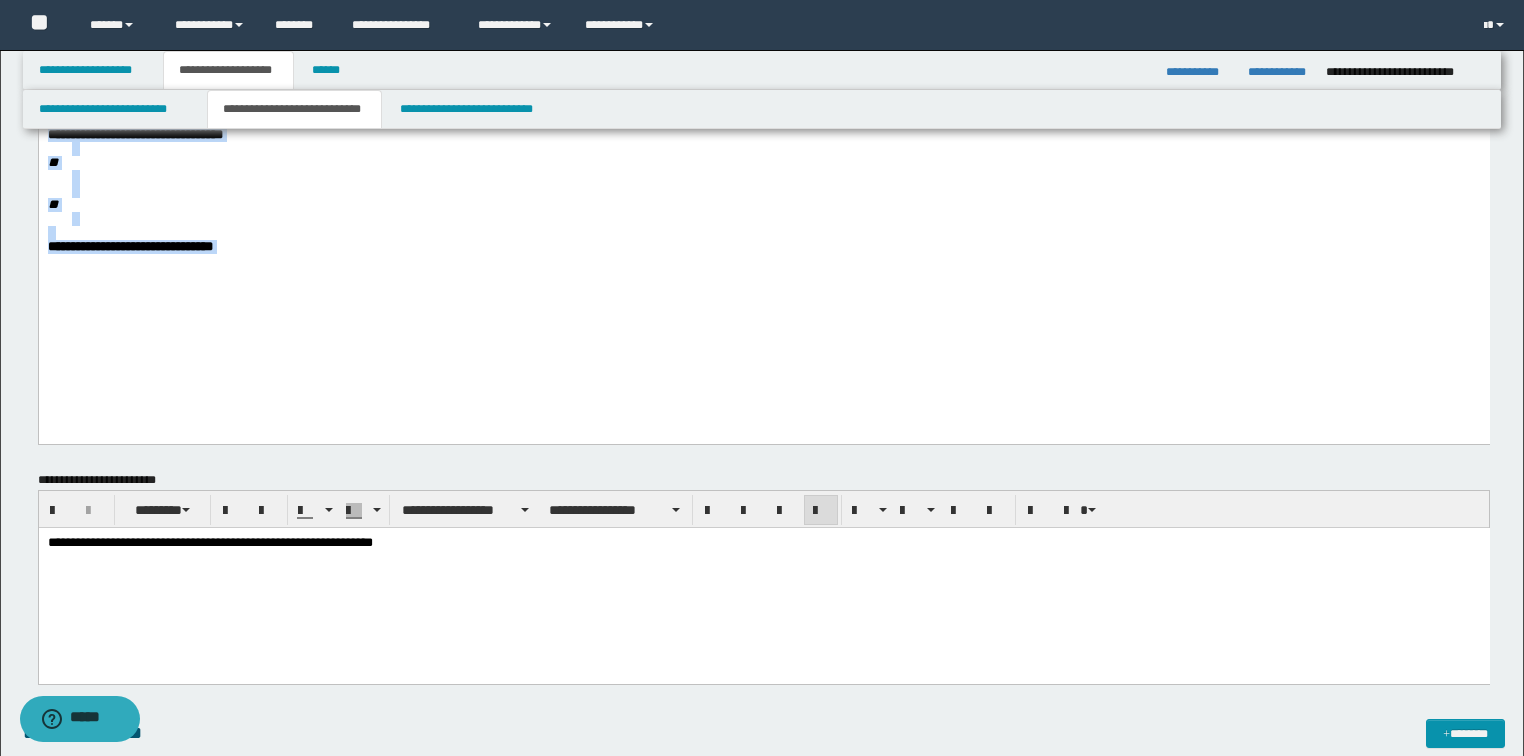 click on "**********" at bounding box center (763, -16) 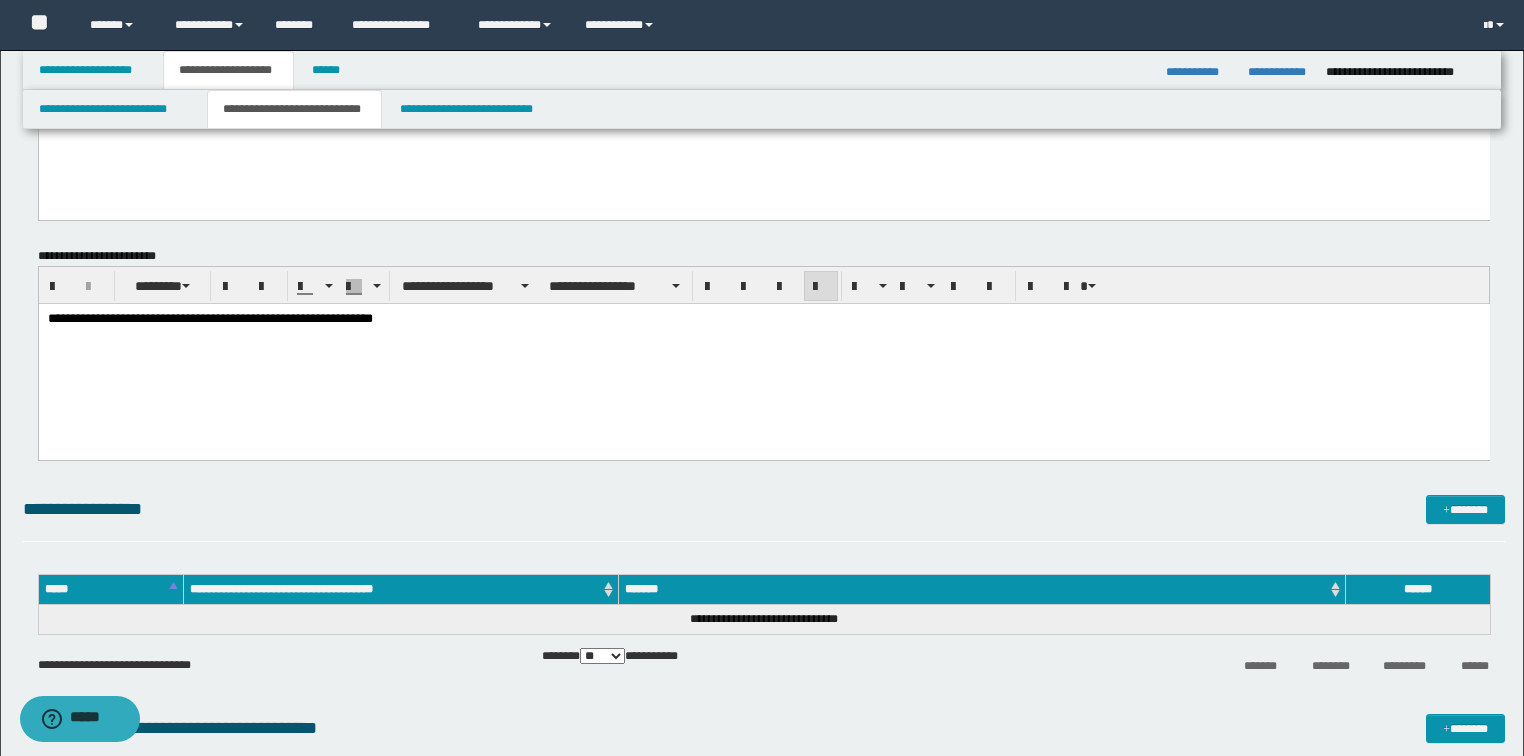 scroll, scrollTop: 800, scrollLeft: 0, axis: vertical 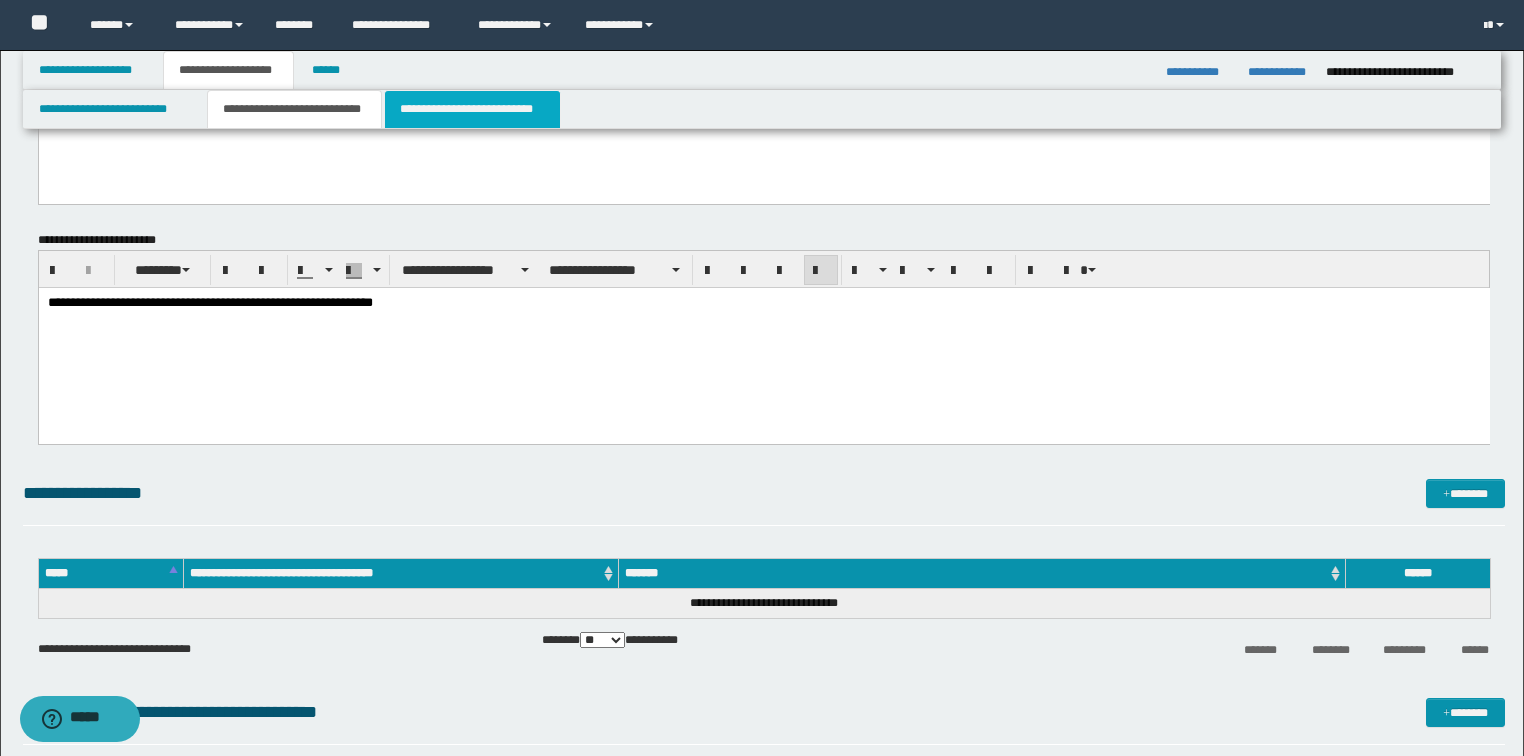 click on "**********" at bounding box center (472, 109) 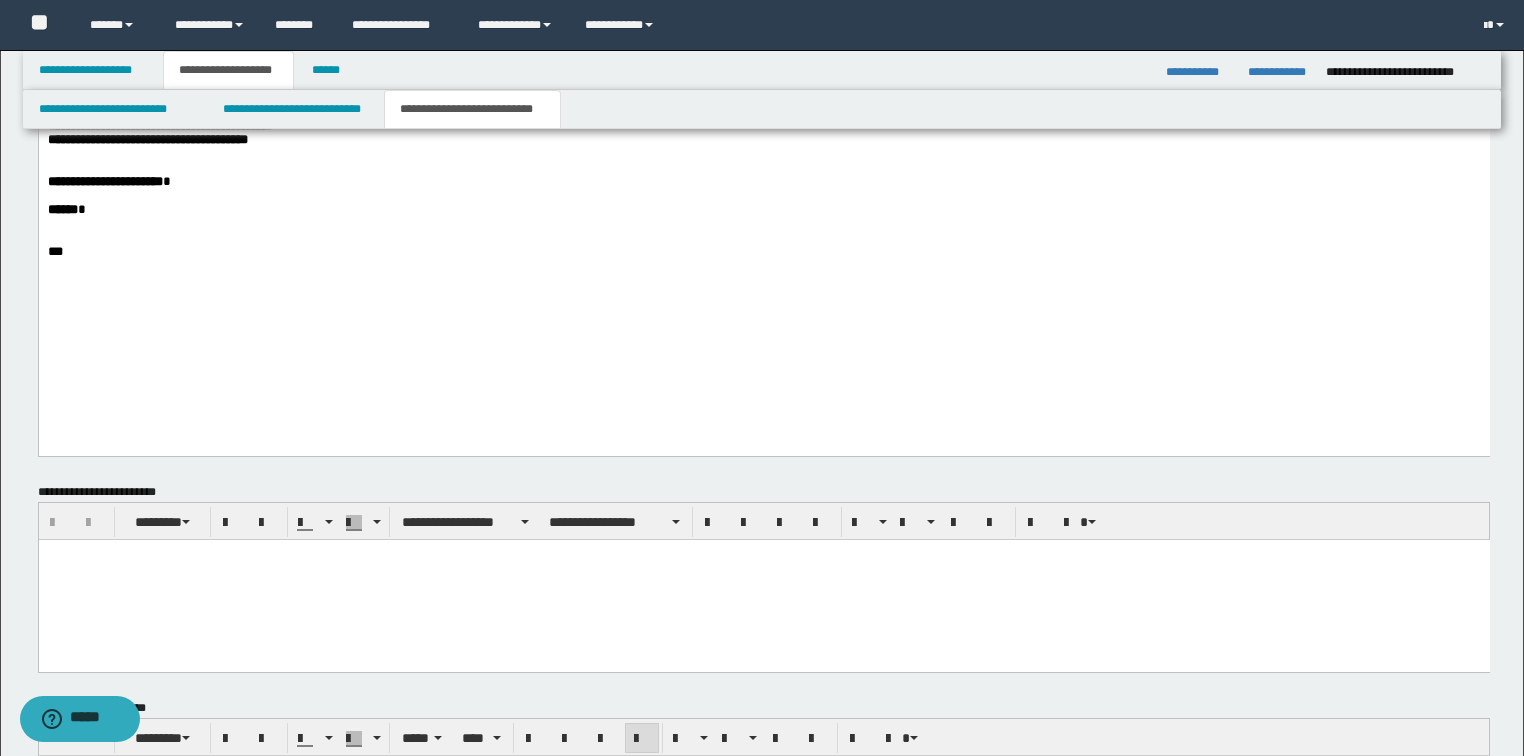 scroll, scrollTop: 1914, scrollLeft: 0, axis: vertical 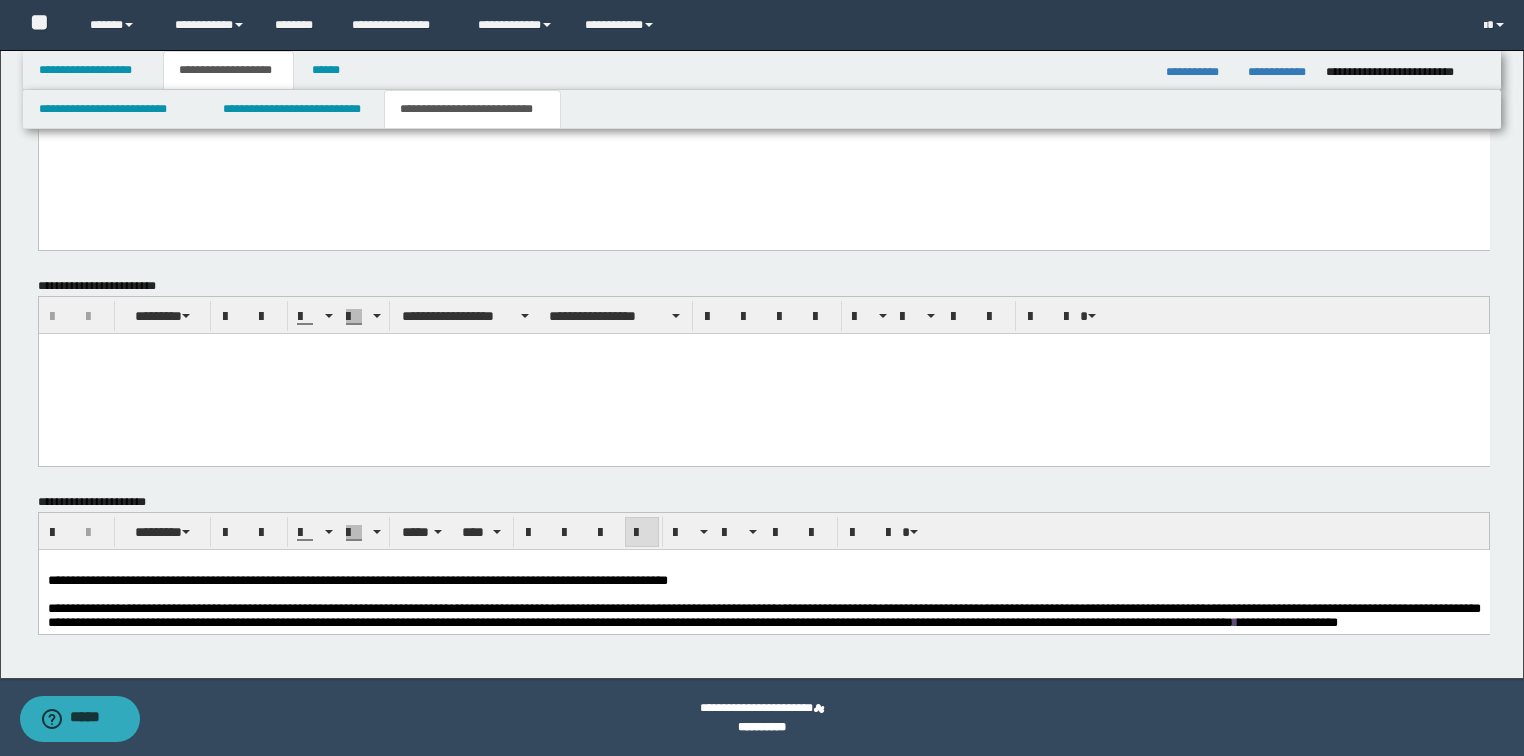 click on "**********" at bounding box center [357, 579] 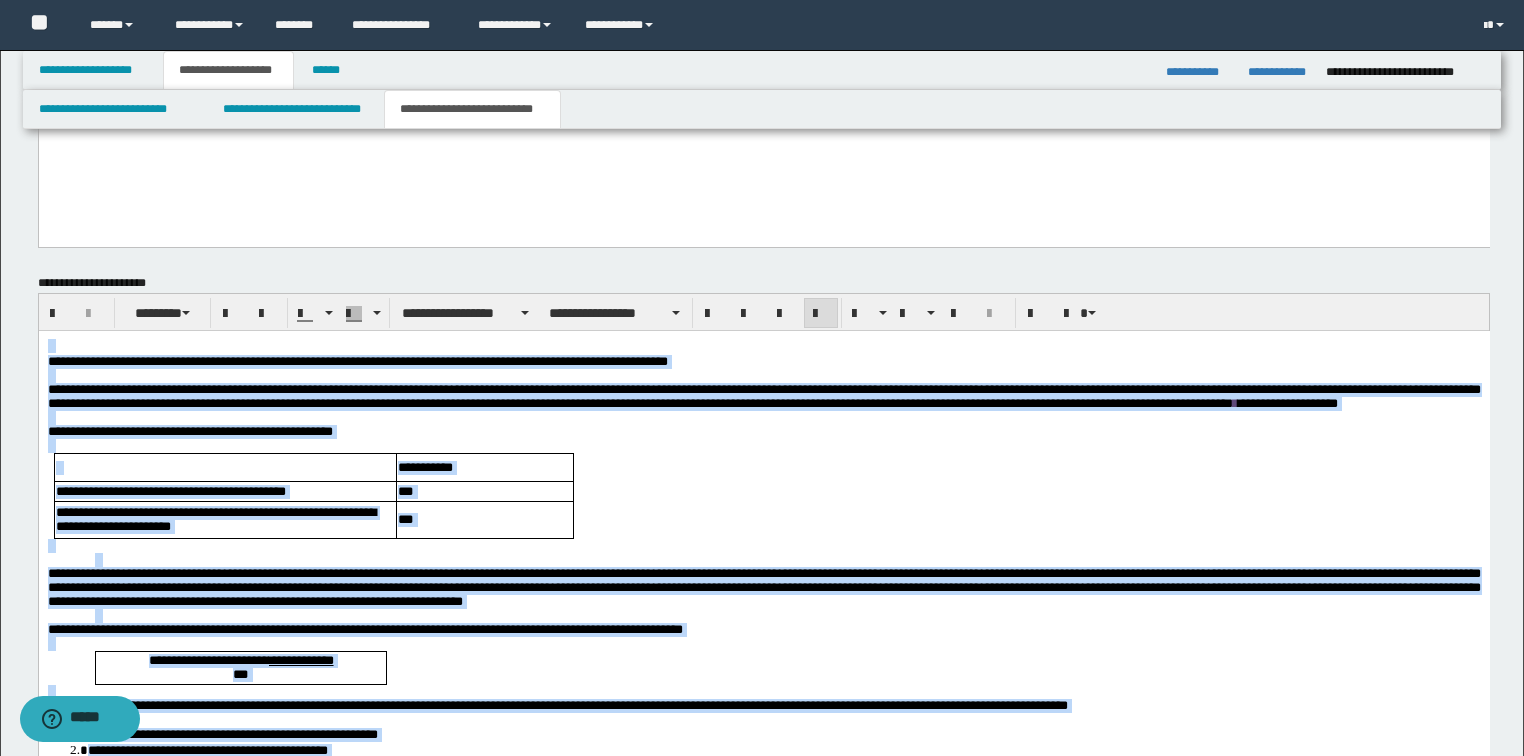 scroll, scrollTop: 2154, scrollLeft: 0, axis: vertical 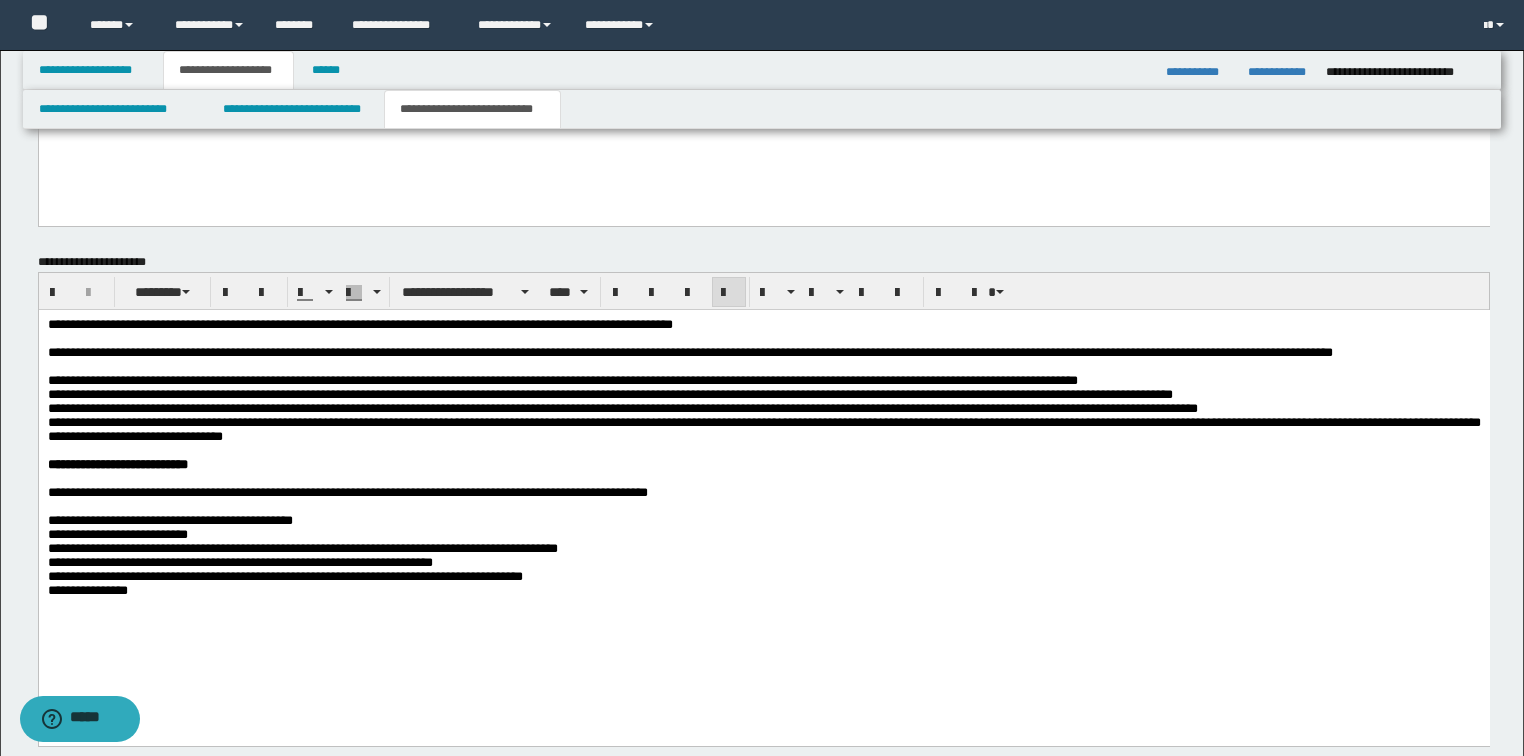 click on "**********" at bounding box center [763, 482] 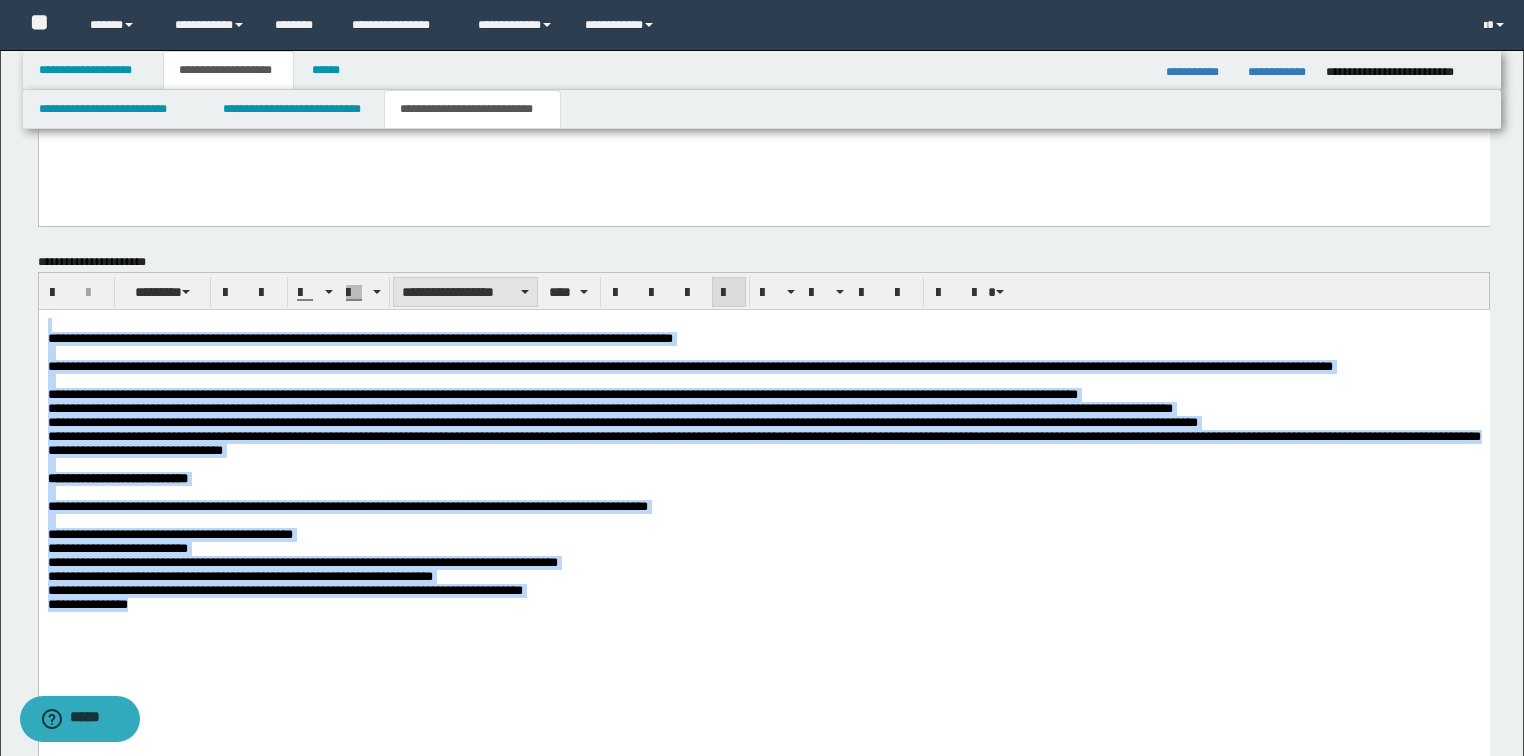 click on "**********" at bounding box center (465, 292) 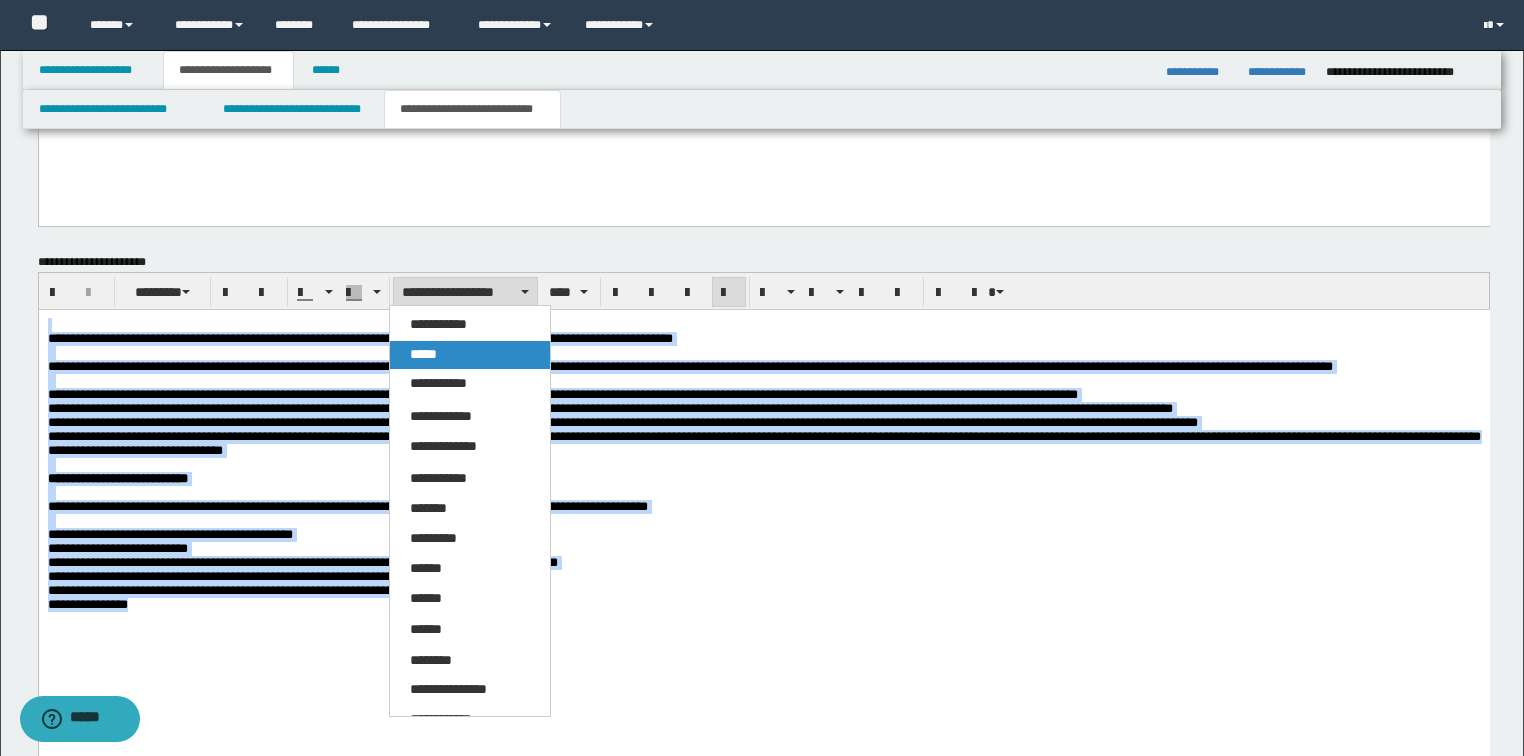 click on "*****" at bounding box center (423, 354) 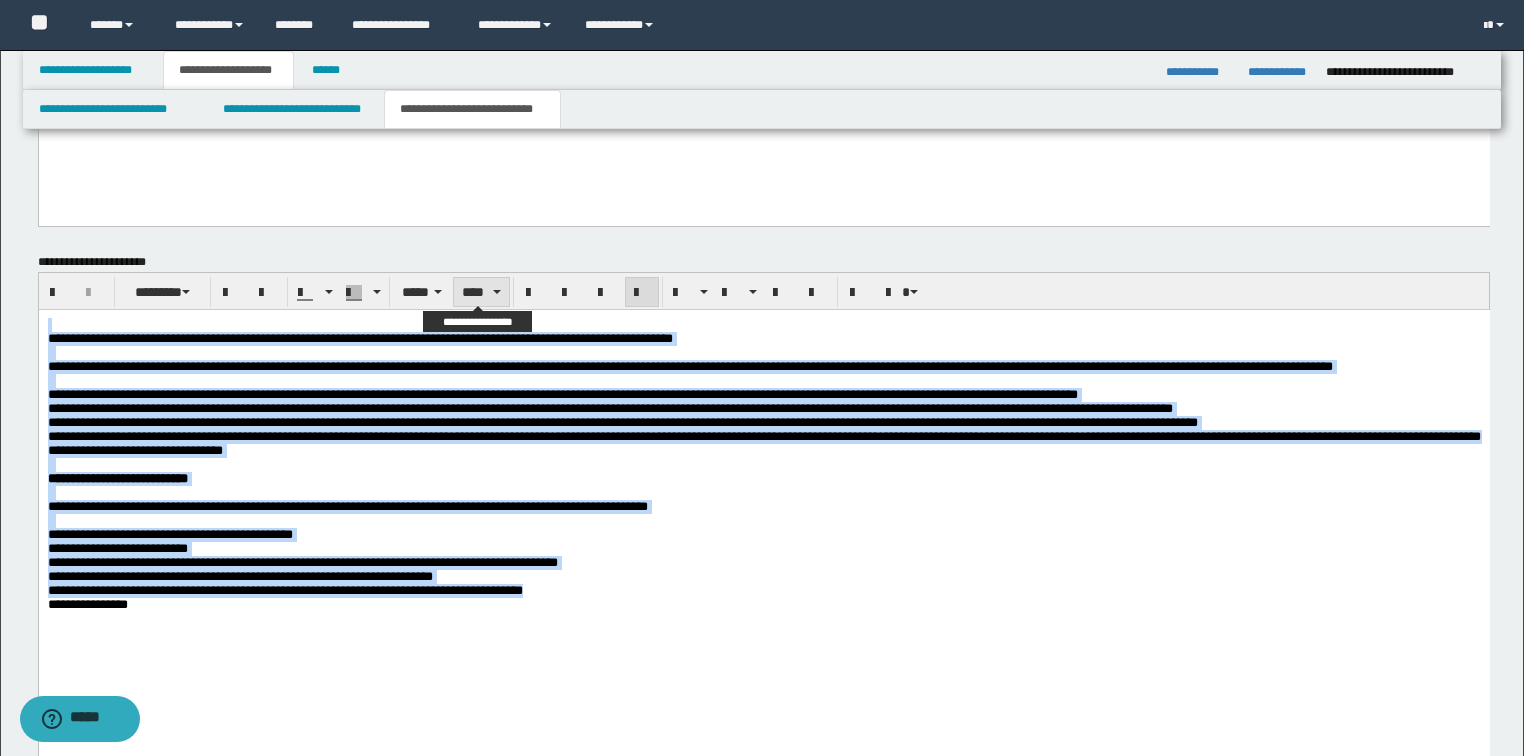 click on "****" at bounding box center (481, 292) 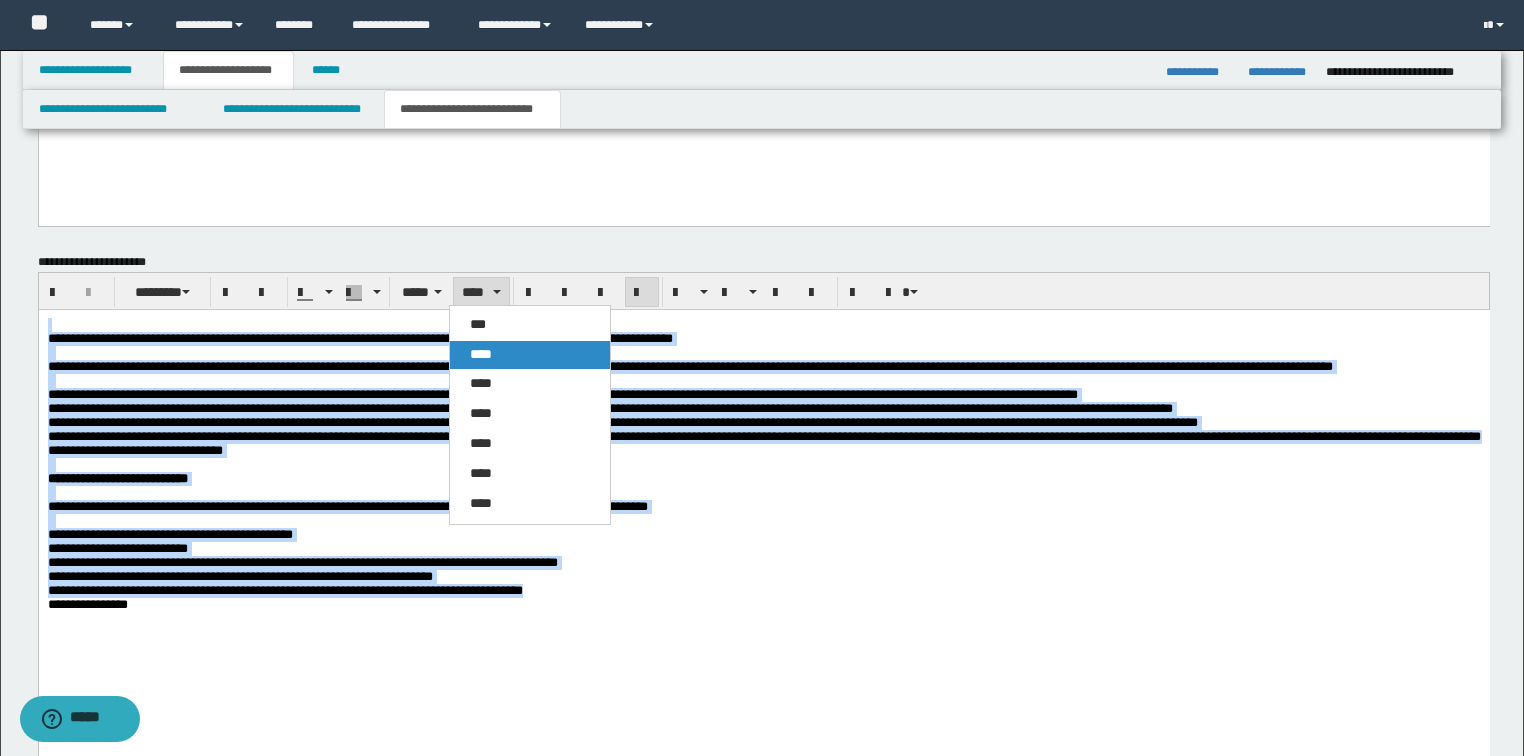 click on "****" at bounding box center [481, 354] 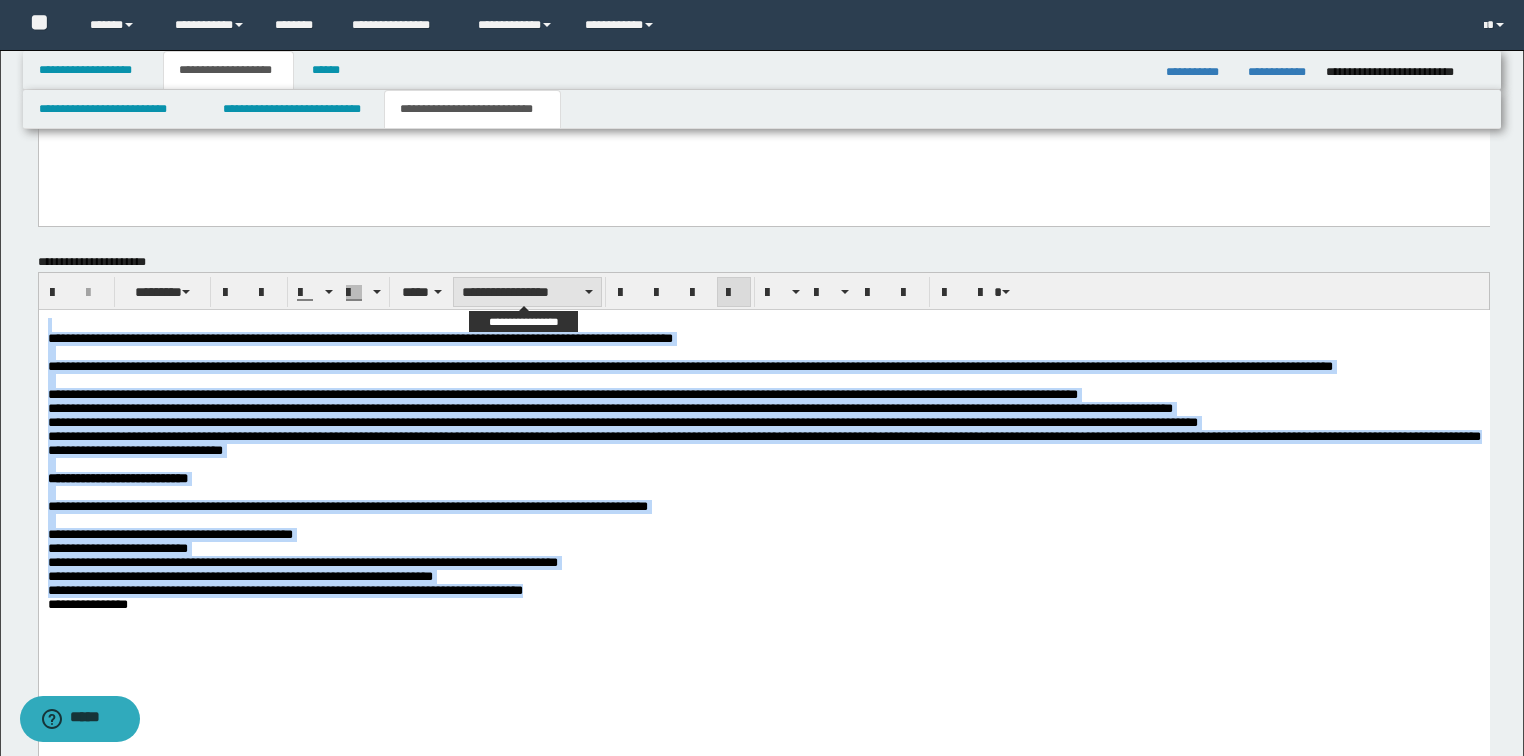 click on "**********" at bounding box center [527, 292] 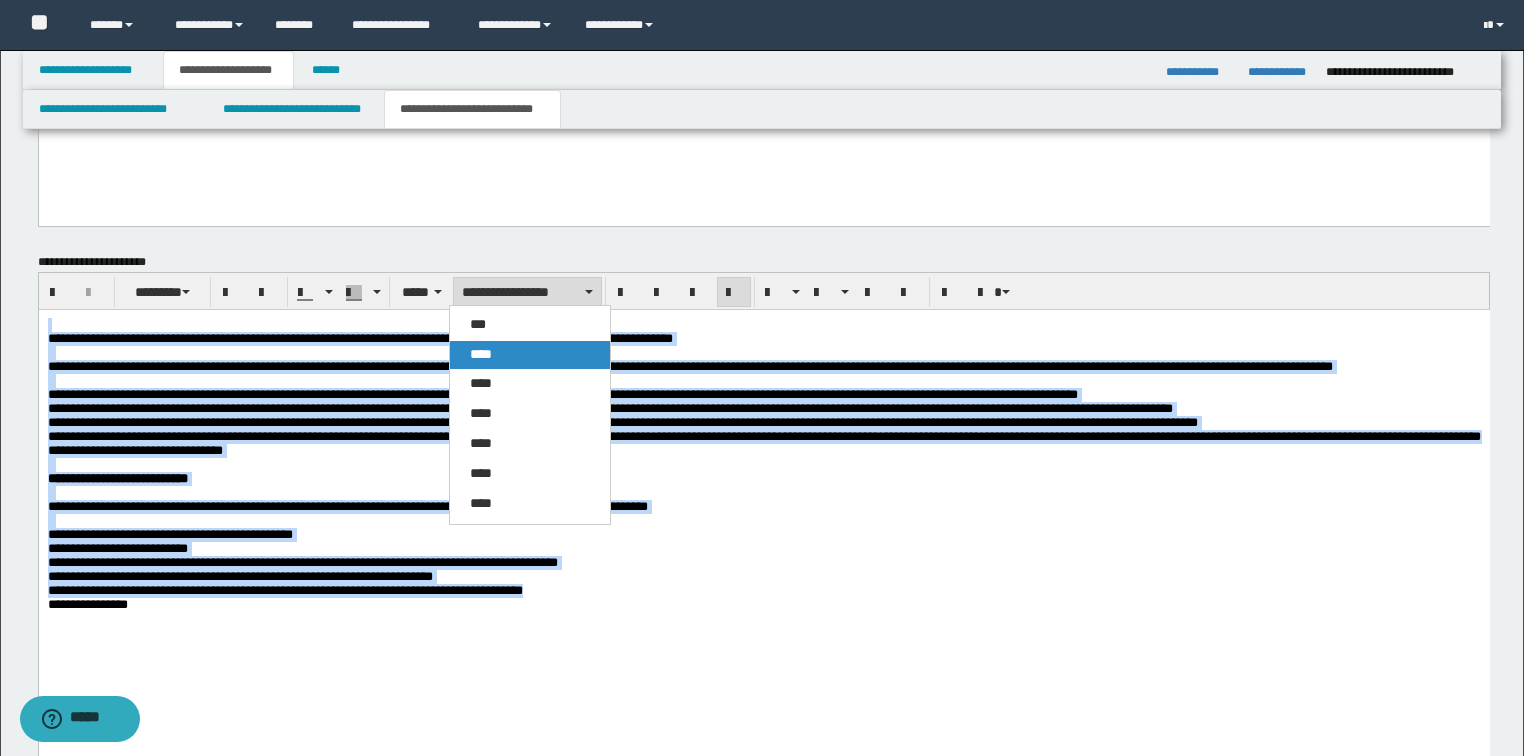 click on "****" at bounding box center [481, 354] 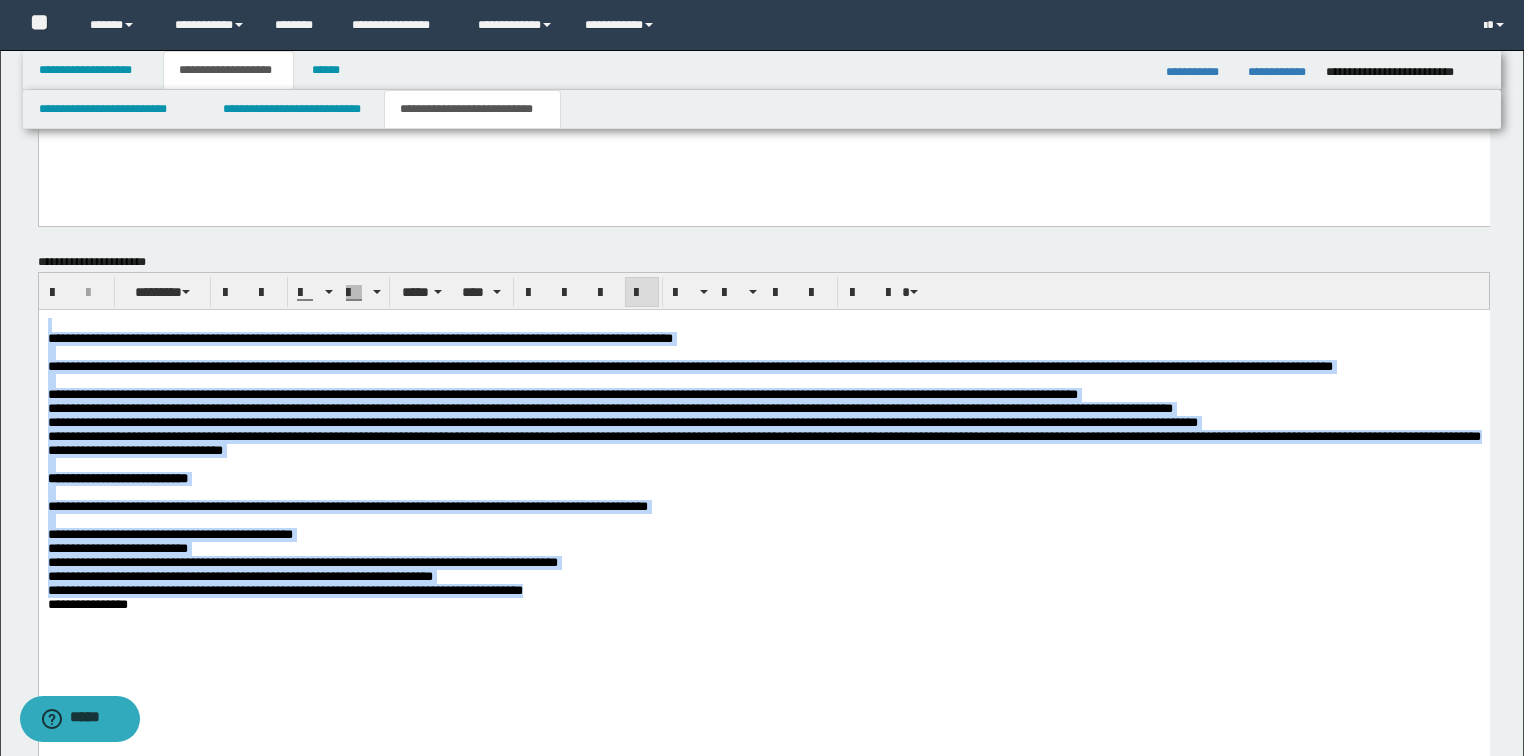 click at bounding box center (642, 292) 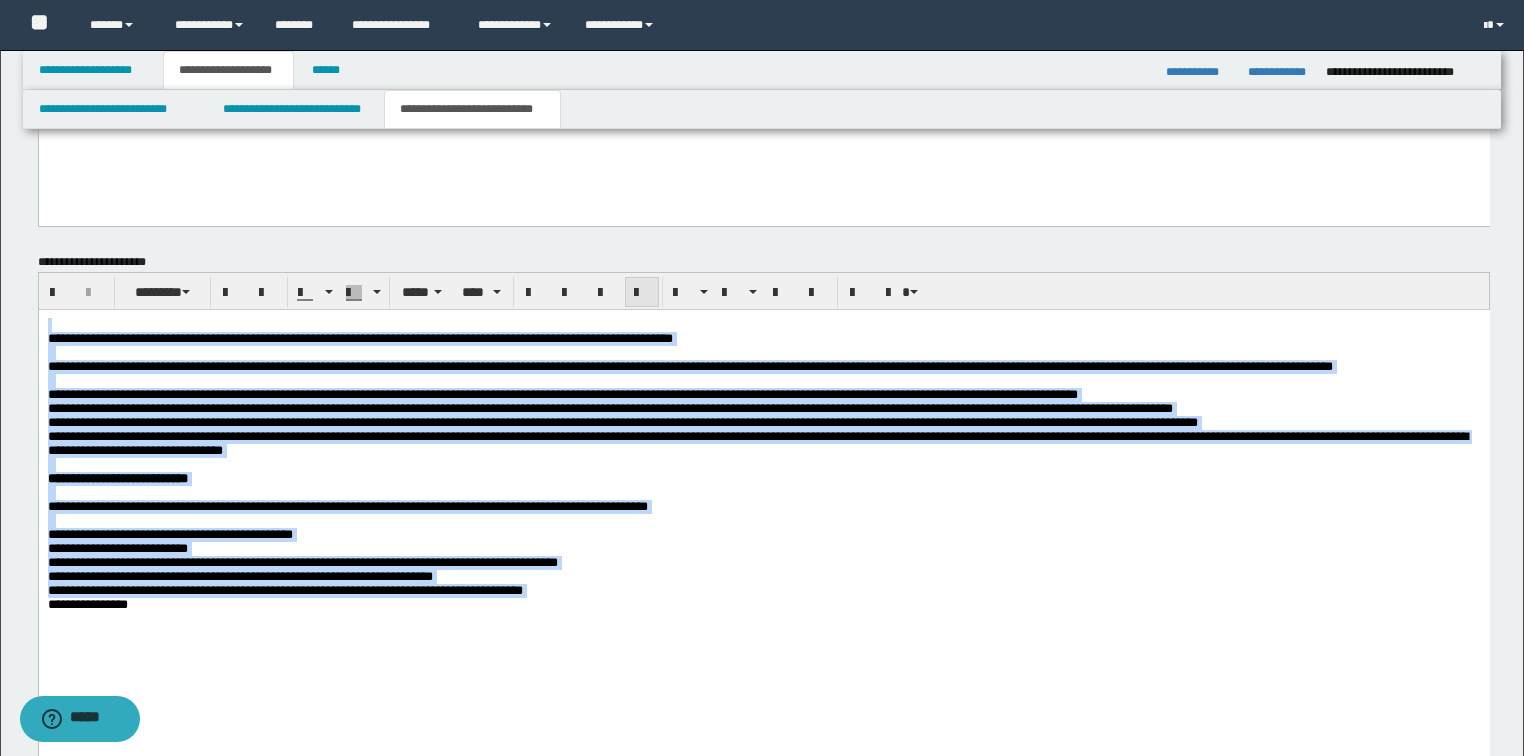 click at bounding box center [642, 292] 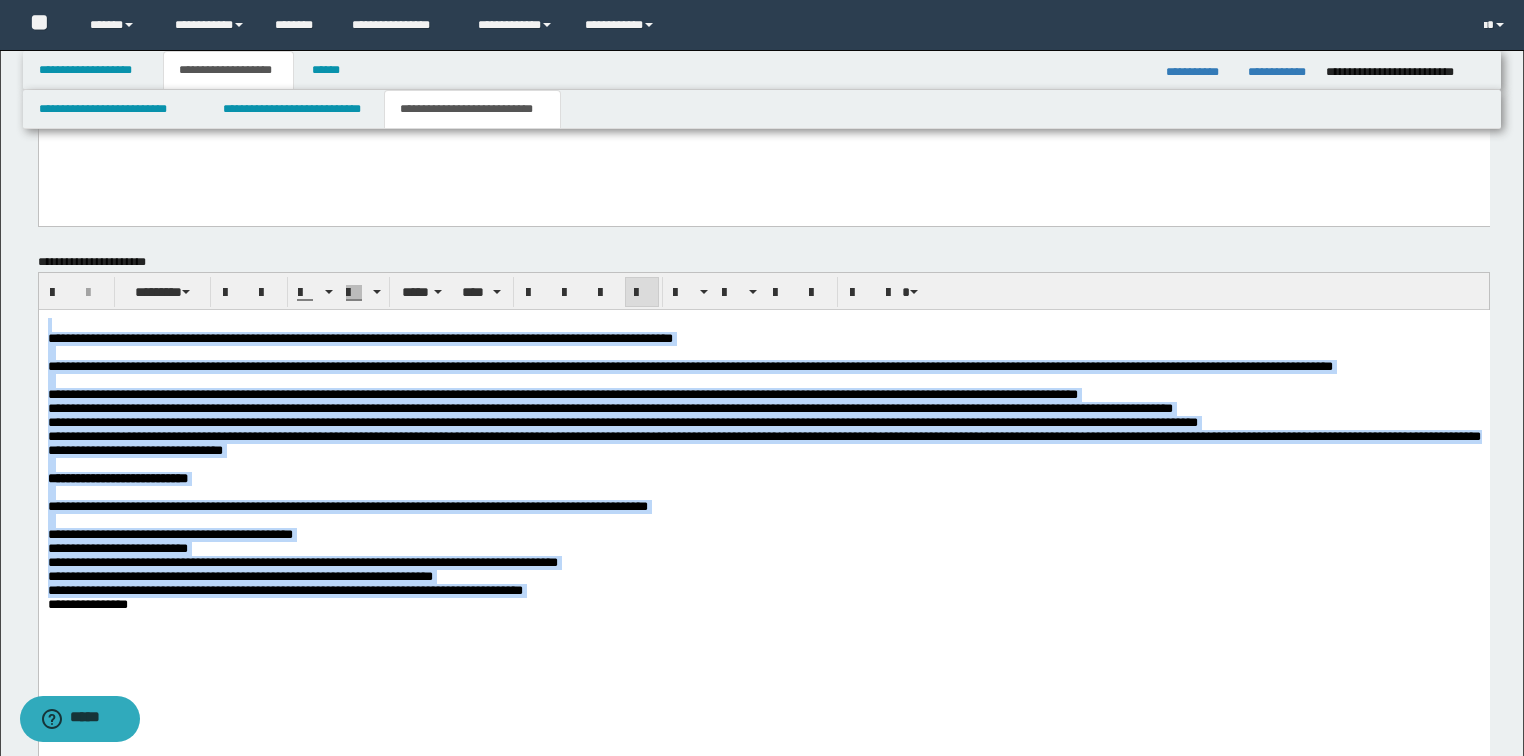 click at bounding box center (642, 292) 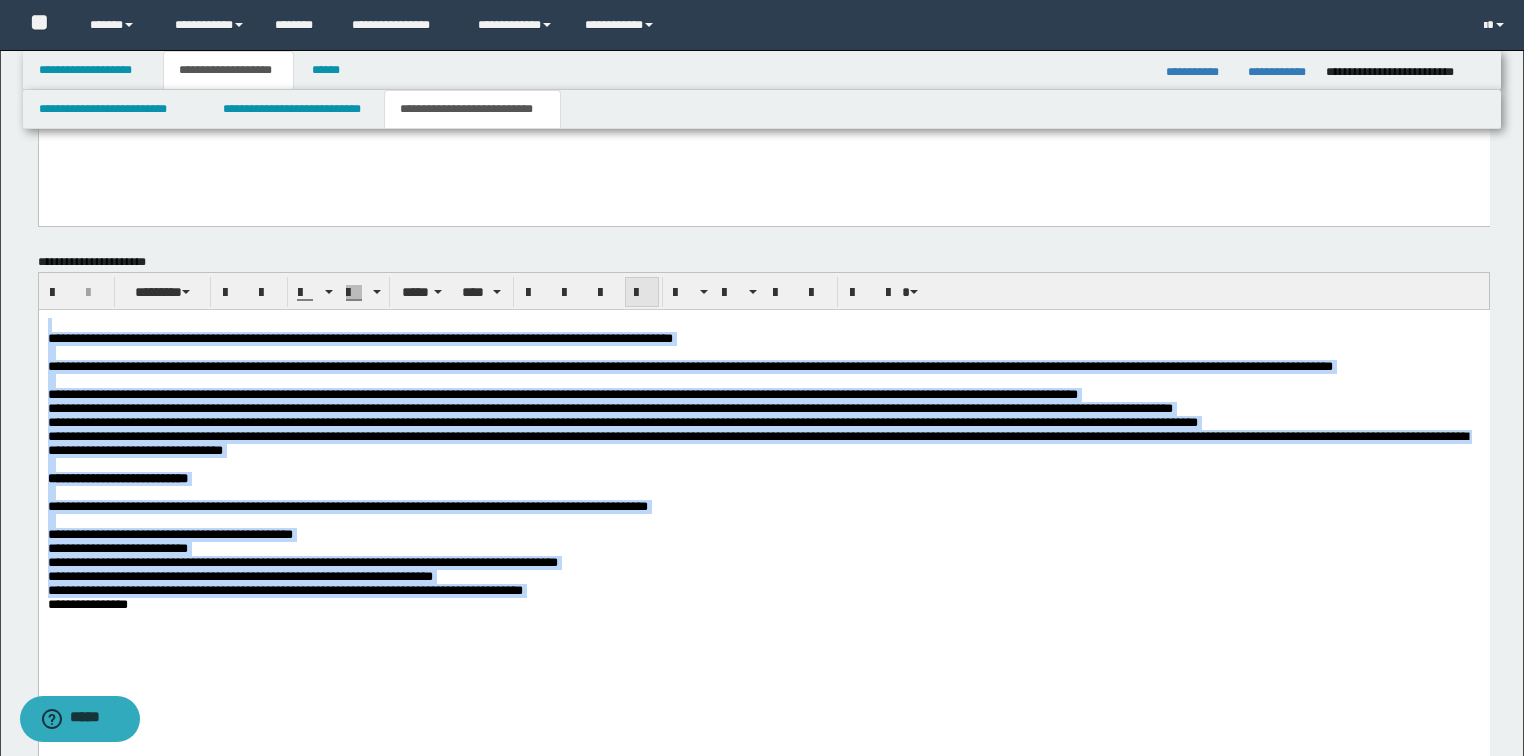 click at bounding box center [642, 292] 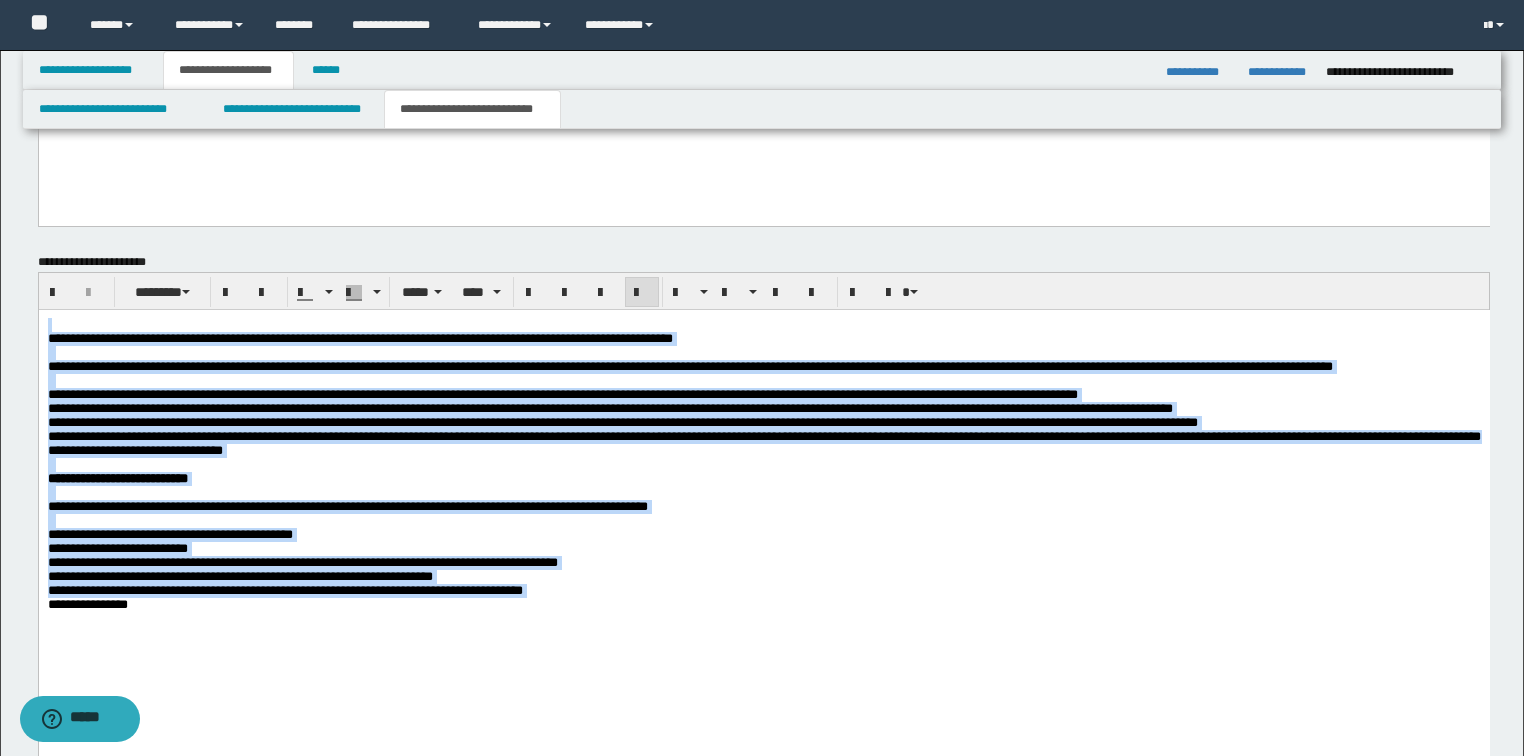 click on "**********" at bounding box center [609, 407] 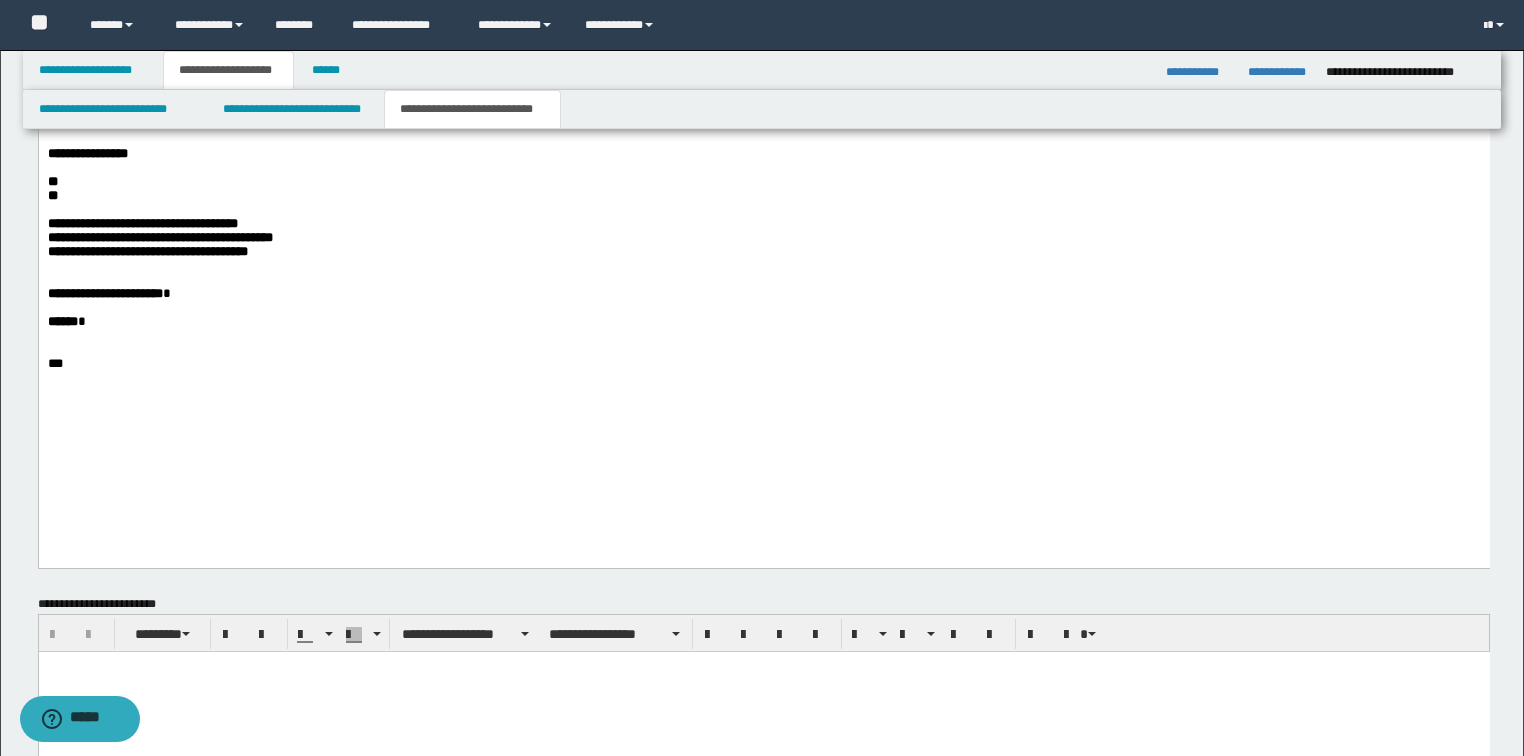 scroll, scrollTop: 1594, scrollLeft: 0, axis: vertical 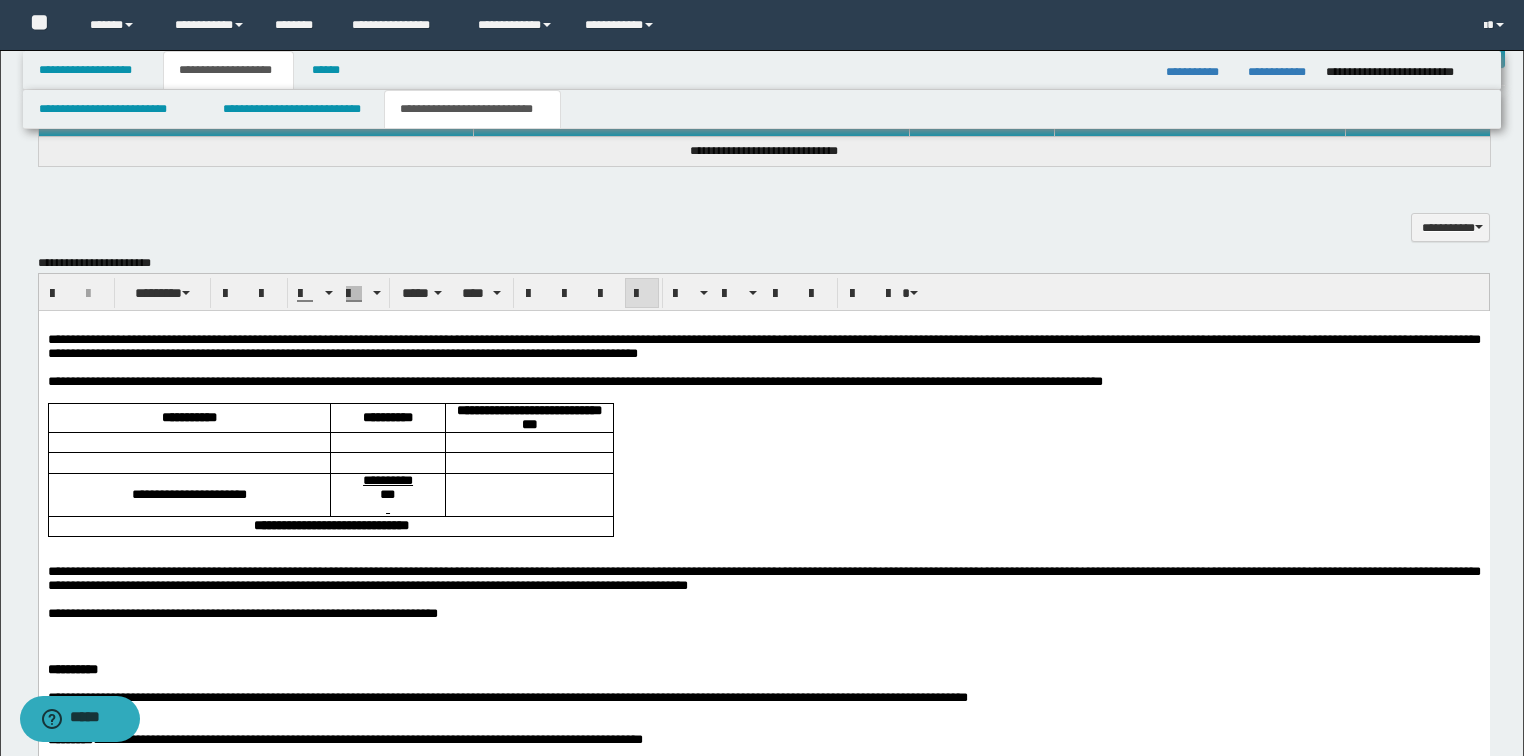 click on "**********" at bounding box center [763, 346] 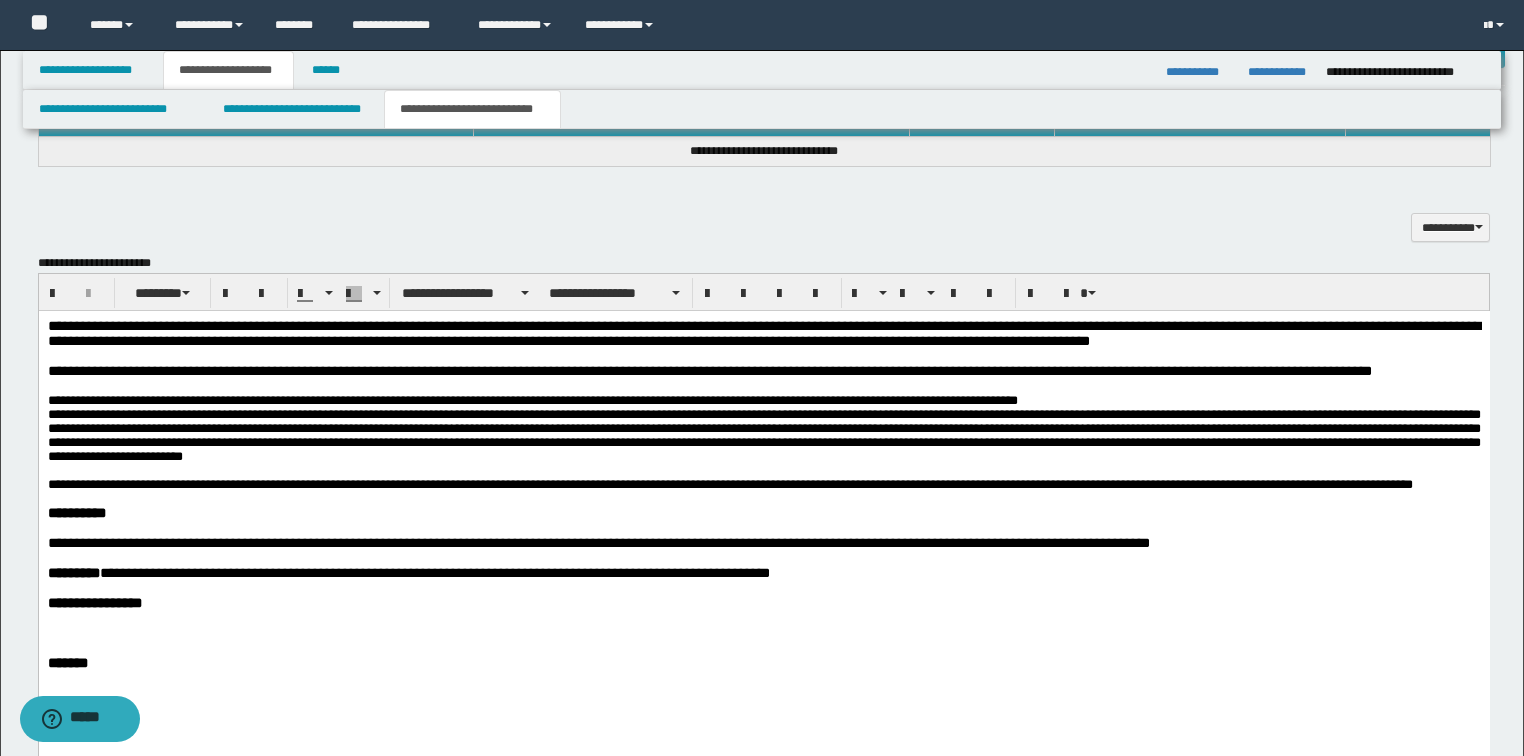 drag, startPoint x: 46, startPoint y: 327, endPoint x: 62, endPoint y: 337, distance: 18.867962 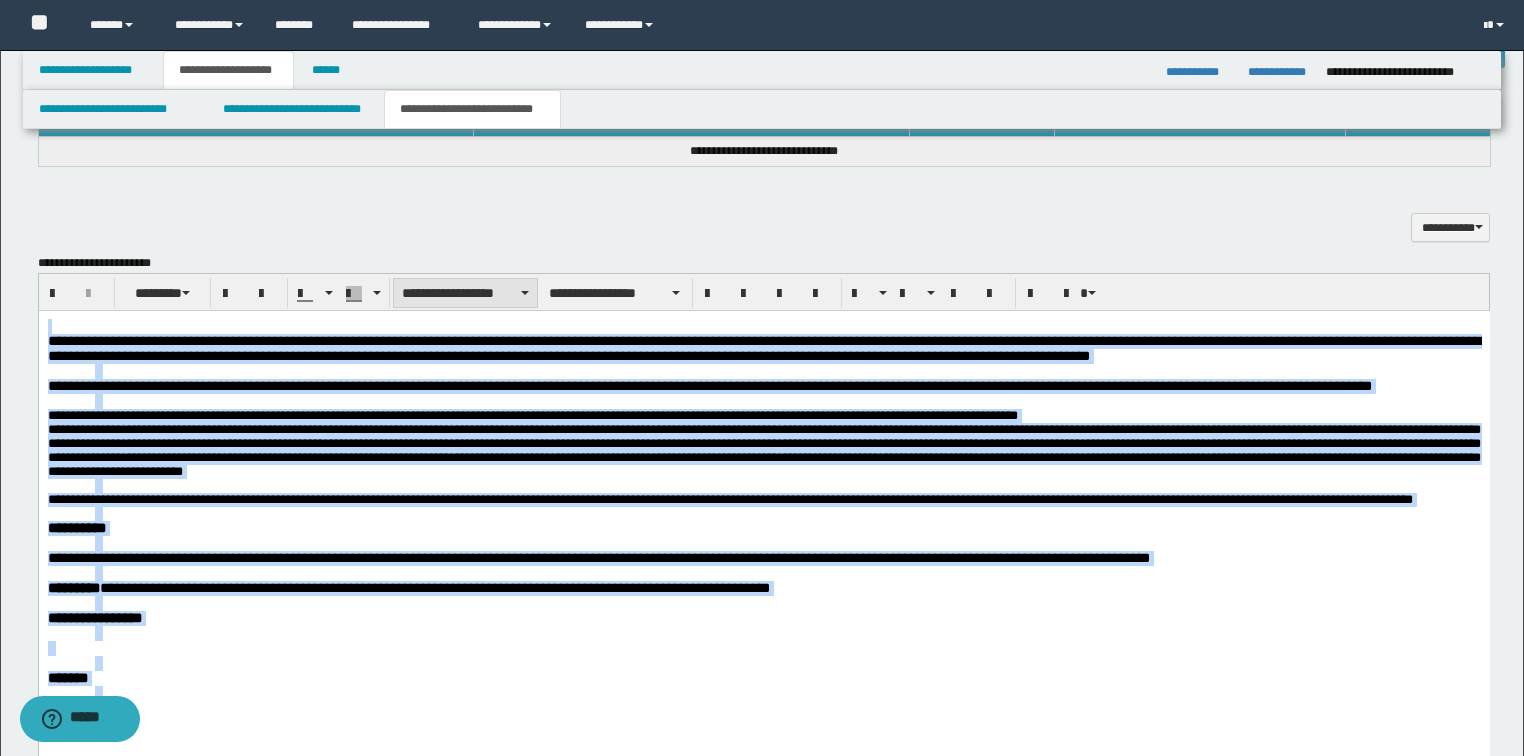 click on "**********" at bounding box center (465, 293) 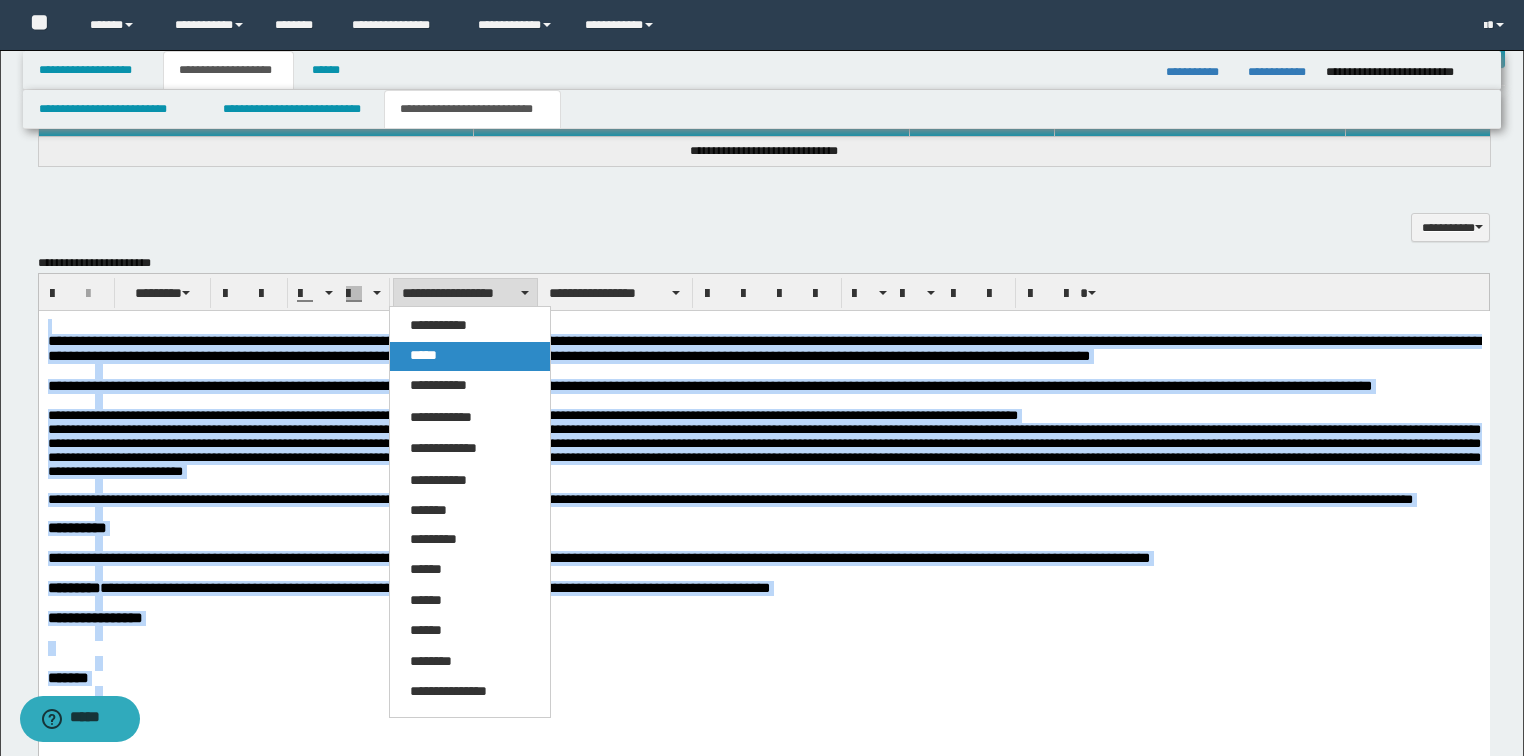 click on "*****" at bounding box center (470, 356) 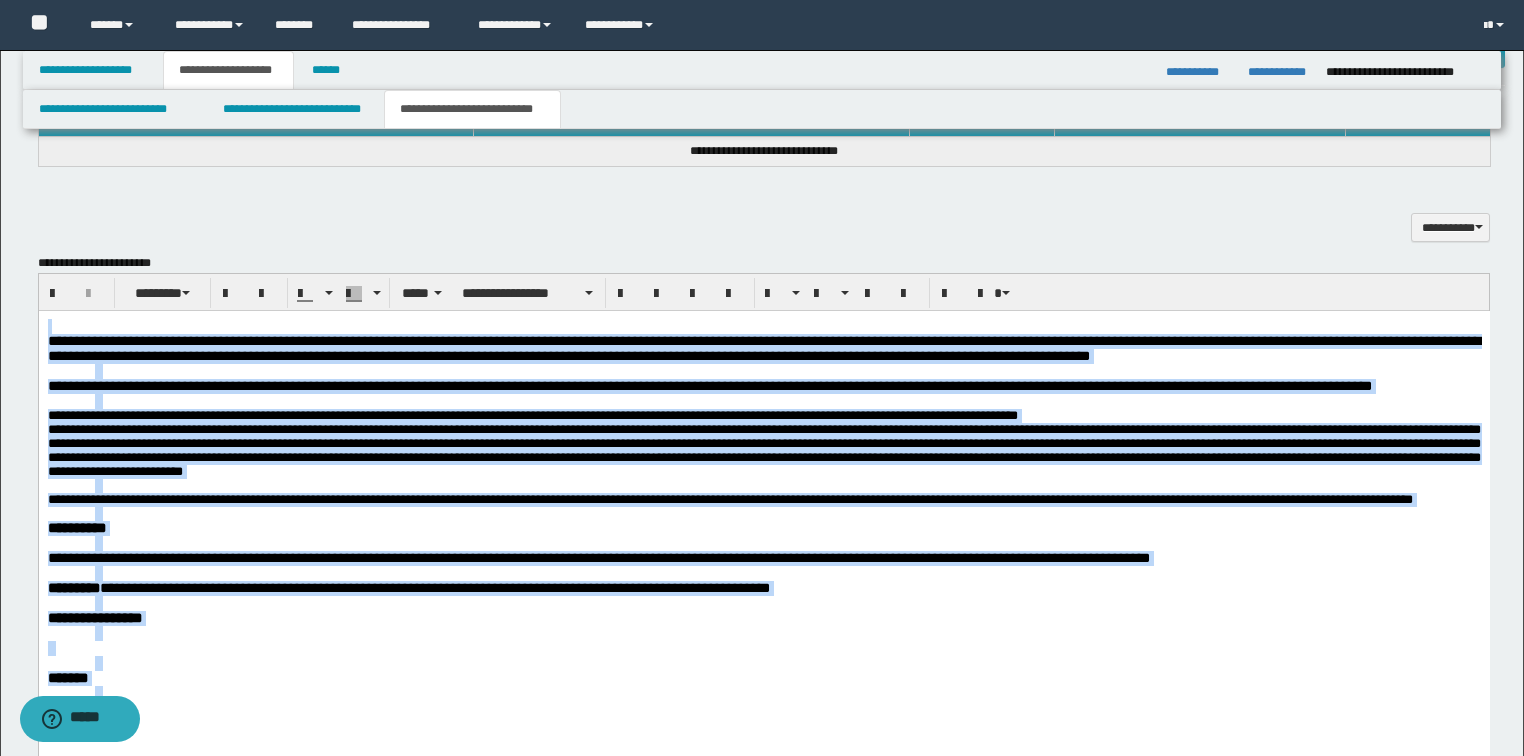 drag, startPoint x: 477, startPoint y: 288, endPoint x: 476, endPoint y: 306, distance: 18.027756 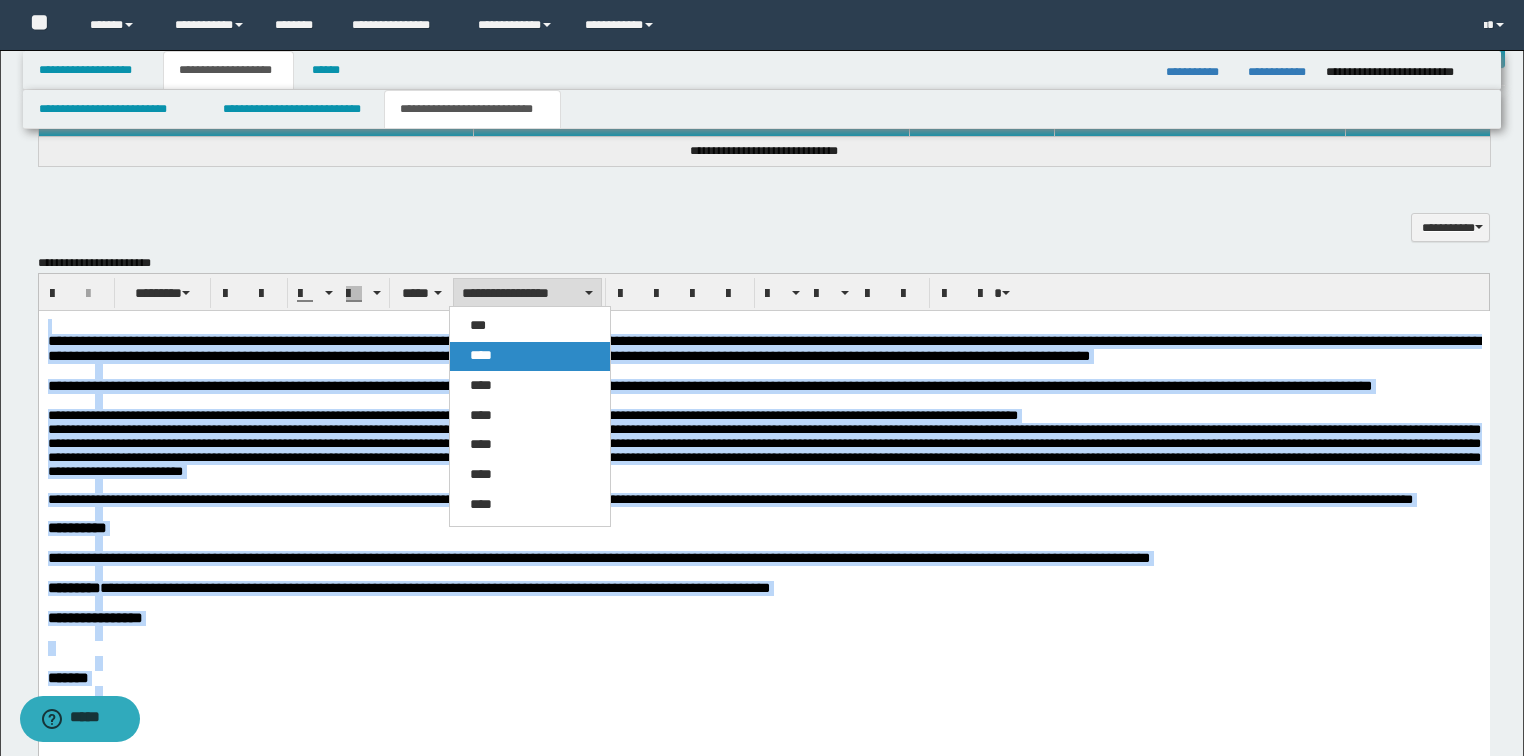 click on "****" at bounding box center [481, 355] 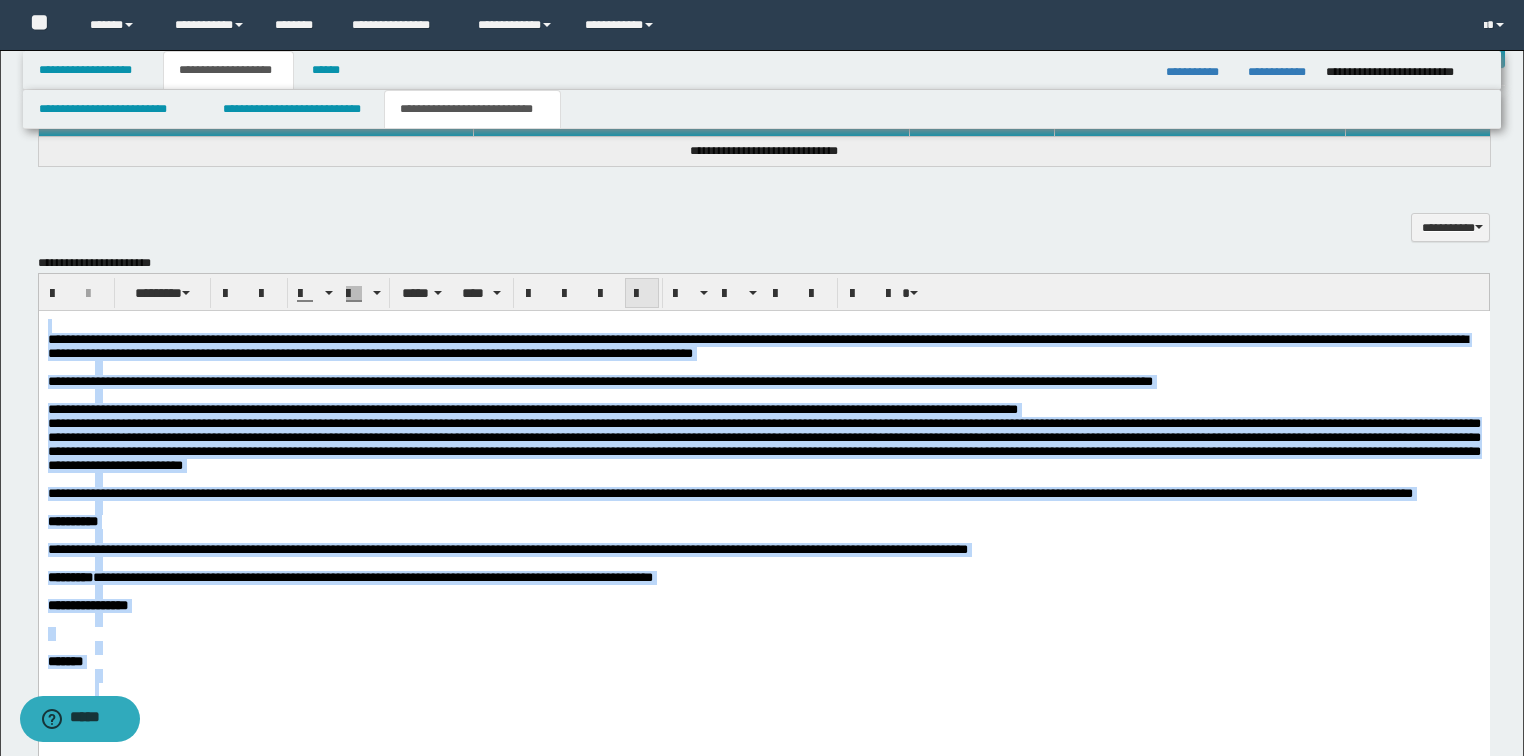 click at bounding box center [642, 294] 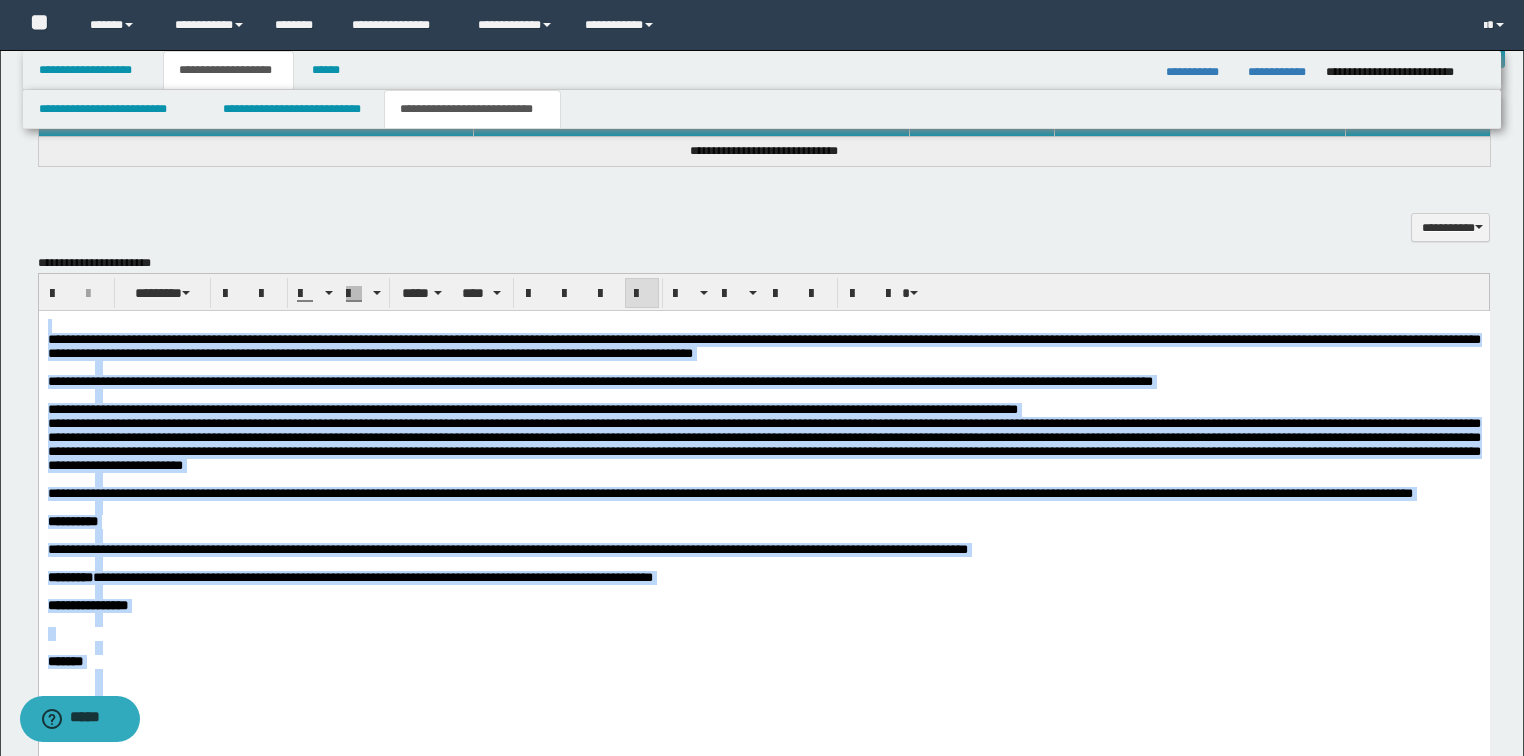 click at bounding box center (642, 294) 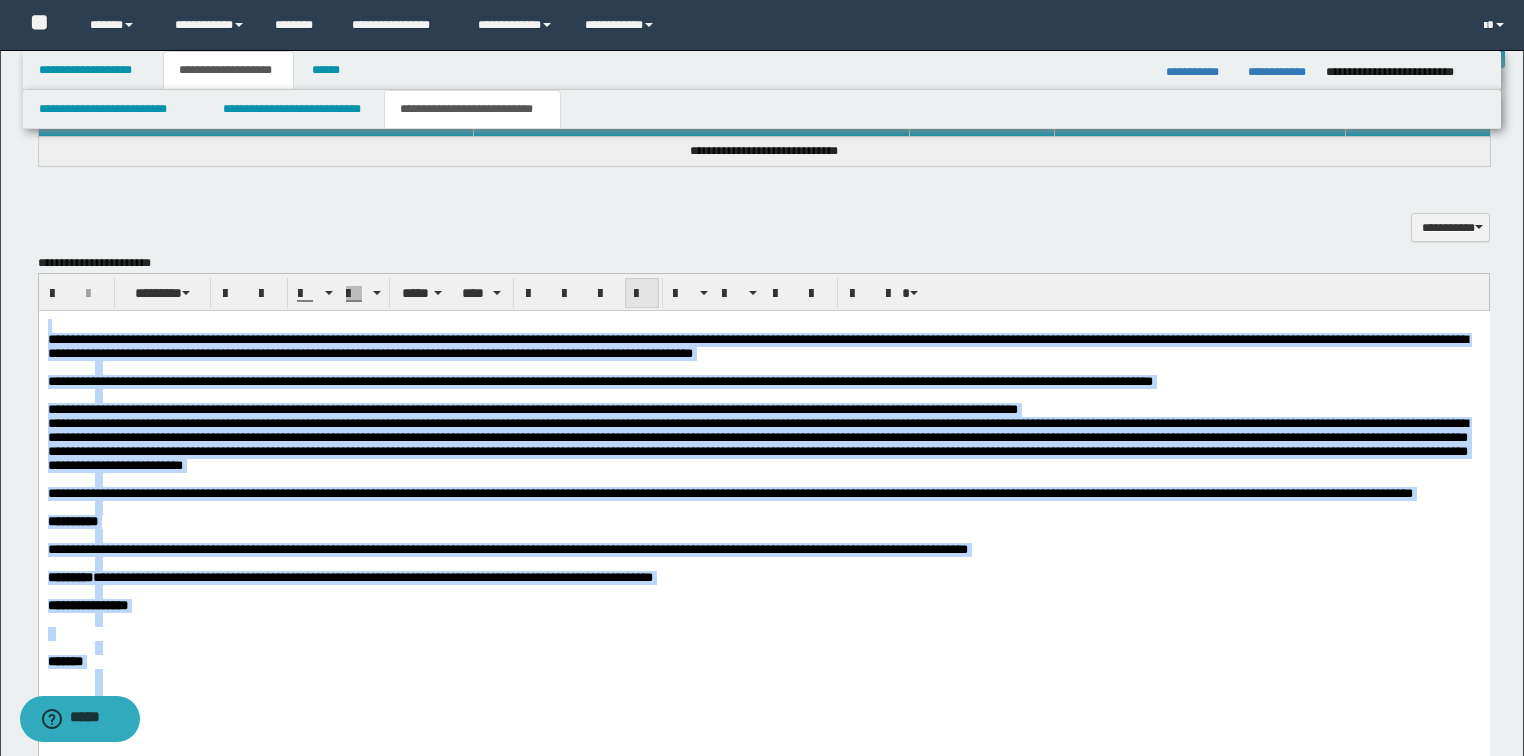 click at bounding box center (642, 294) 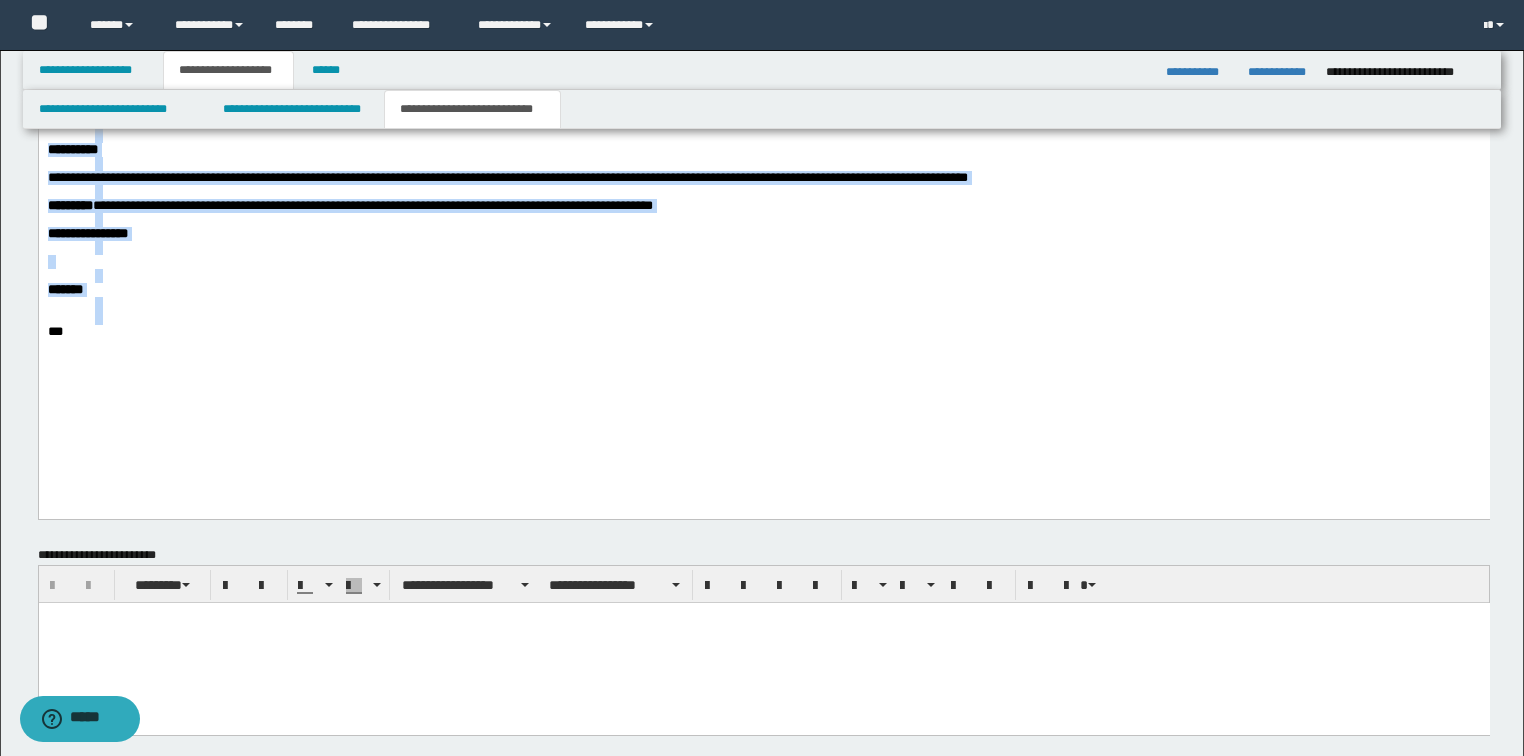 scroll, scrollTop: 1354, scrollLeft: 0, axis: vertical 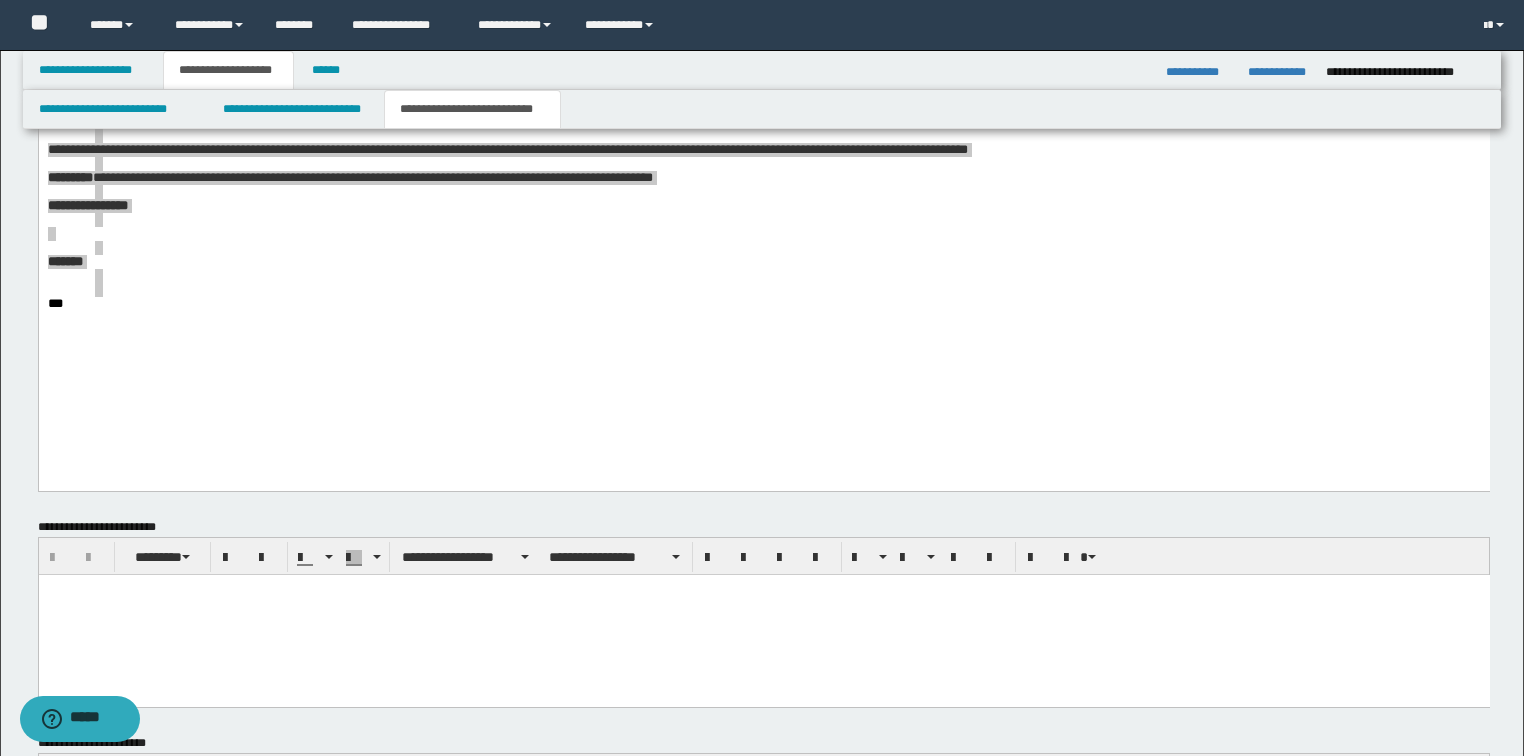 click at bounding box center (763, 589) 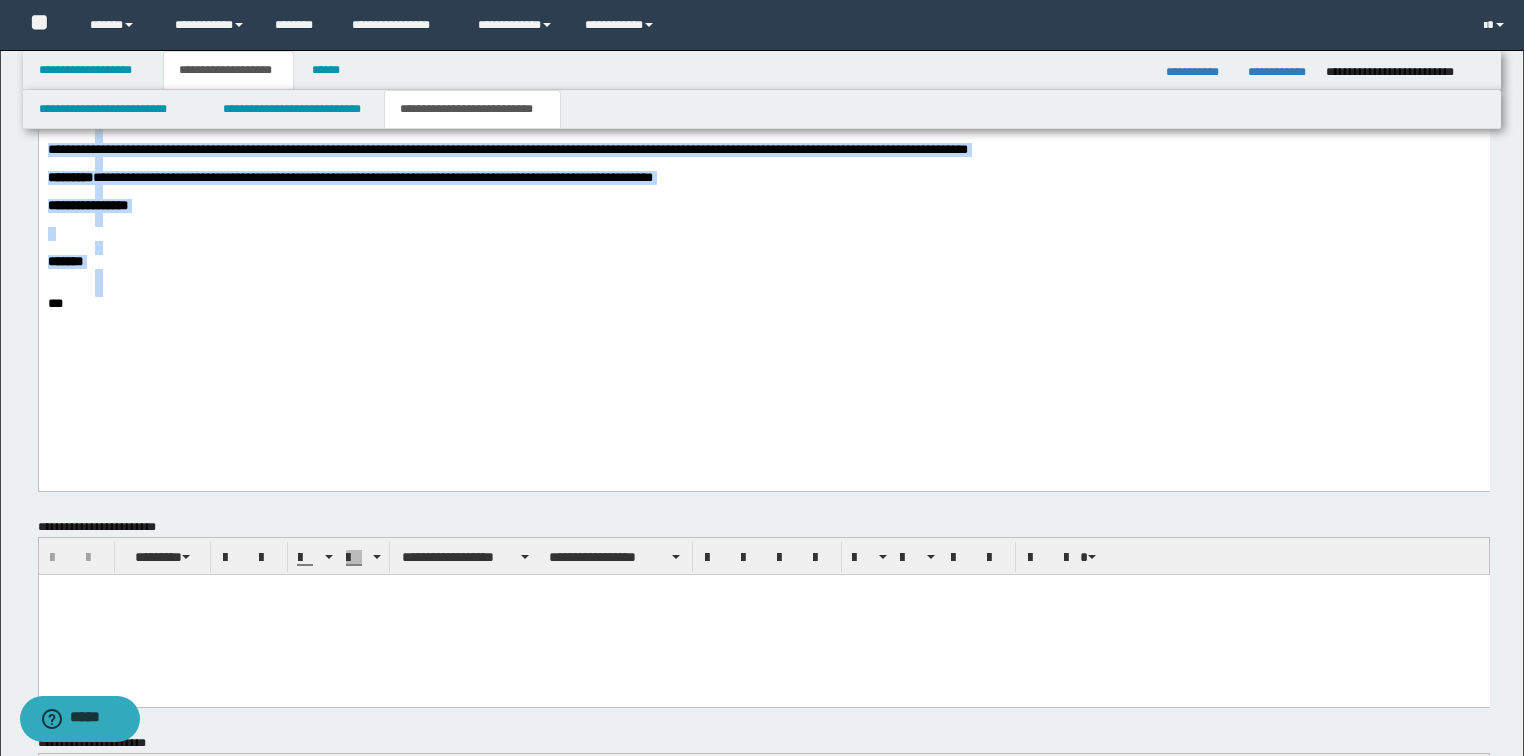 click on "**********" at bounding box center (763, 141) 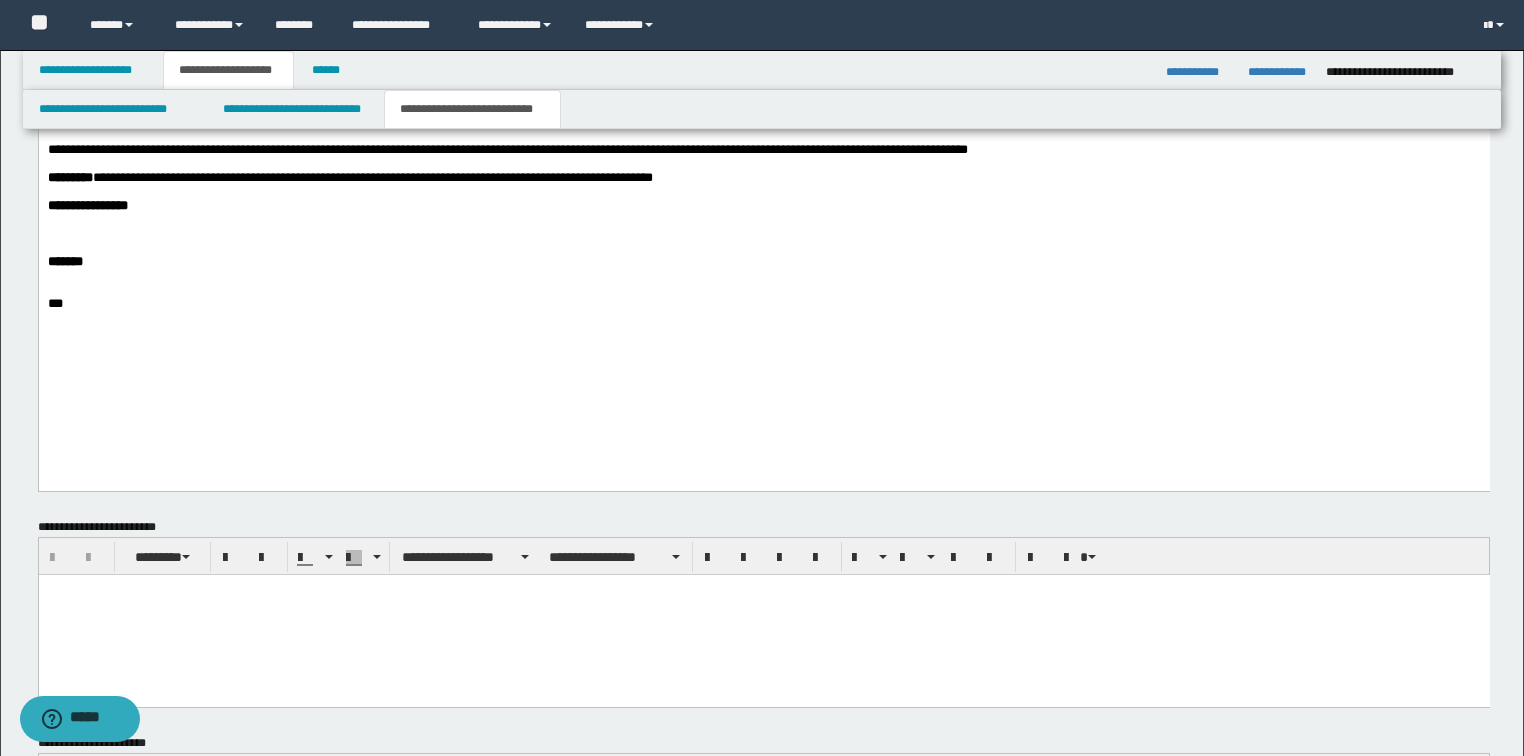 click on "**********" at bounding box center [763, 141] 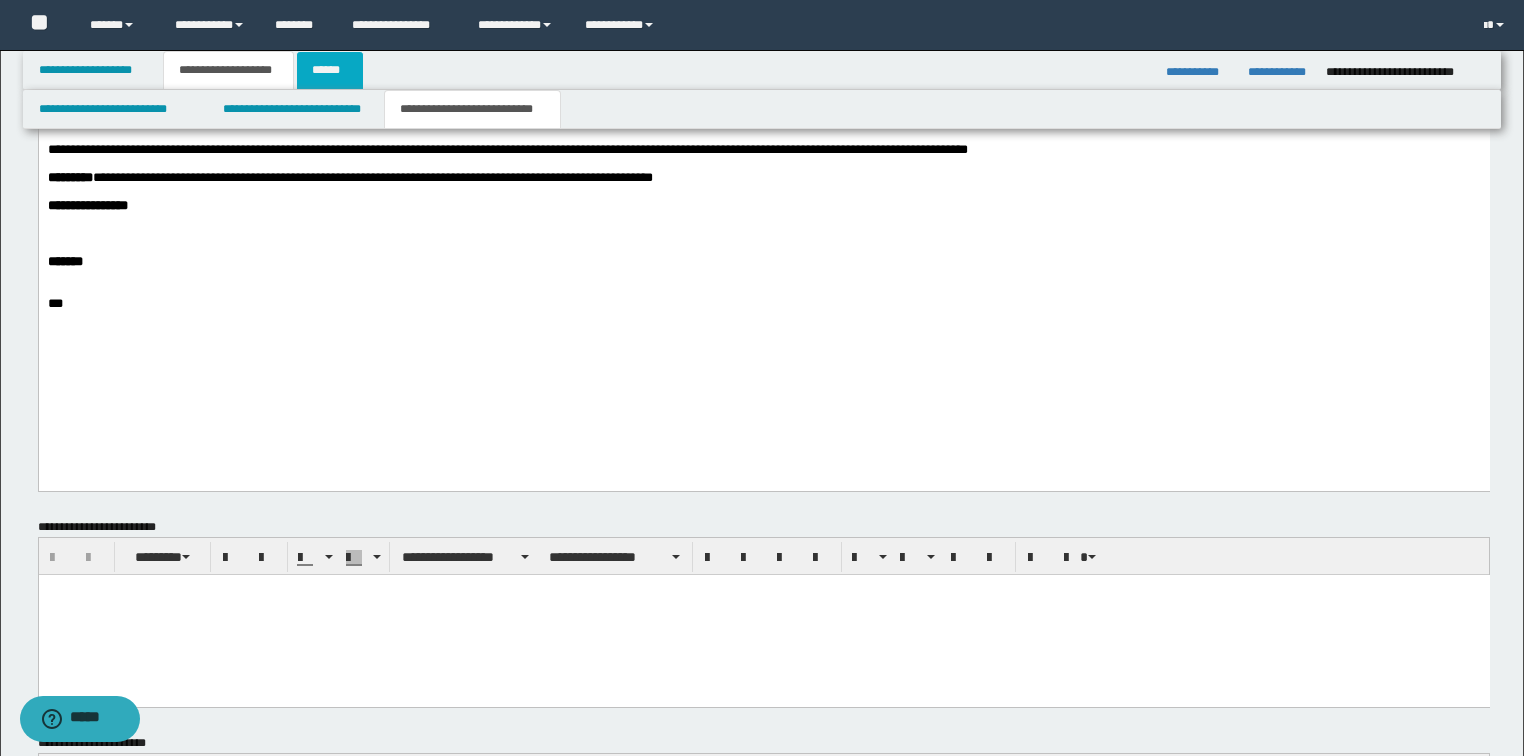 click on "******" at bounding box center [330, 70] 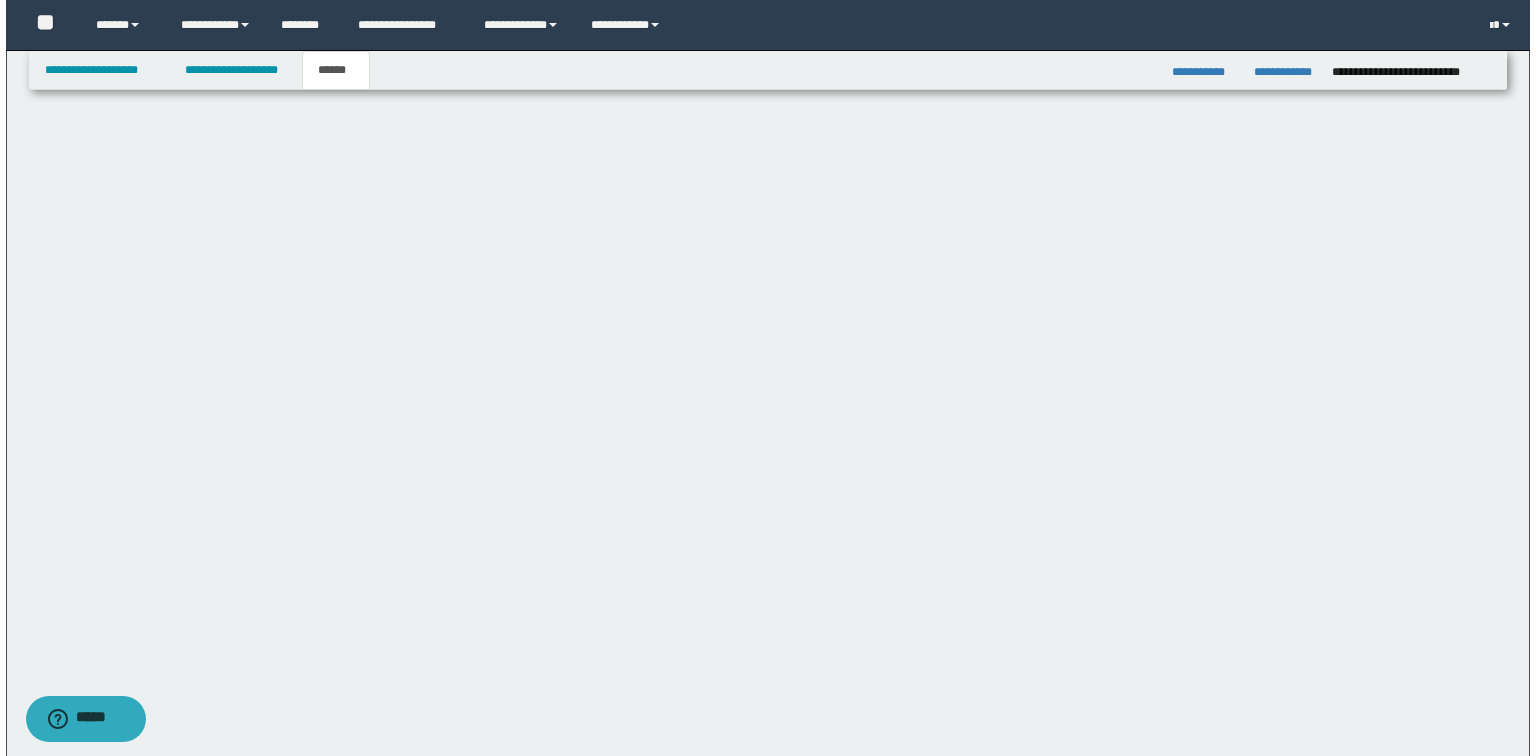 scroll, scrollTop: 141, scrollLeft: 0, axis: vertical 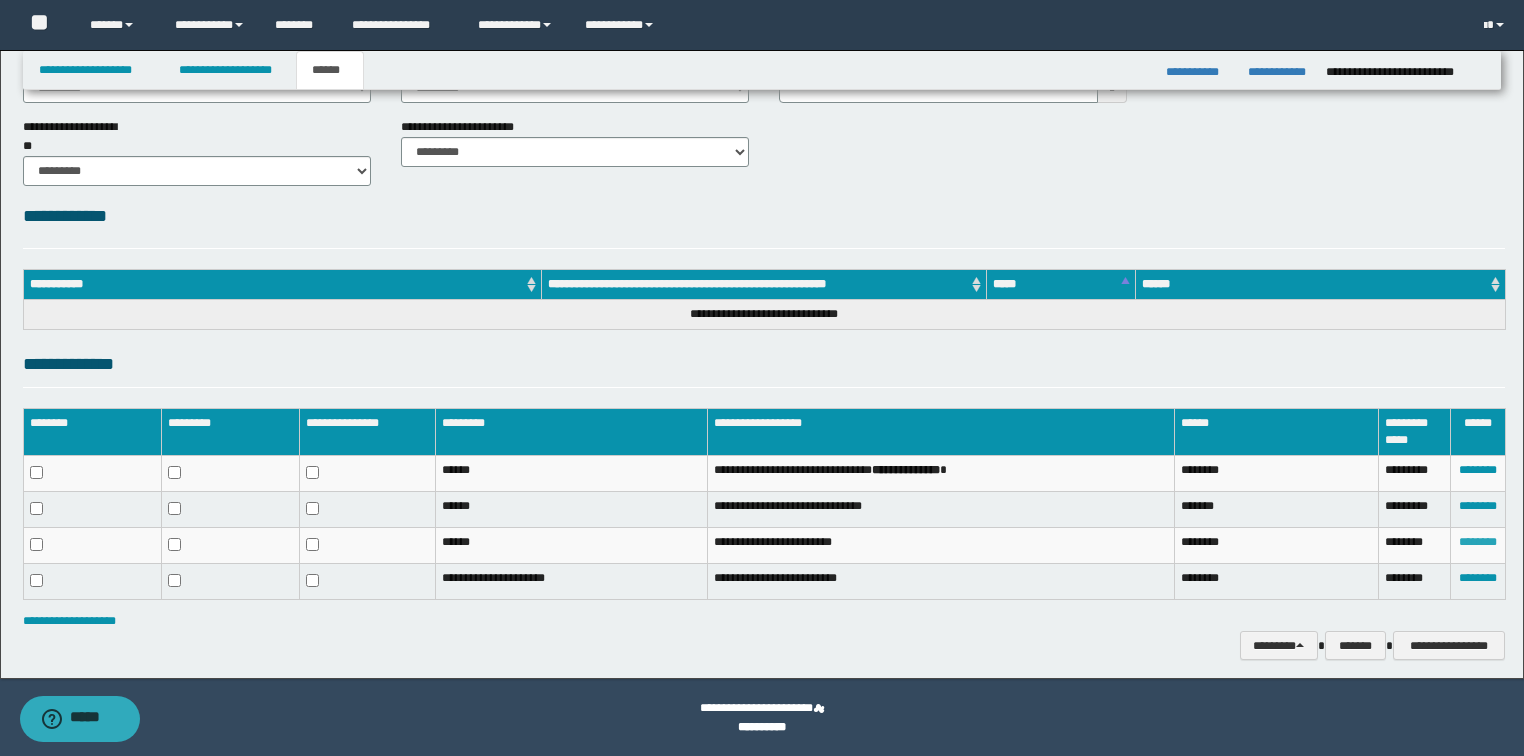 click on "********" at bounding box center [1478, 542] 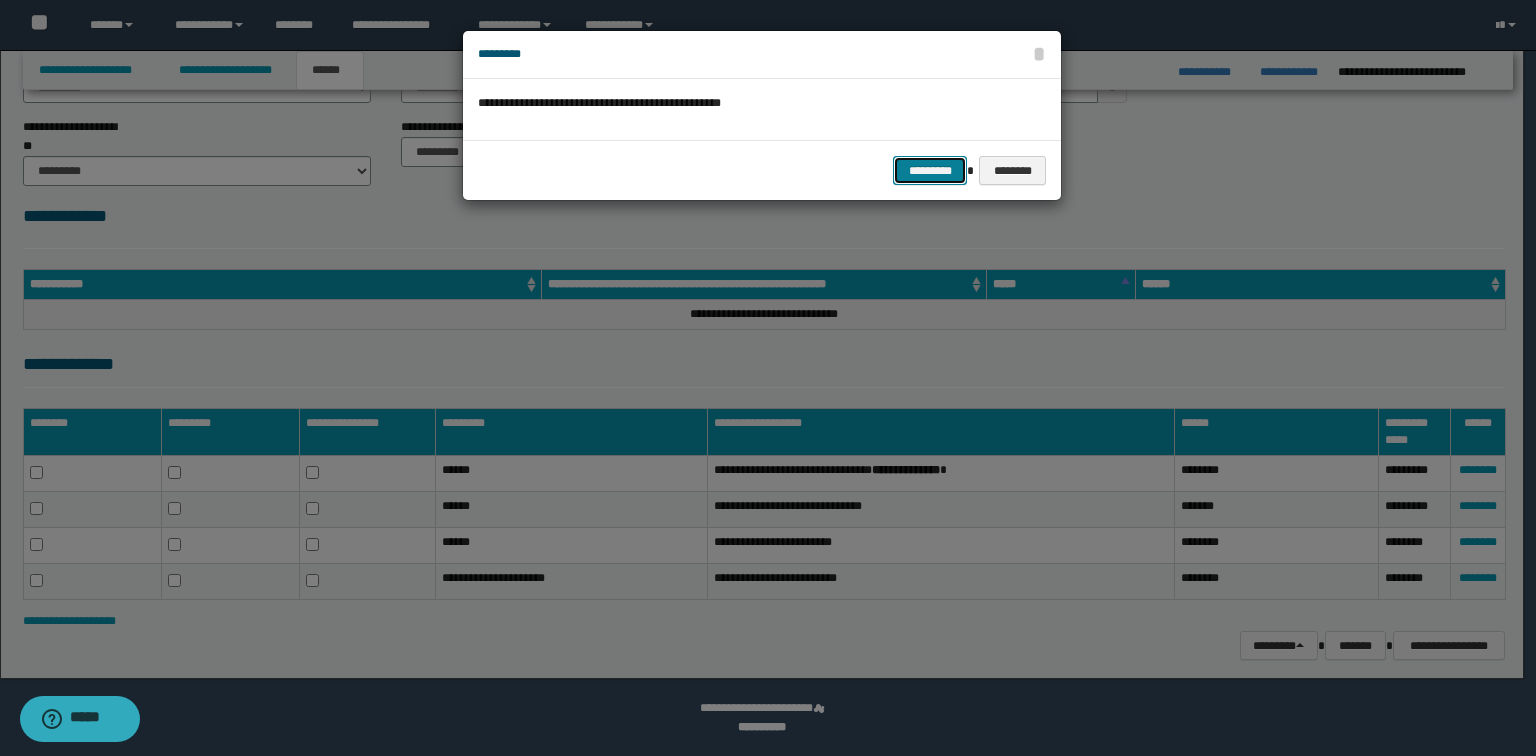 click on "*********" at bounding box center [930, 171] 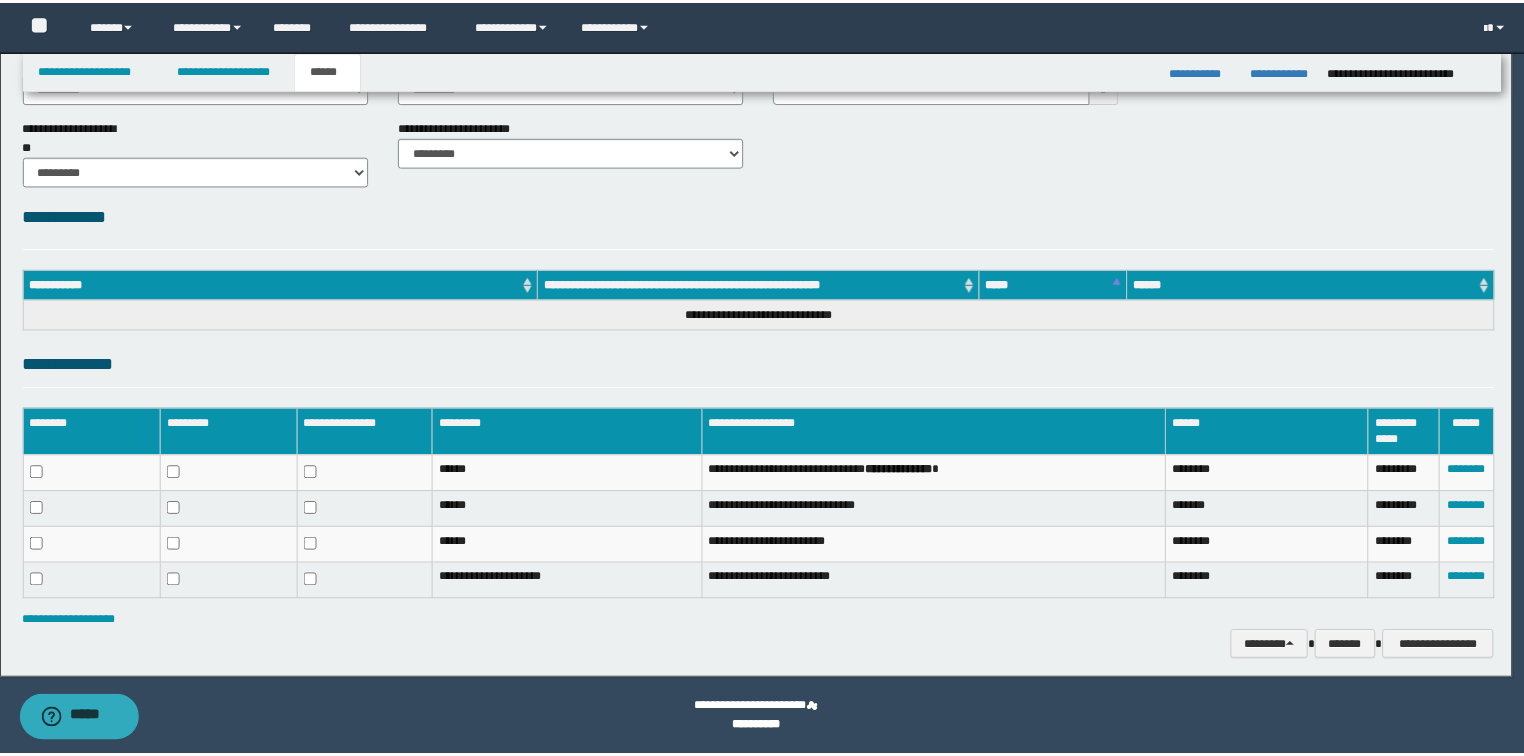scroll, scrollTop: 108, scrollLeft: 0, axis: vertical 